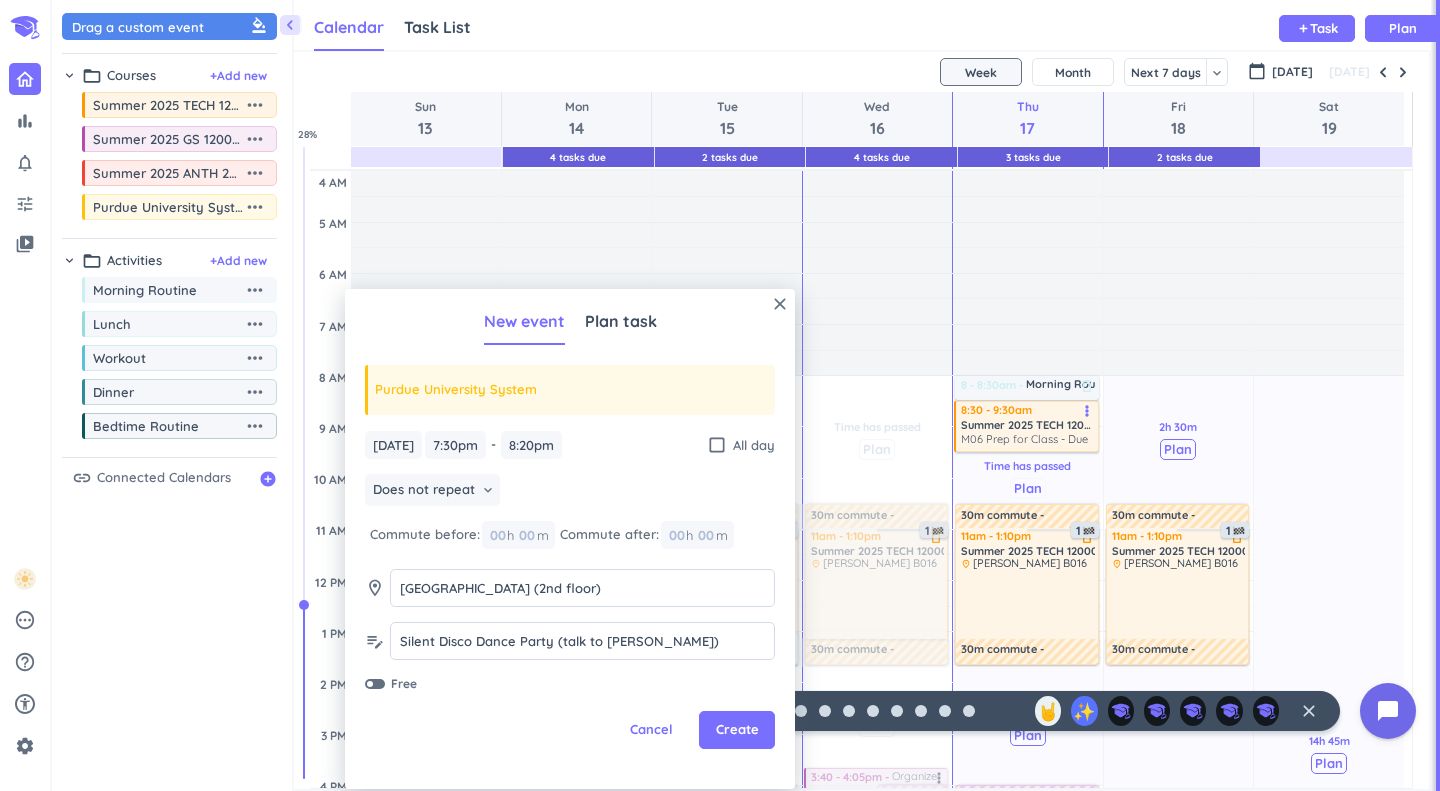 scroll, scrollTop: 0, scrollLeft: 0, axis: both 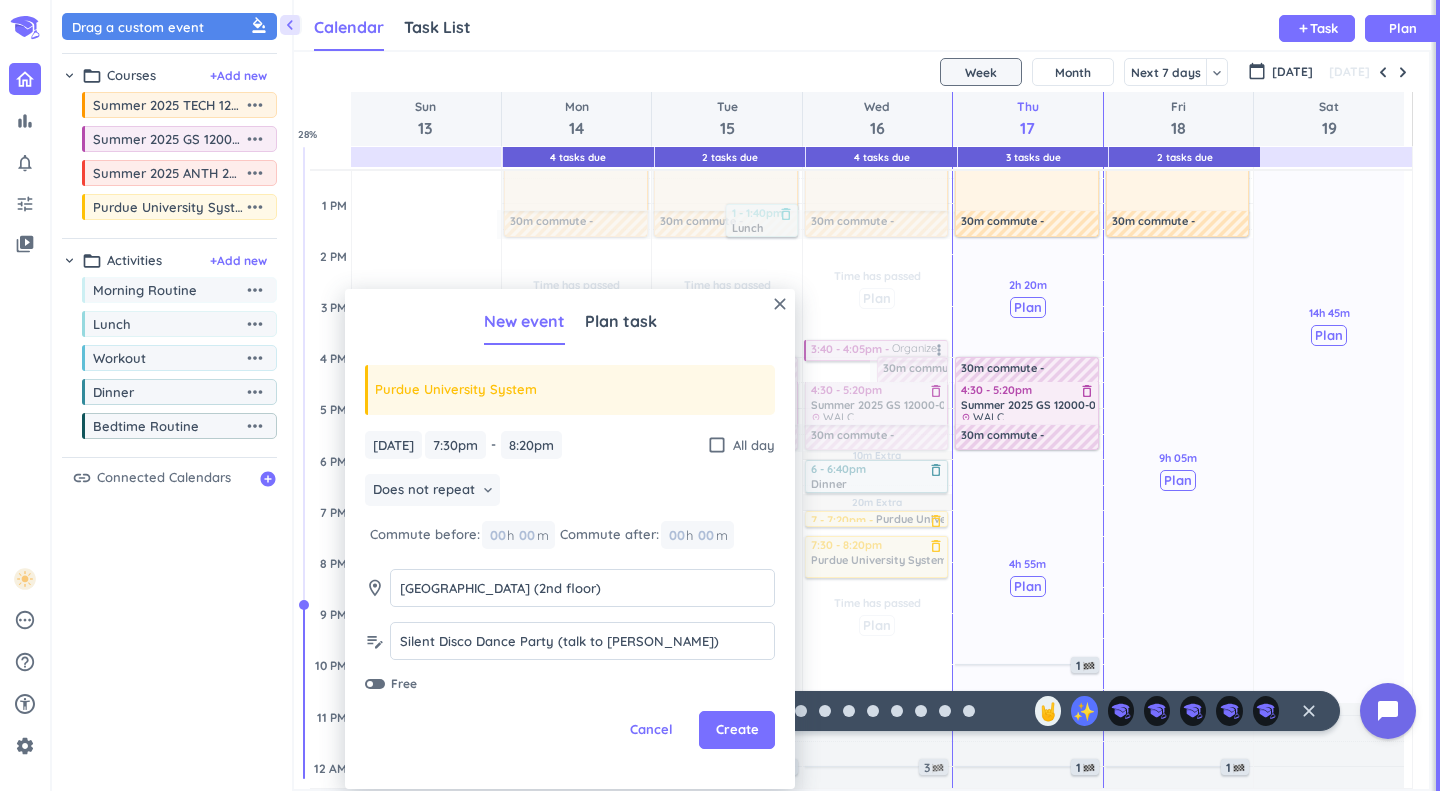 click on "close New event Plan task Purdue University System [DATE] [DATE]   7:30pm 7:30pm - 8:20pm 8:20pm check_box_outline_blank All day Does not repeat keyboard_arrow_down Commute before: 00 h 00 m Commute after: 00 h 00 m room [GEOGRAPHIC_DATA] (2nd floor) Purdue Memorial Union (2nd floor) edit_note Silent Disco Dance Party (talk to [PERSON_NAME]) Silent Disco Dance Party (talk to [PERSON_NAME]) Free Cancel Create" at bounding box center [570, 539] 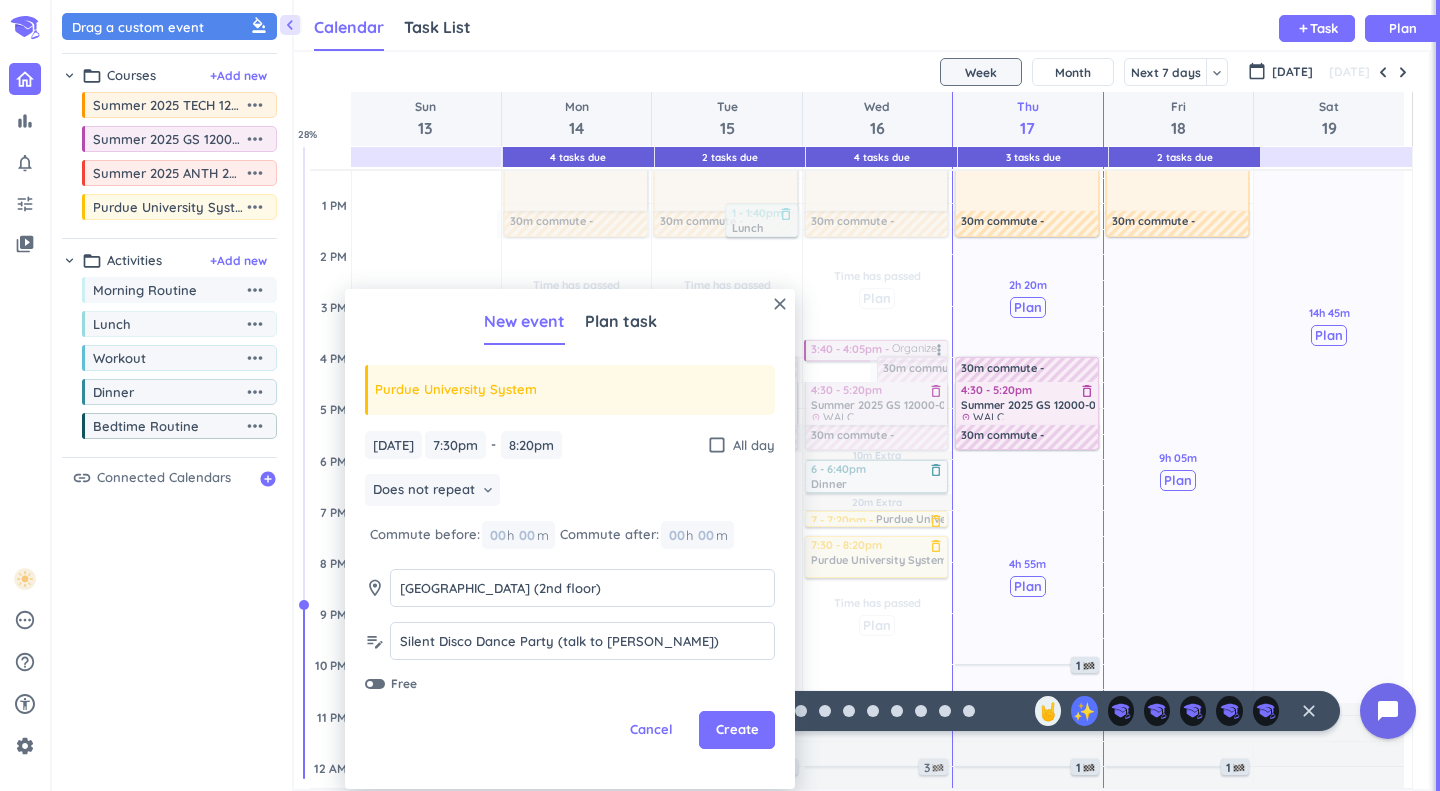 click on "close" at bounding box center (780, 304) 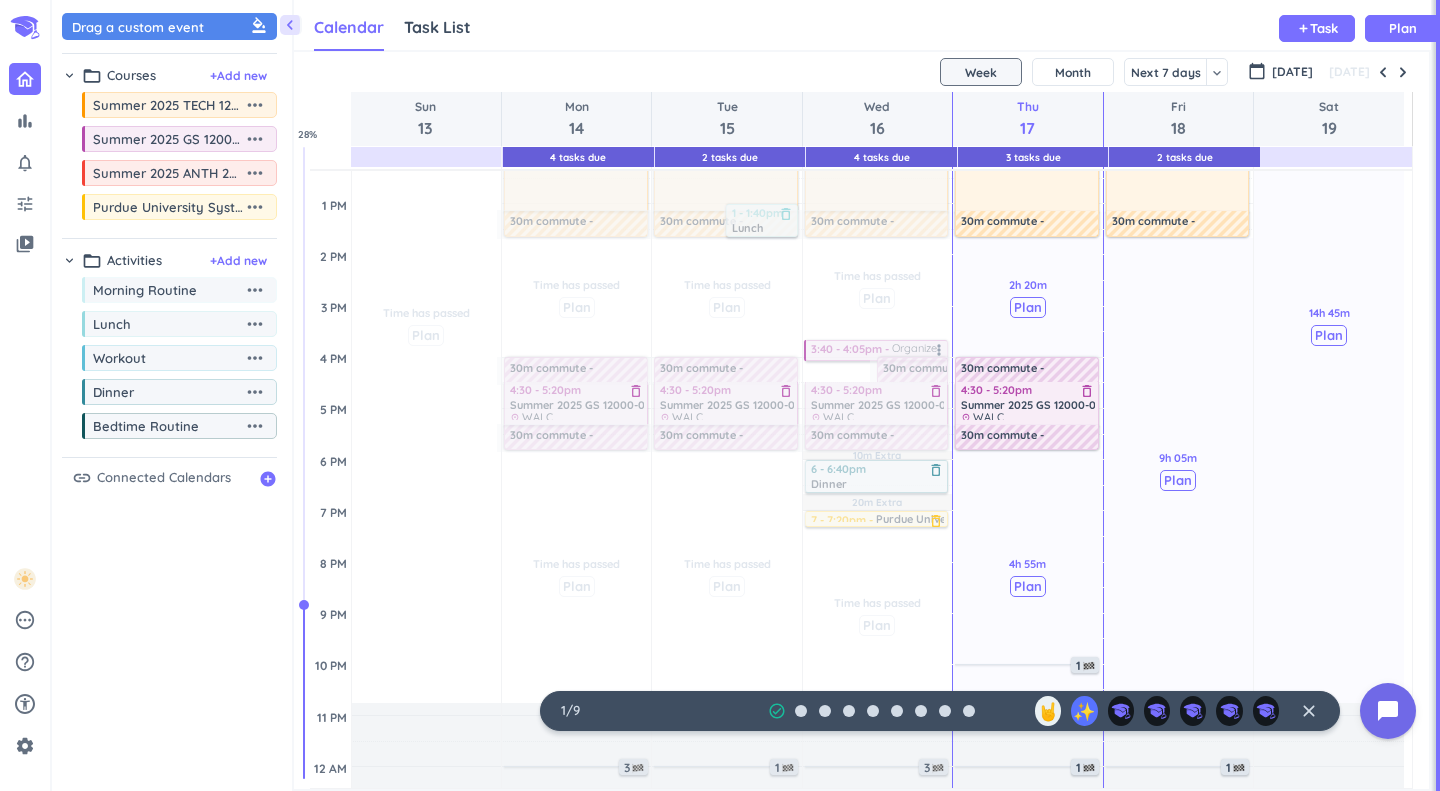 click on "Plan" at bounding box center (1028, 307) 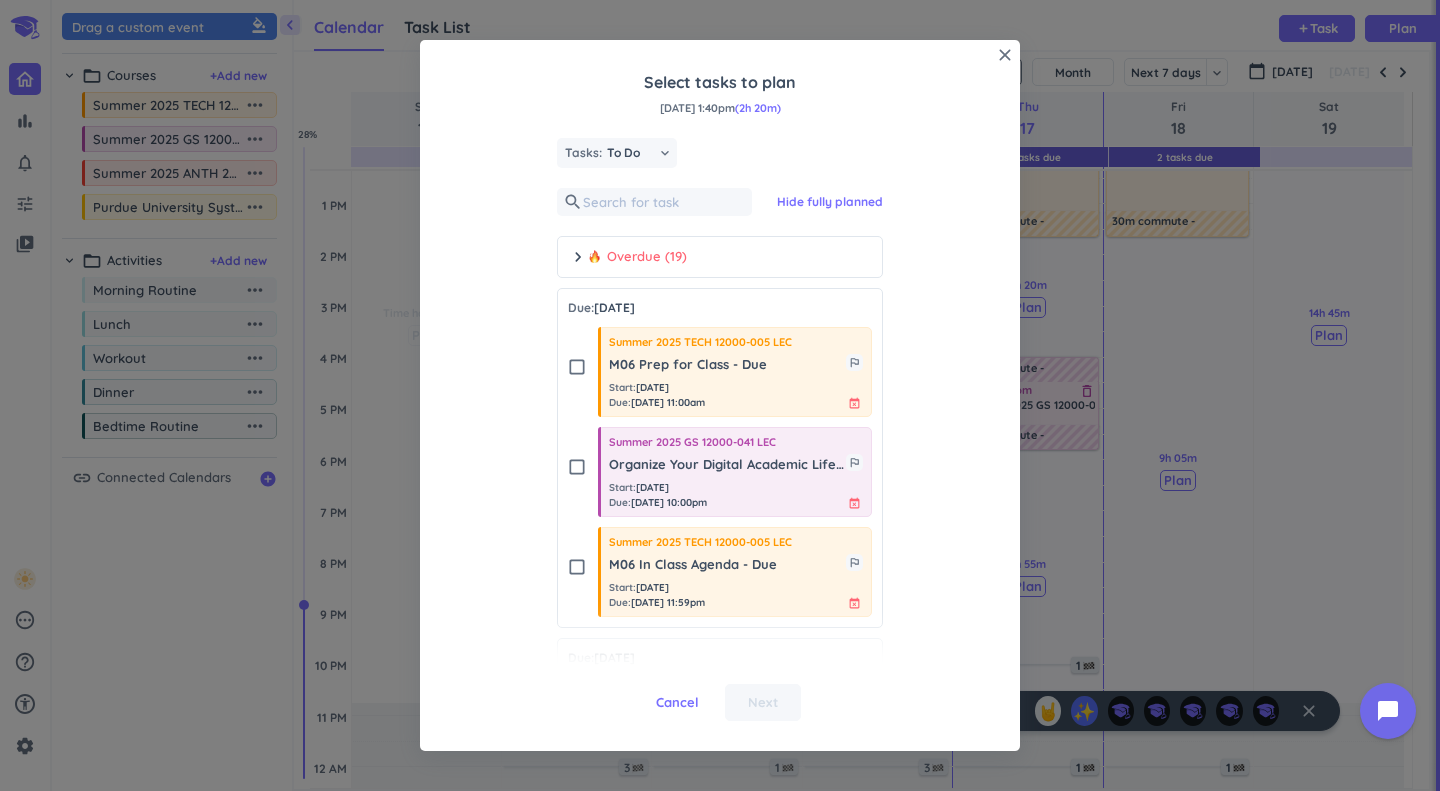 click on "Start :  [DATE]" at bounding box center [657, 387] 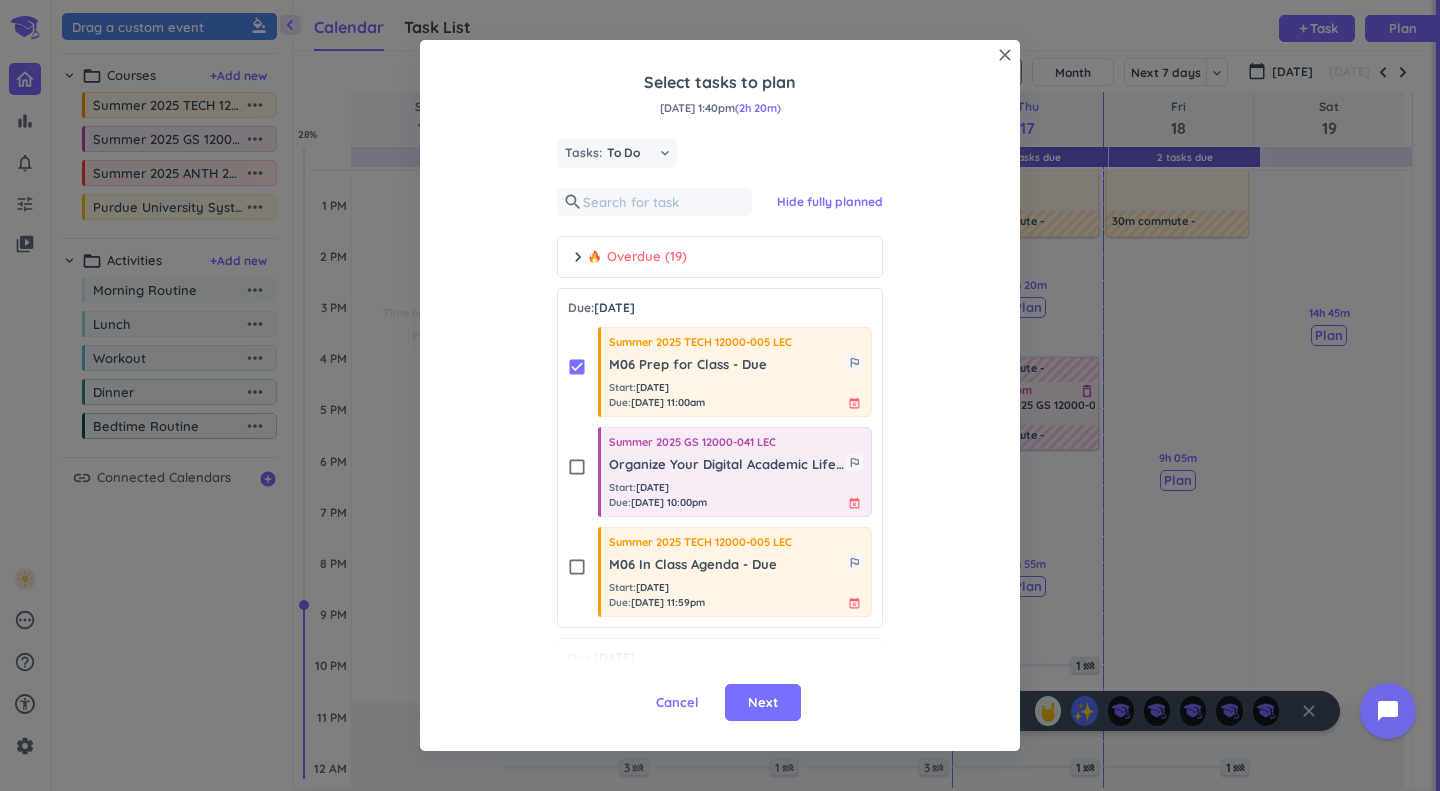 click on "Next" at bounding box center (763, 703) 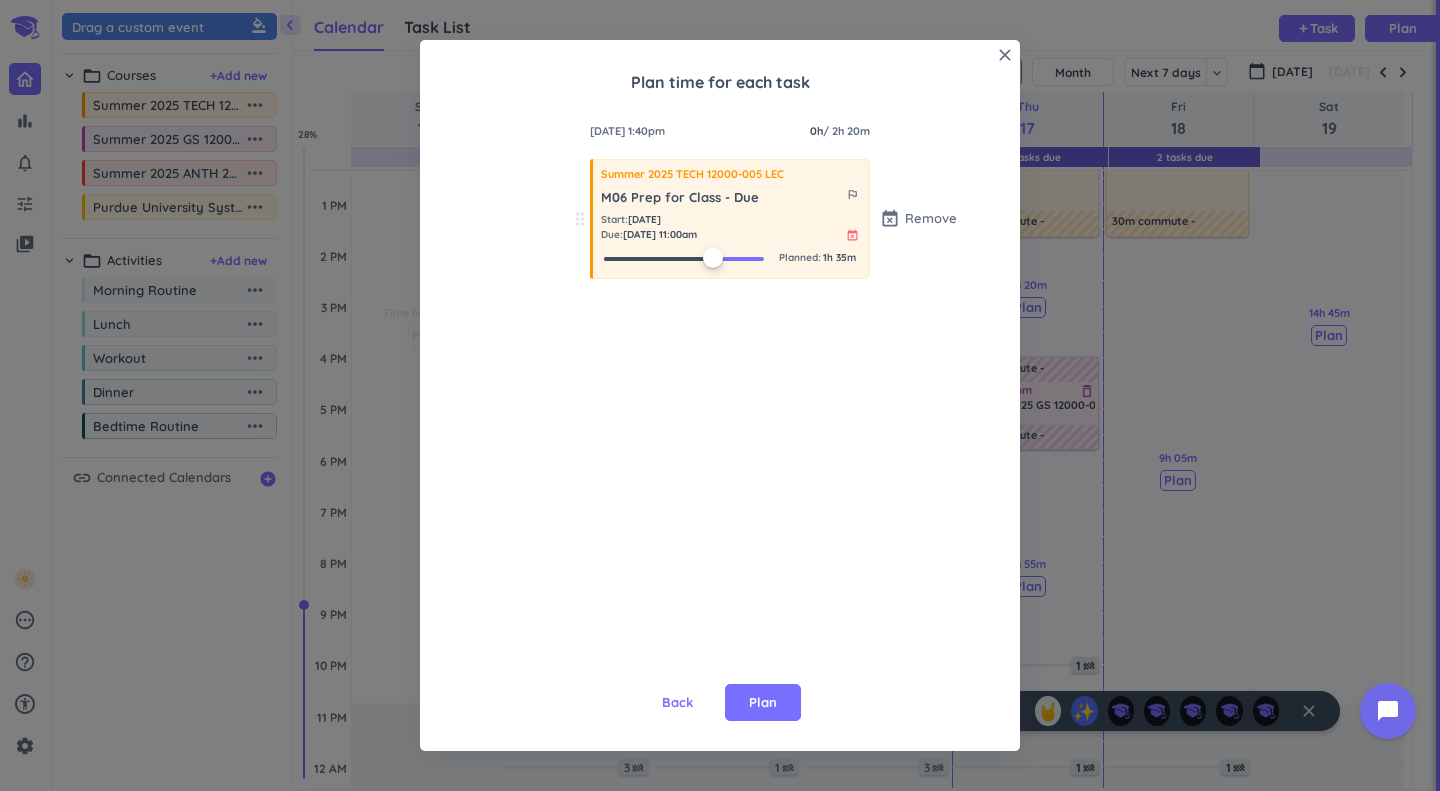 drag, startPoint x: 606, startPoint y: 259, endPoint x: 713, endPoint y: 256, distance: 107.042046 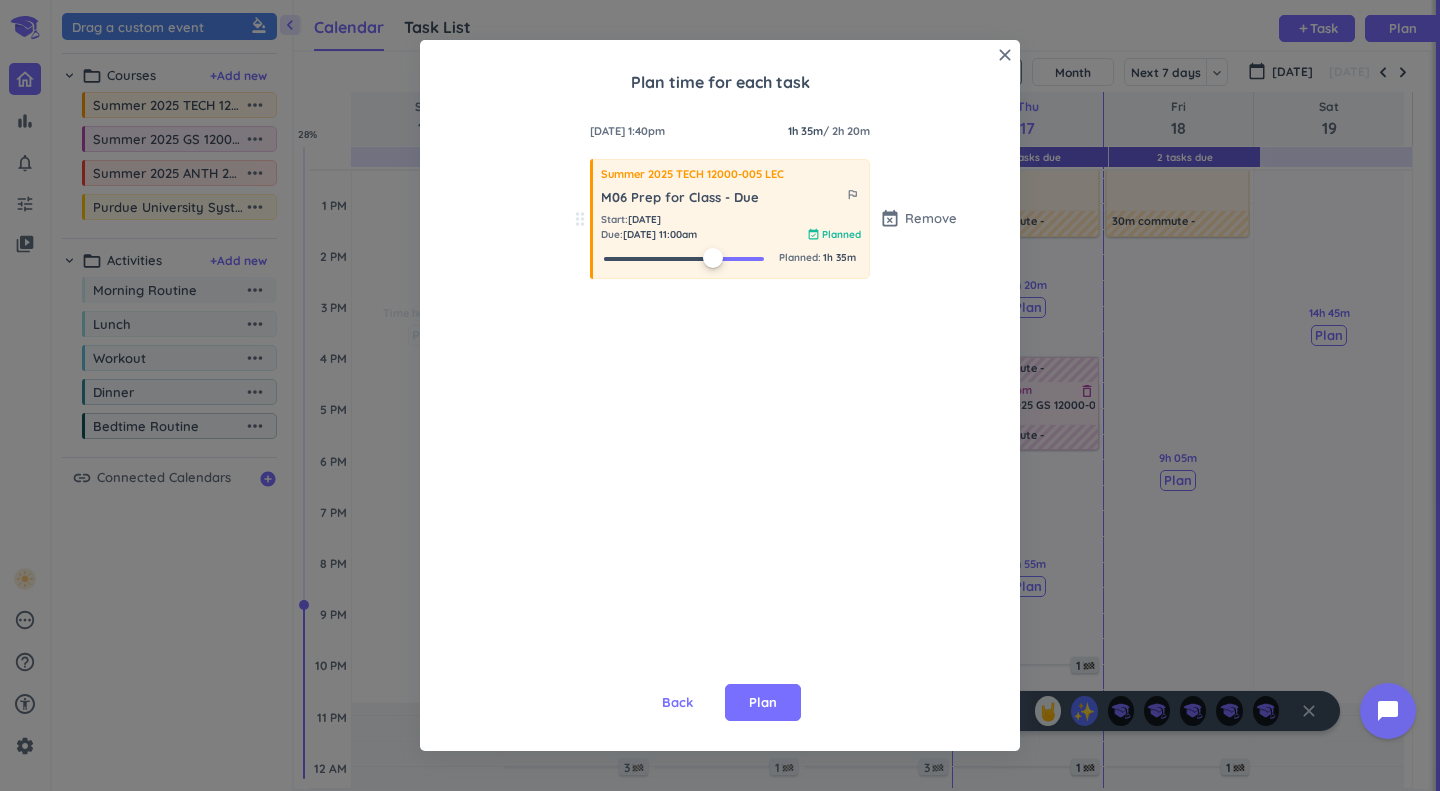 click on "Plan" at bounding box center (763, 703) 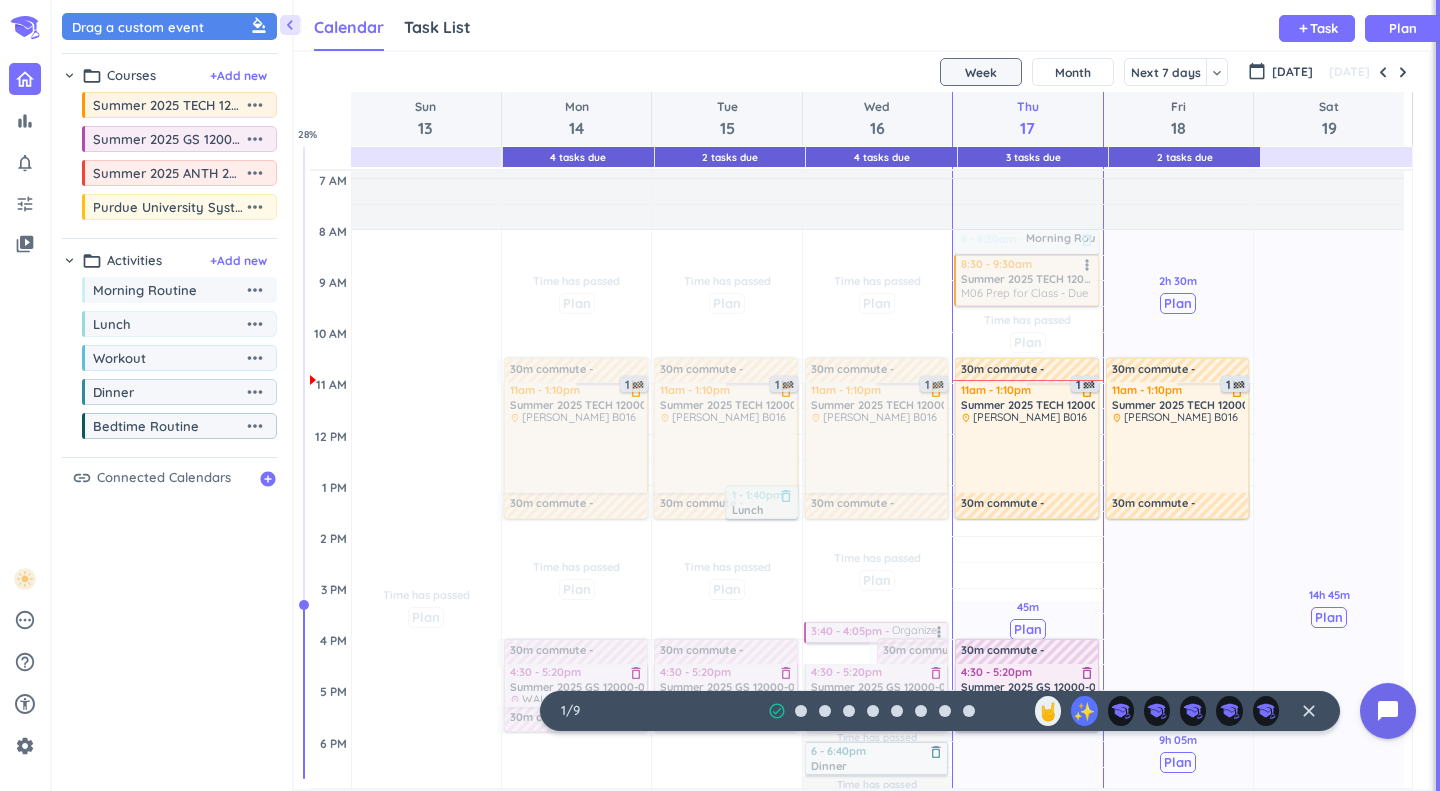 scroll, scrollTop: 0, scrollLeft: 0, axis: both 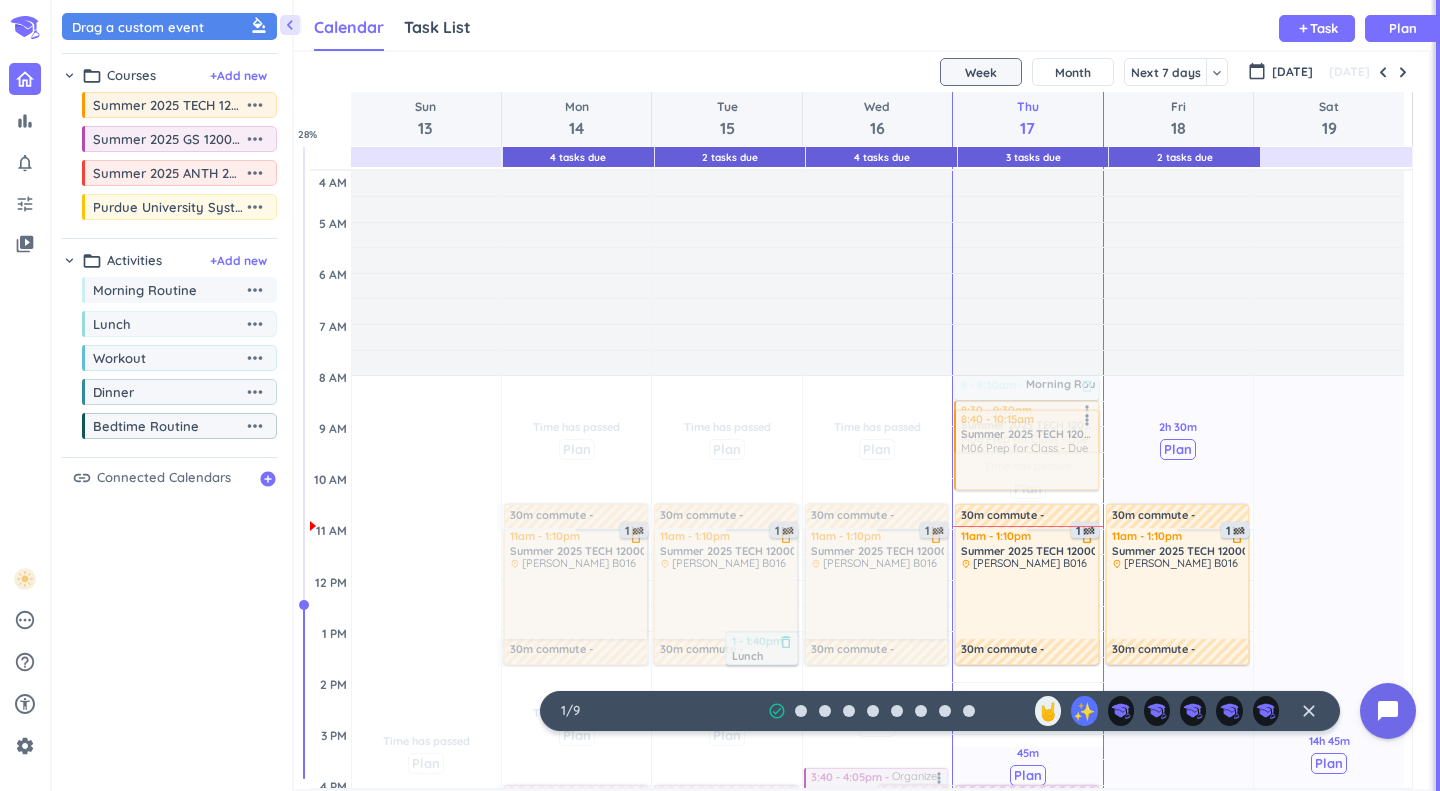 drag, startPoint x: 1046, startPoint y: 284, endPoint x: 1034, endPoint y: 465, distance: 181.39735 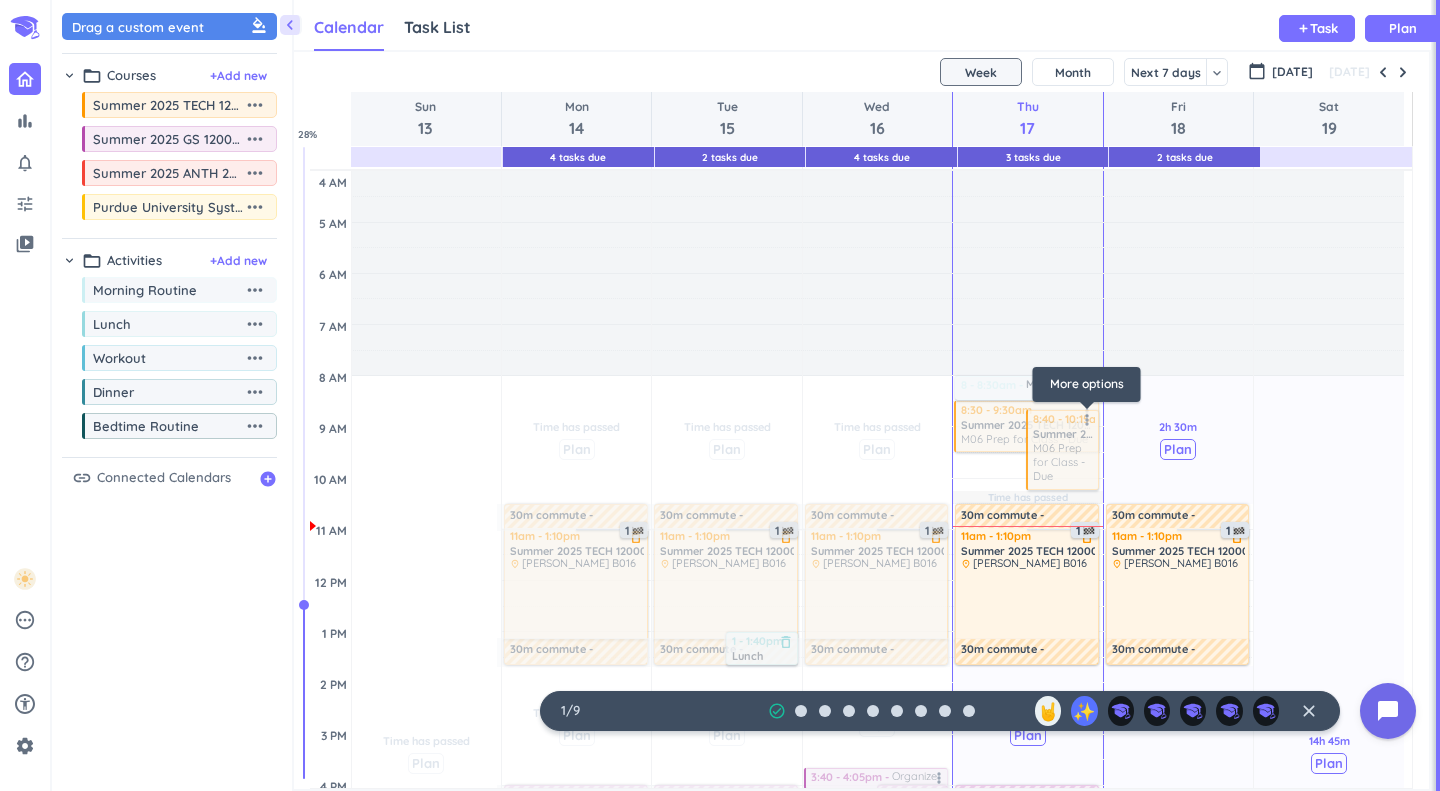click on "more_vert" at bounding box center [1087, 420] 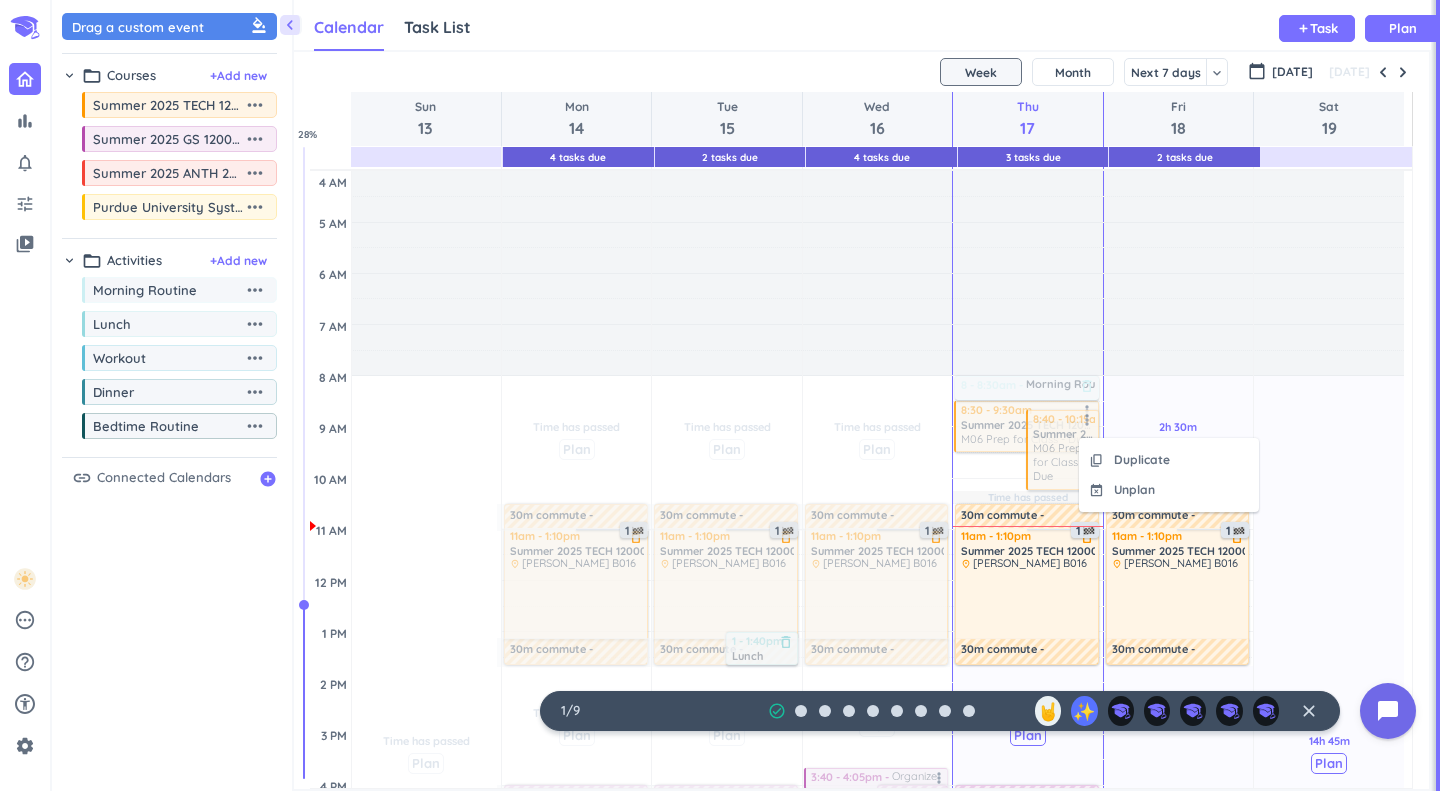 click on "Unplan" at bounding box center (1134, 490) 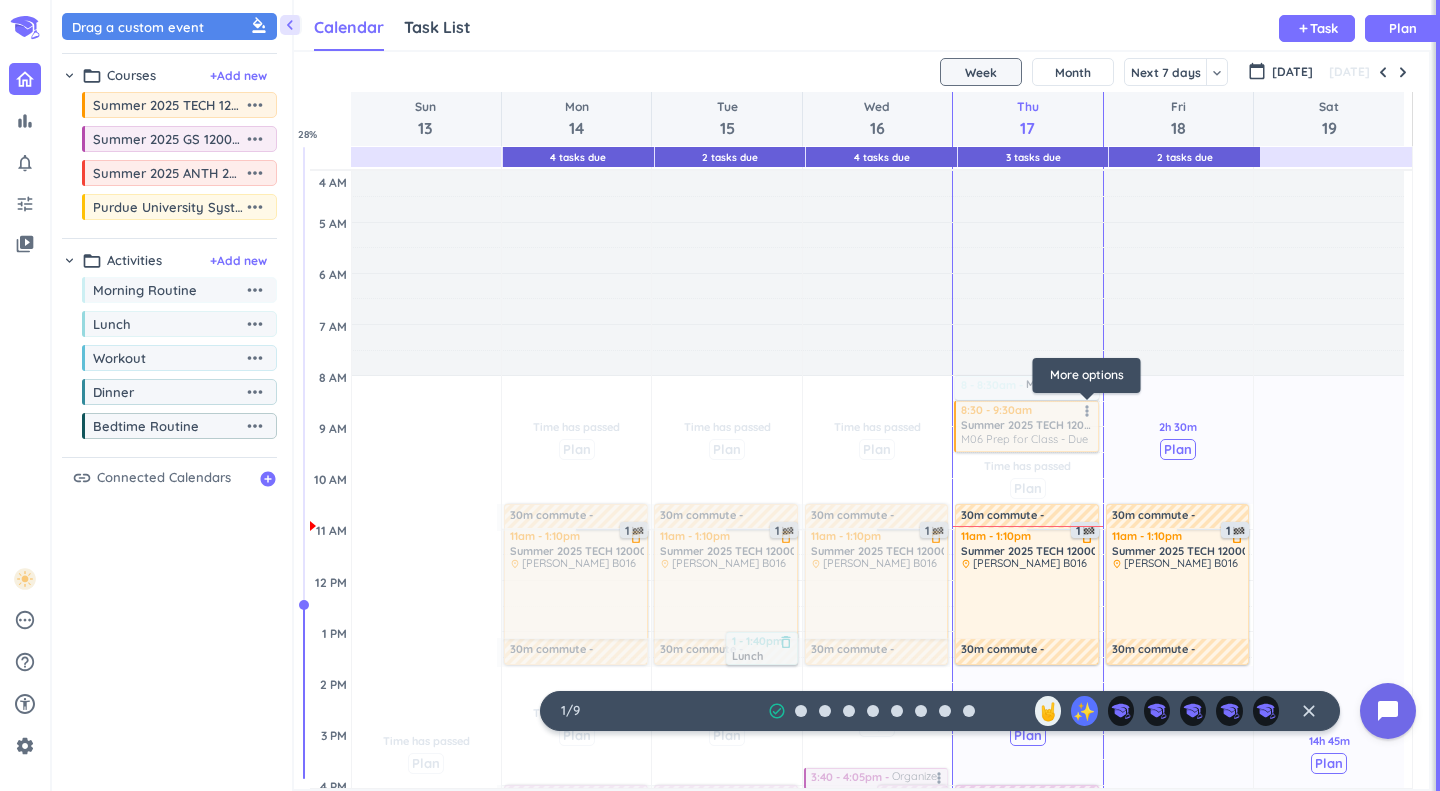 click on "more_vert" at bounding box center [1087, 411] 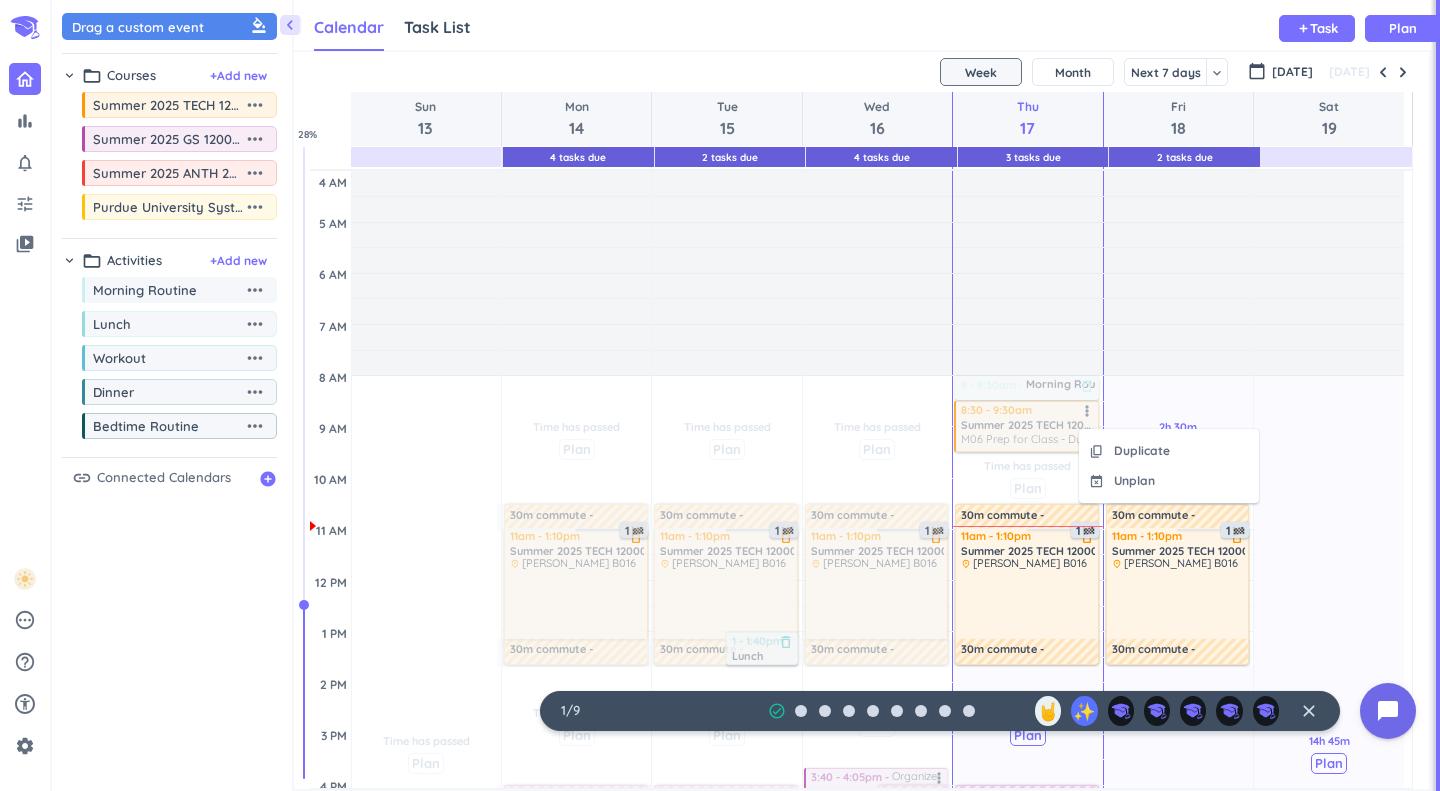 click at bounding box center [1025, 426] 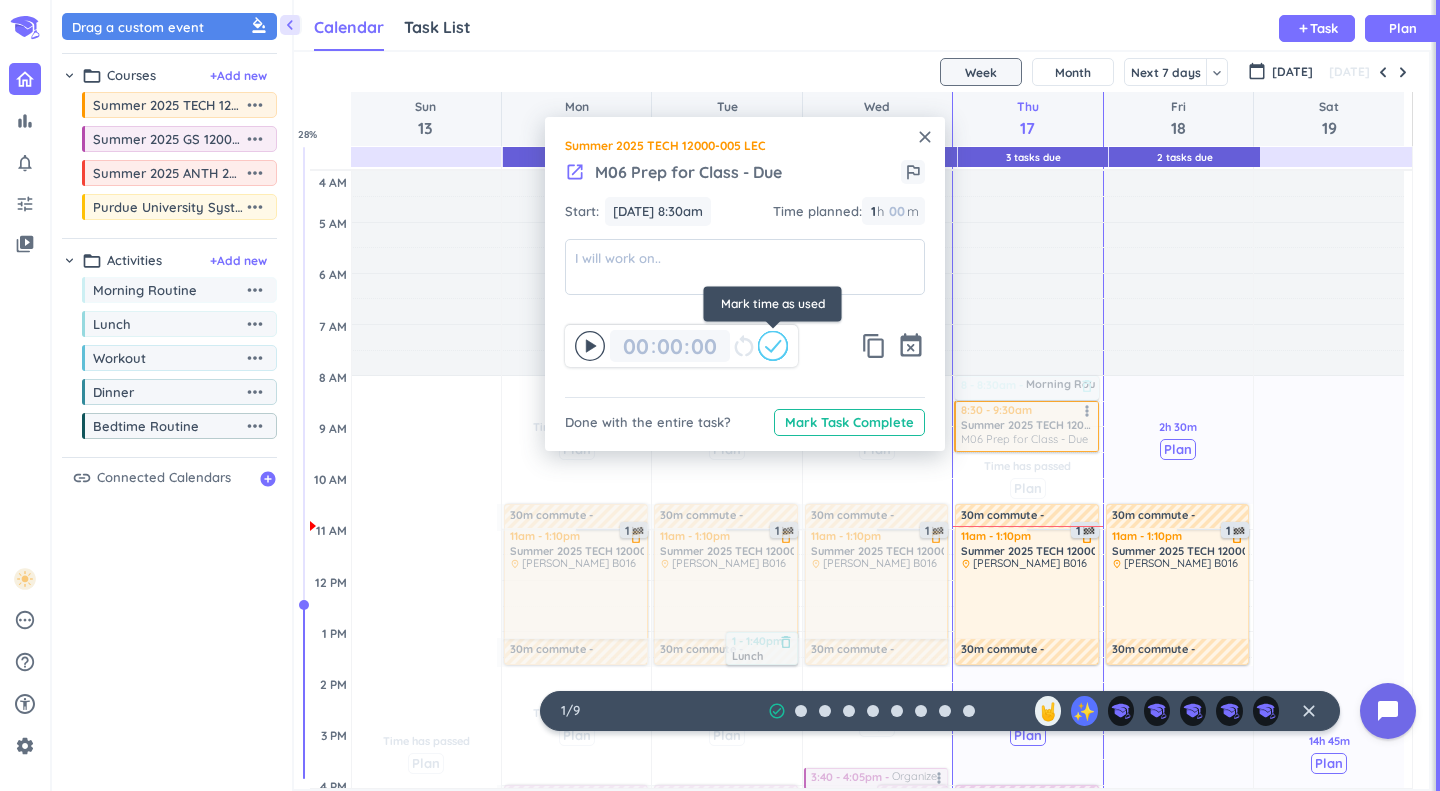 click 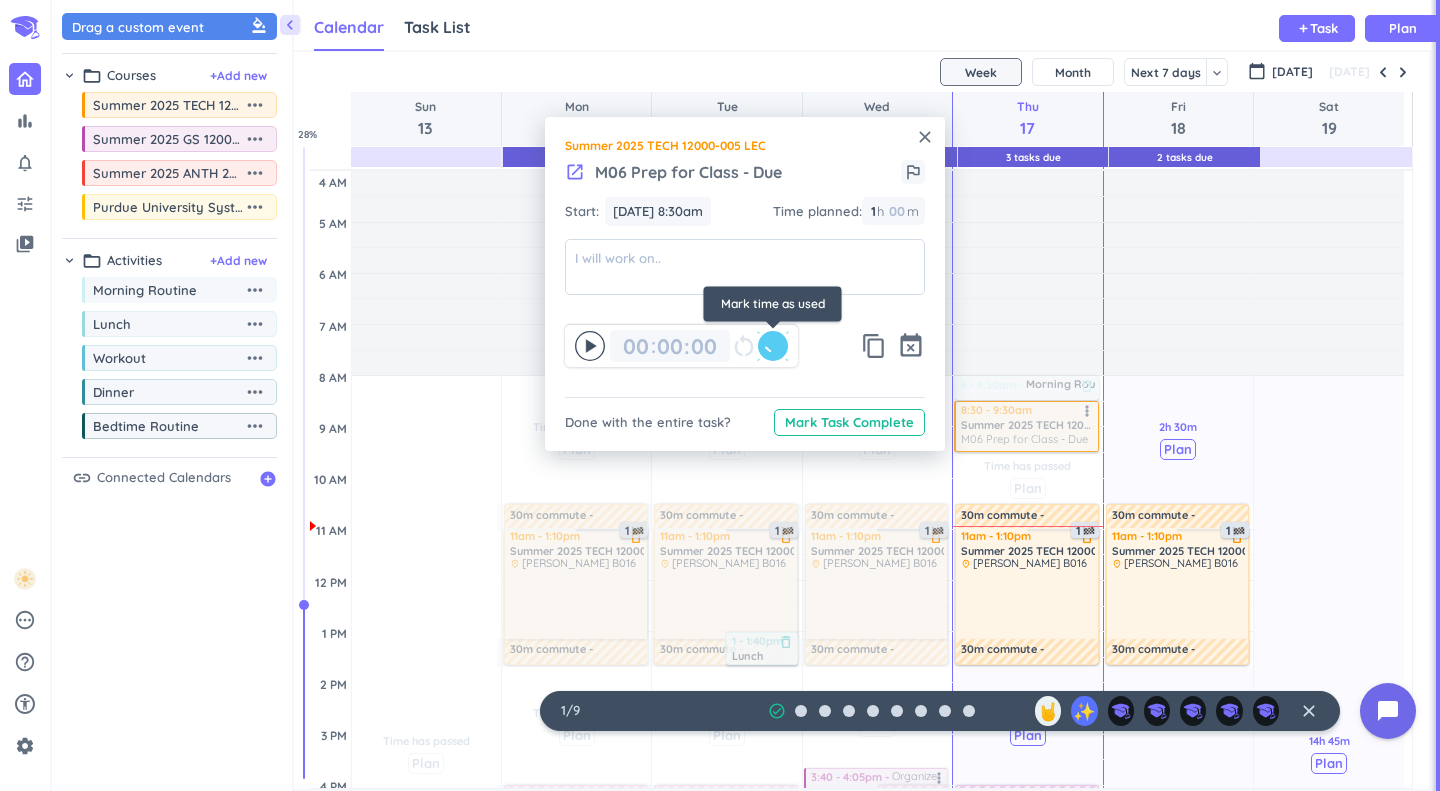 type on "01" 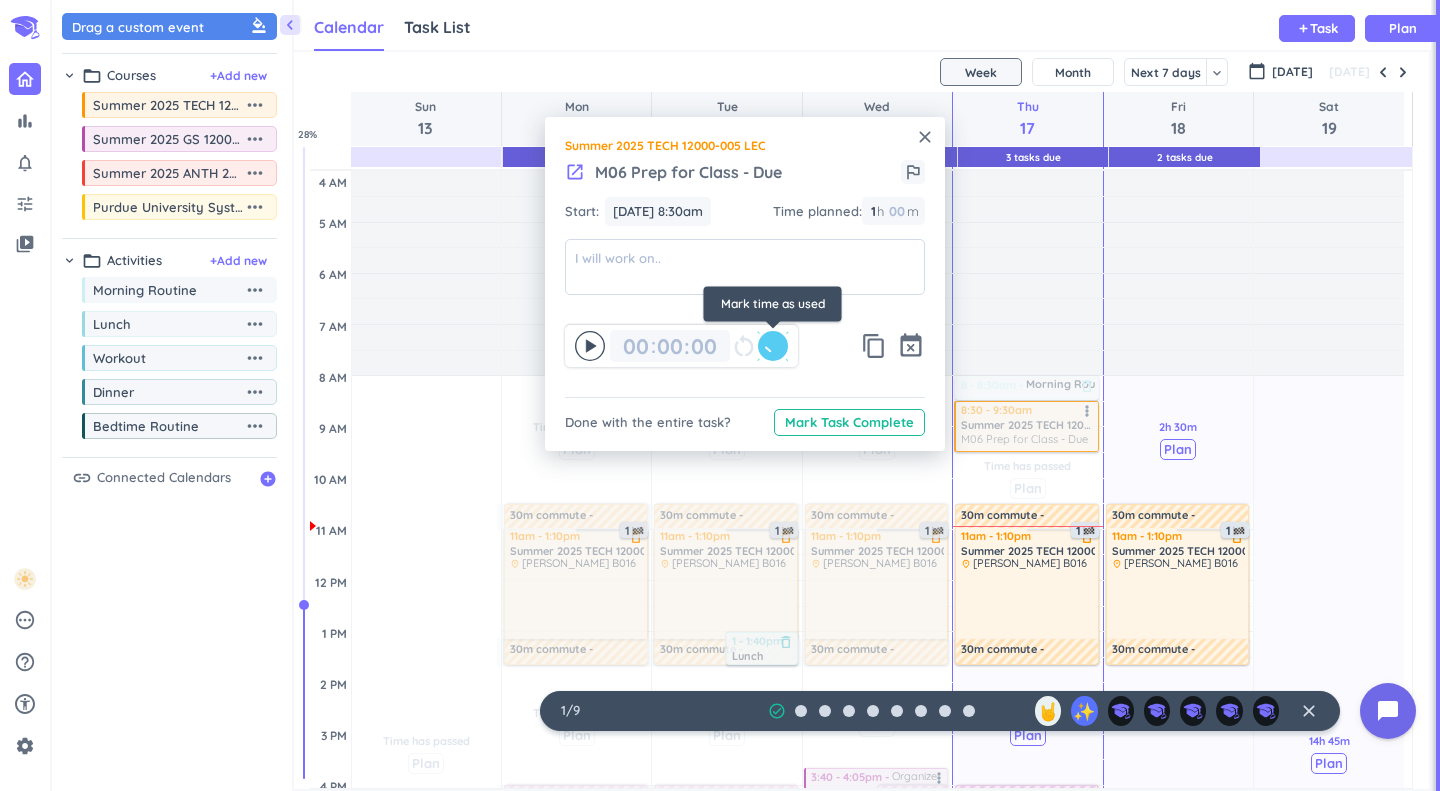 type on "00" 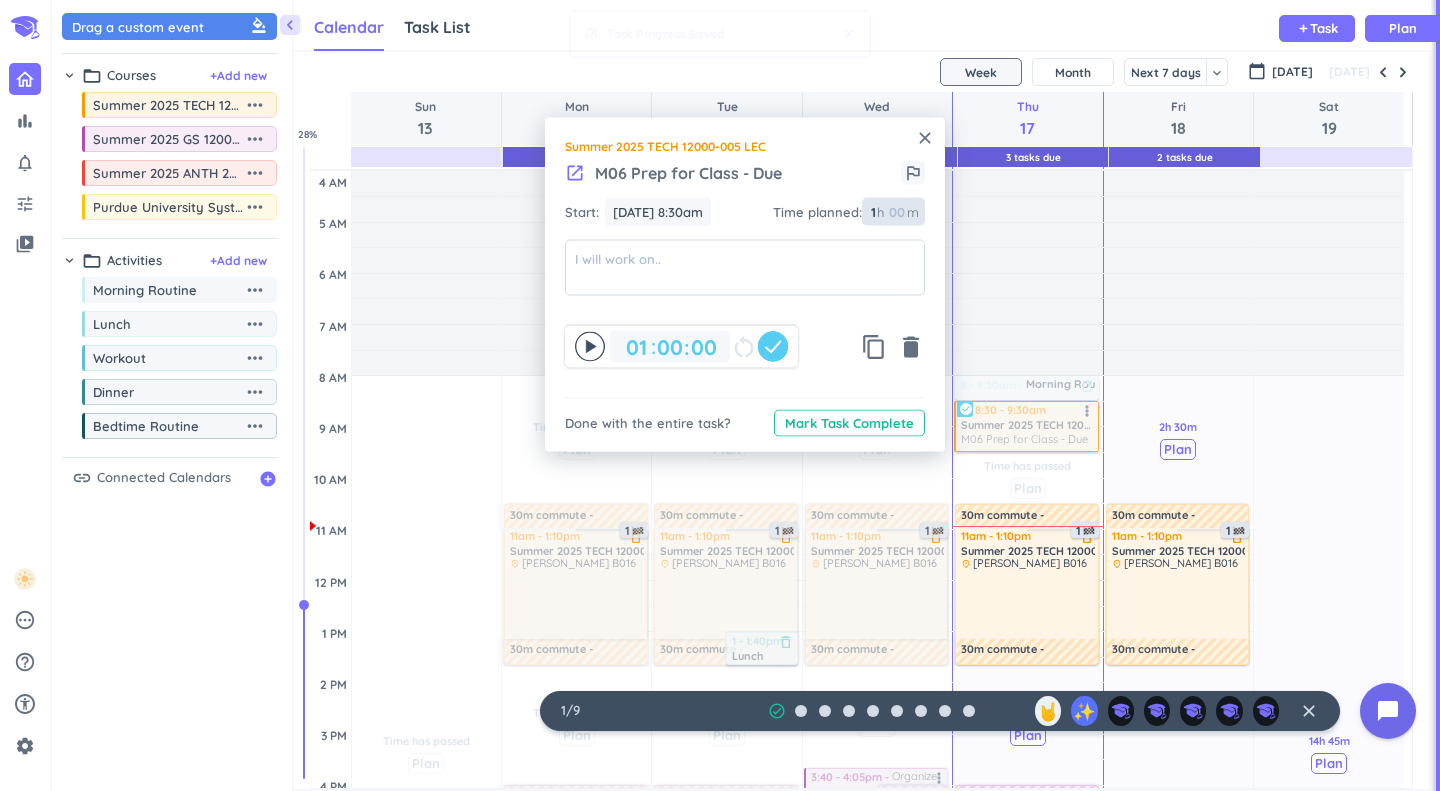 click at bounding box center (896, 212) 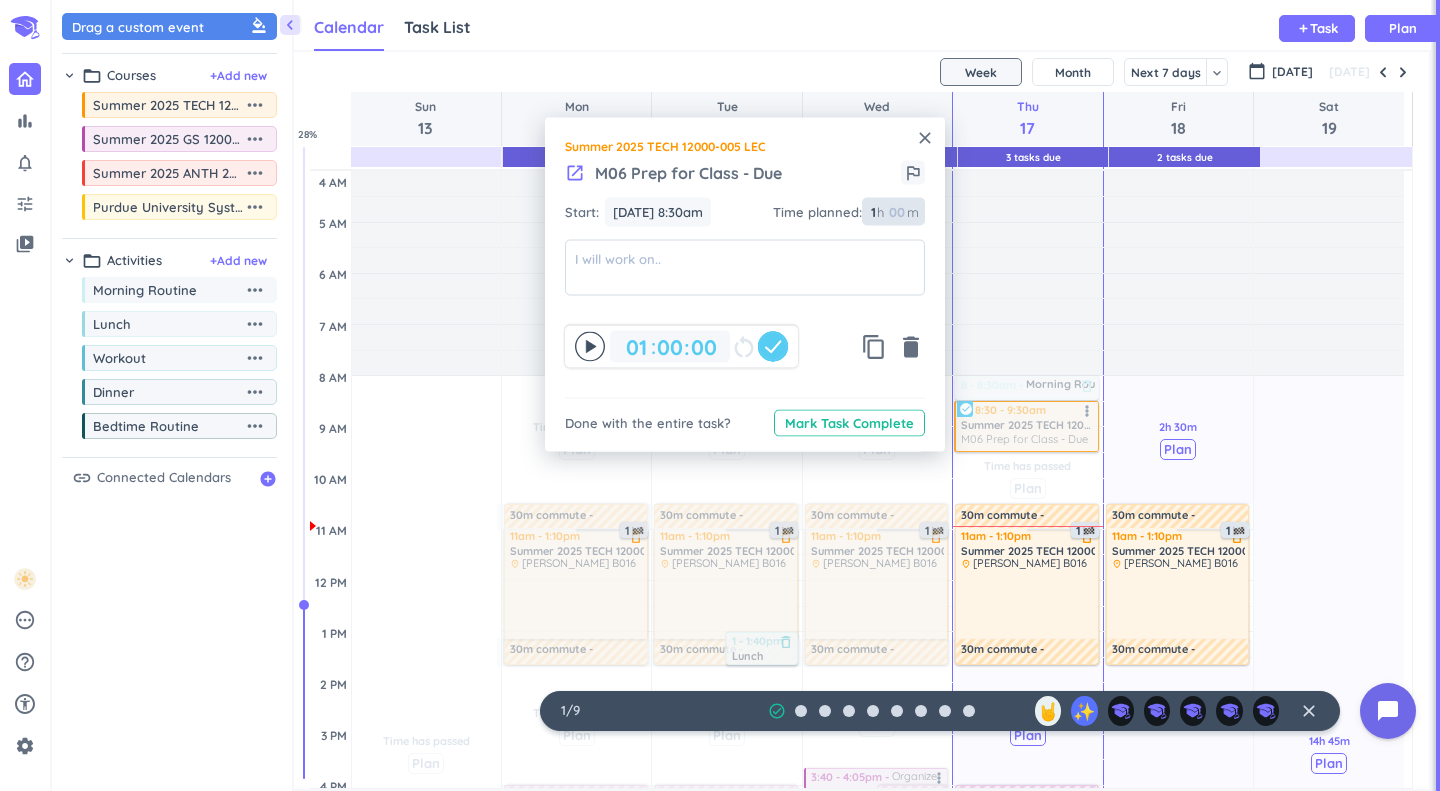 click on "1" at bounding box center [872, 212] 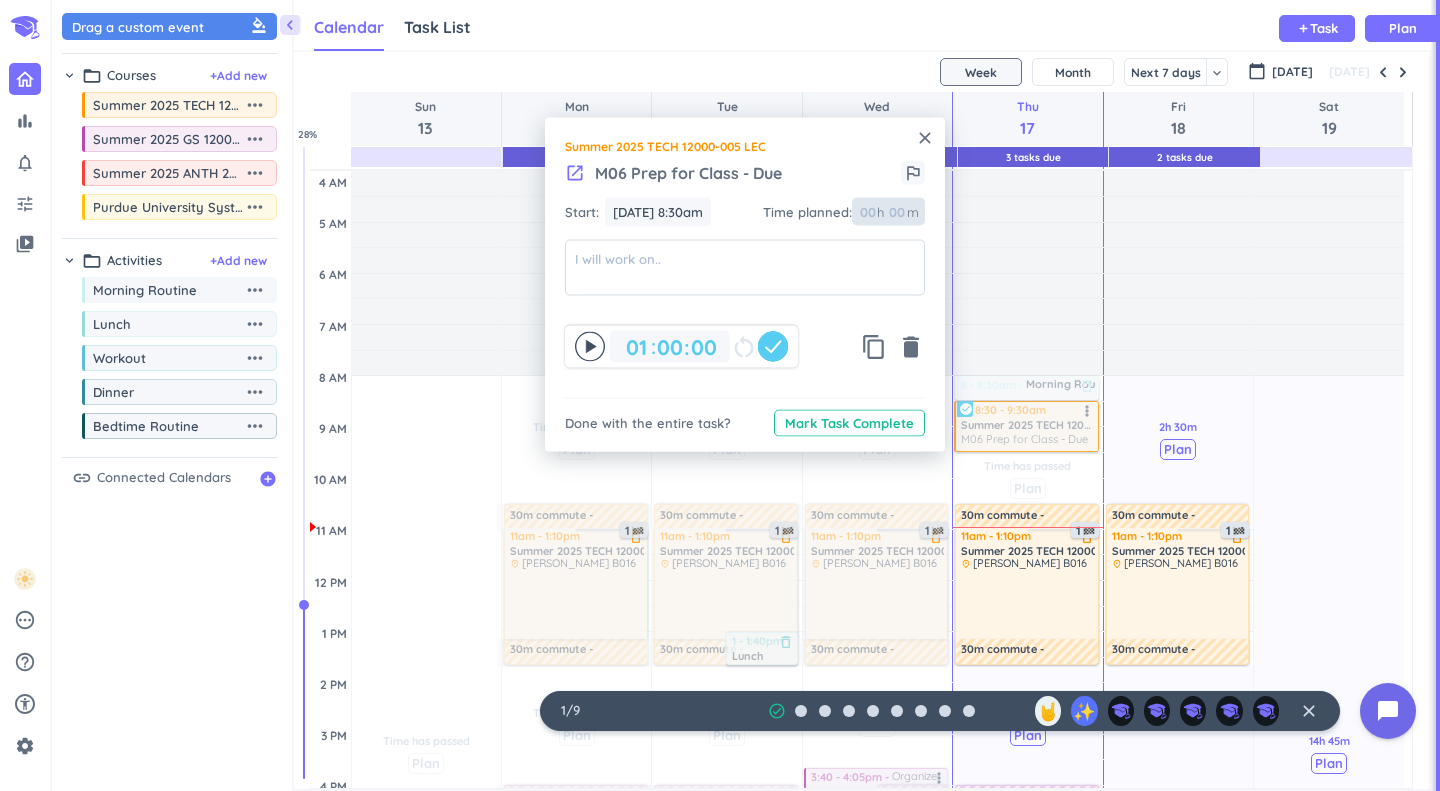 type on "2" 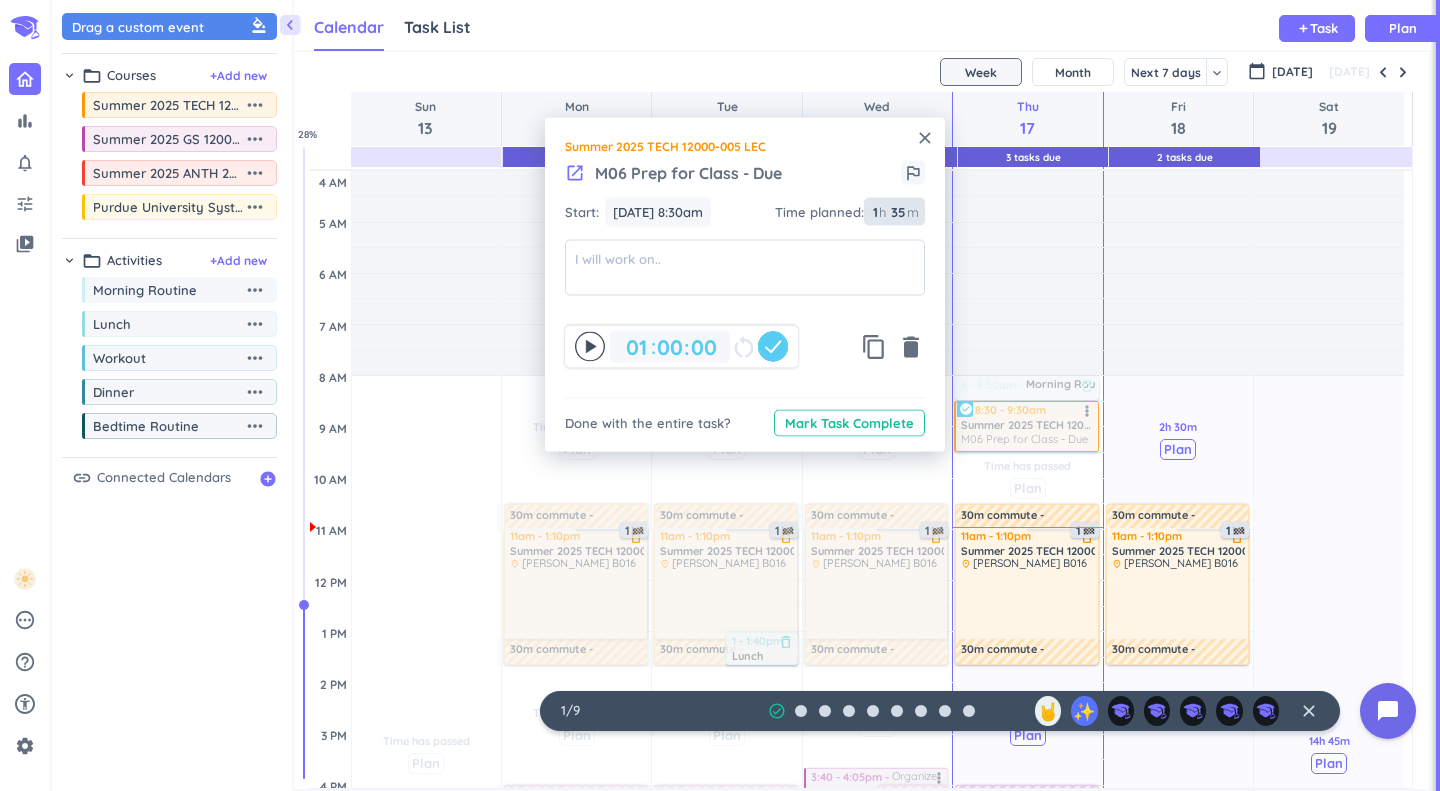 type on "3" 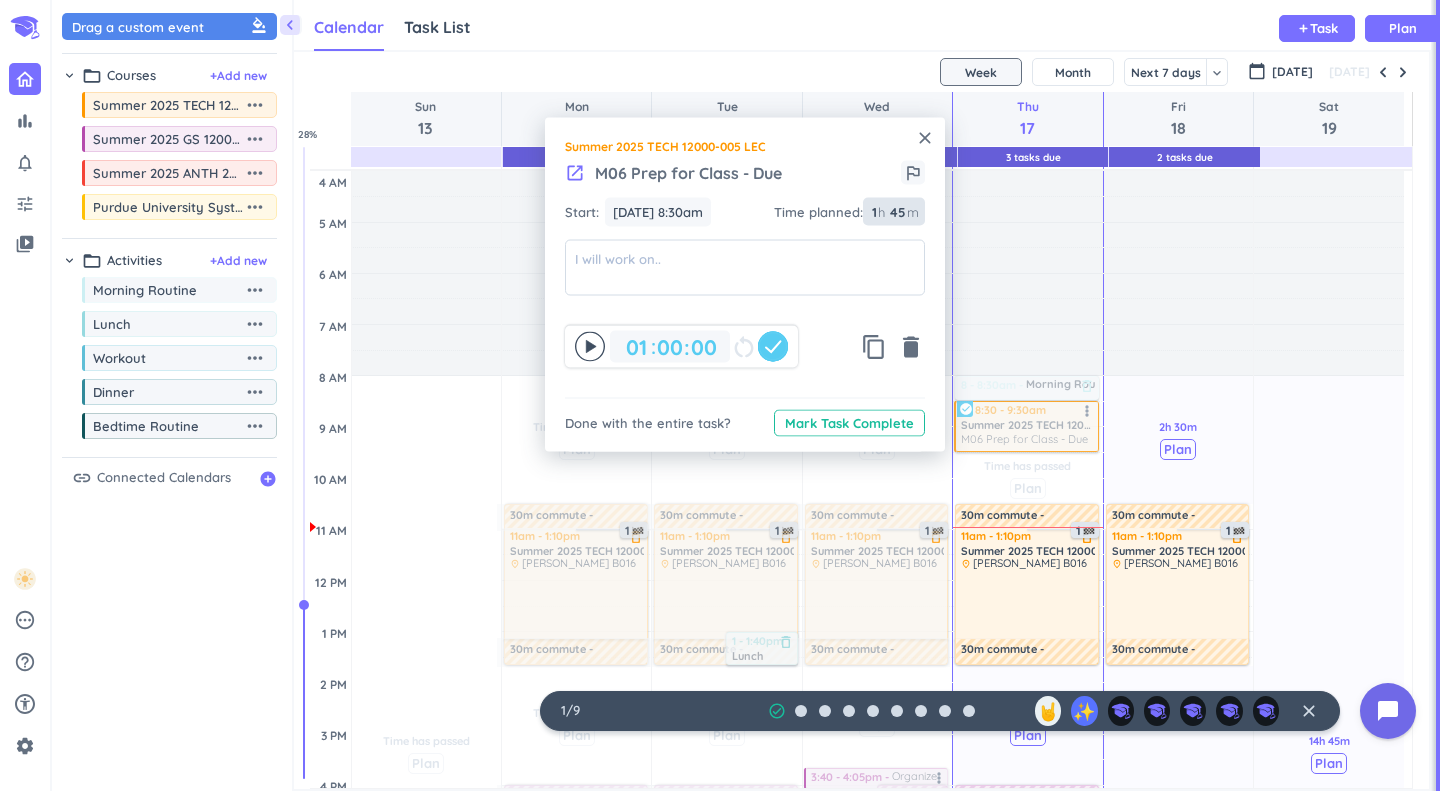 type on "45" 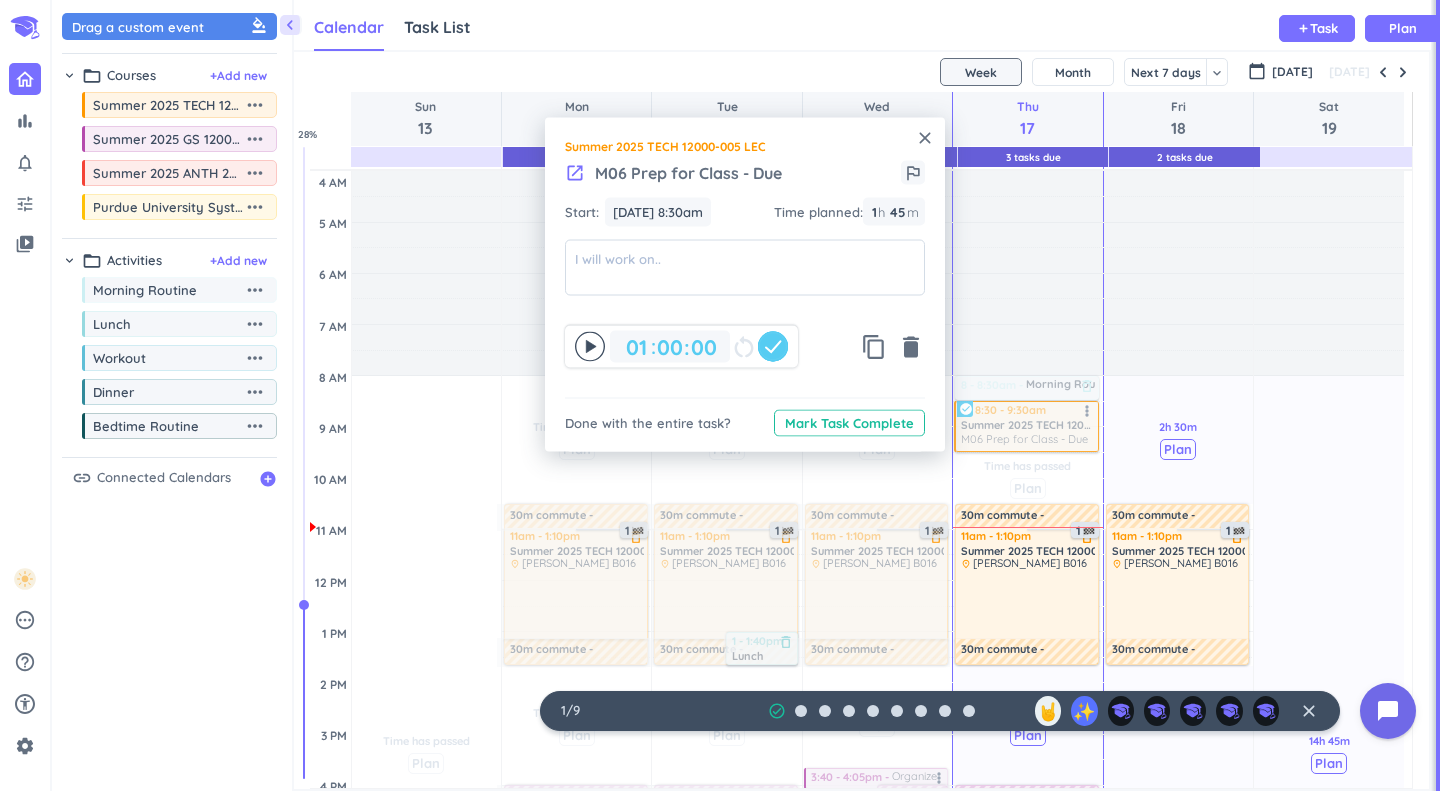 click on "Mark Task Complete" at bounding box center (849, 423) 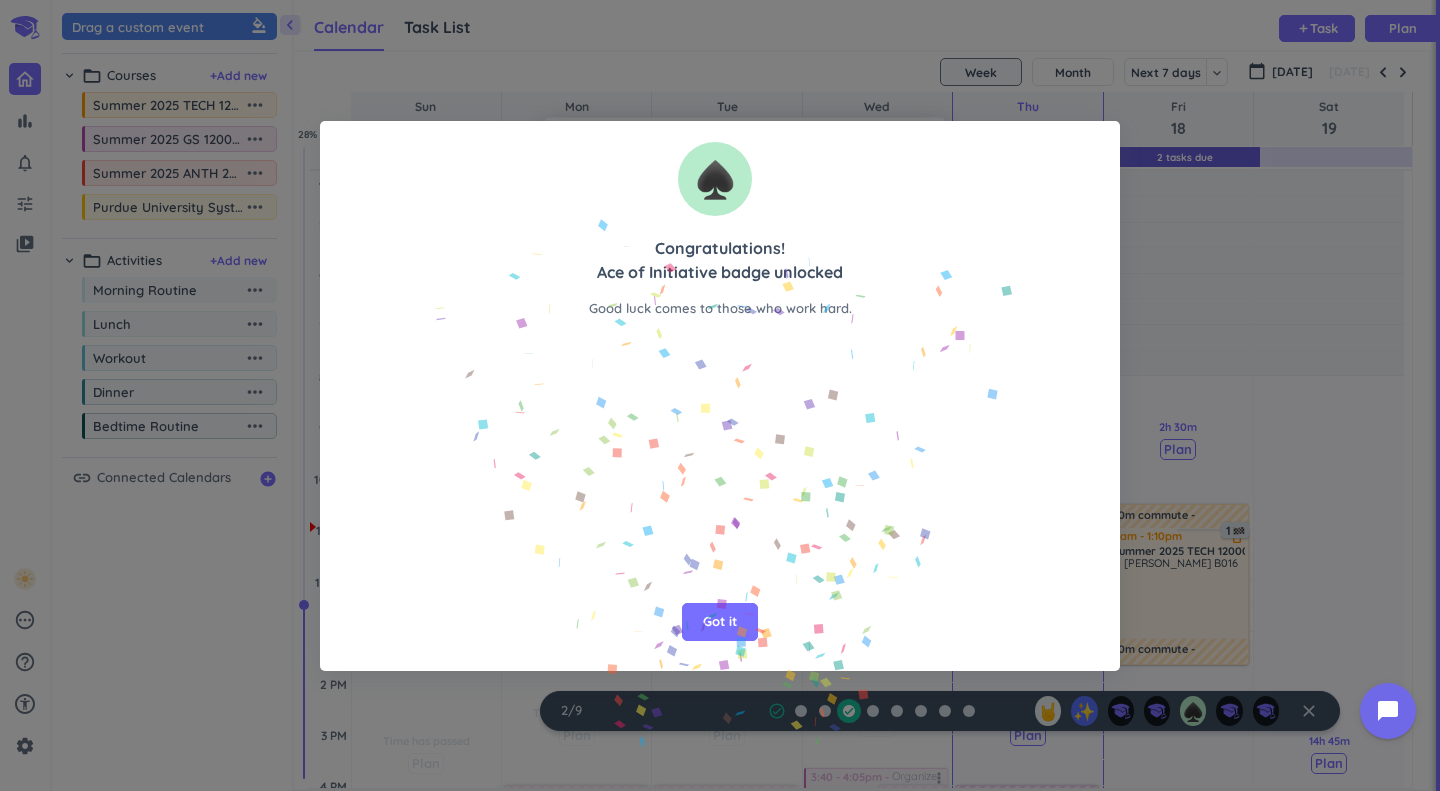 click on "Got it" at bounding box center (720, 622) 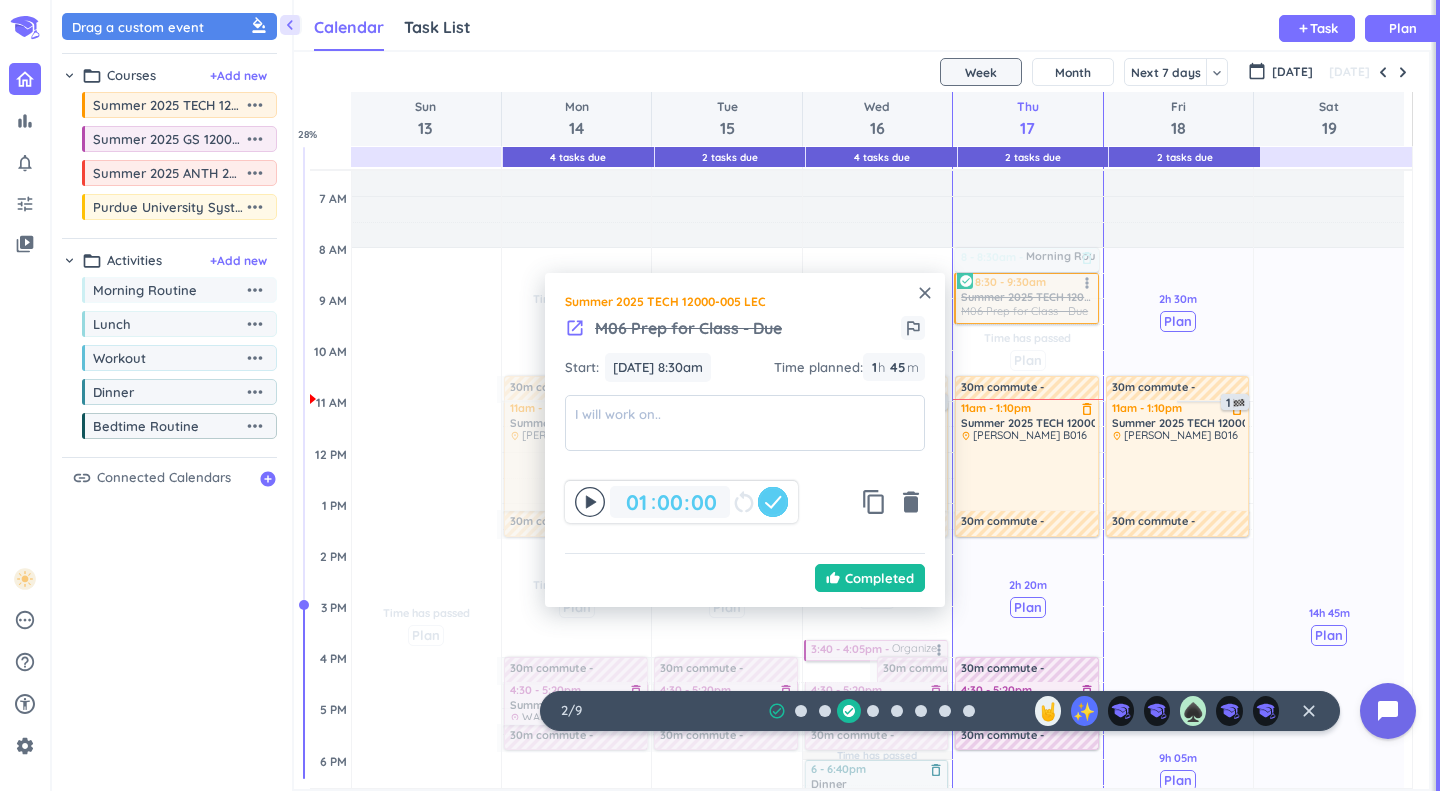 scroll, scrollTop: 129, scrollLeft: 0, axis: vertical 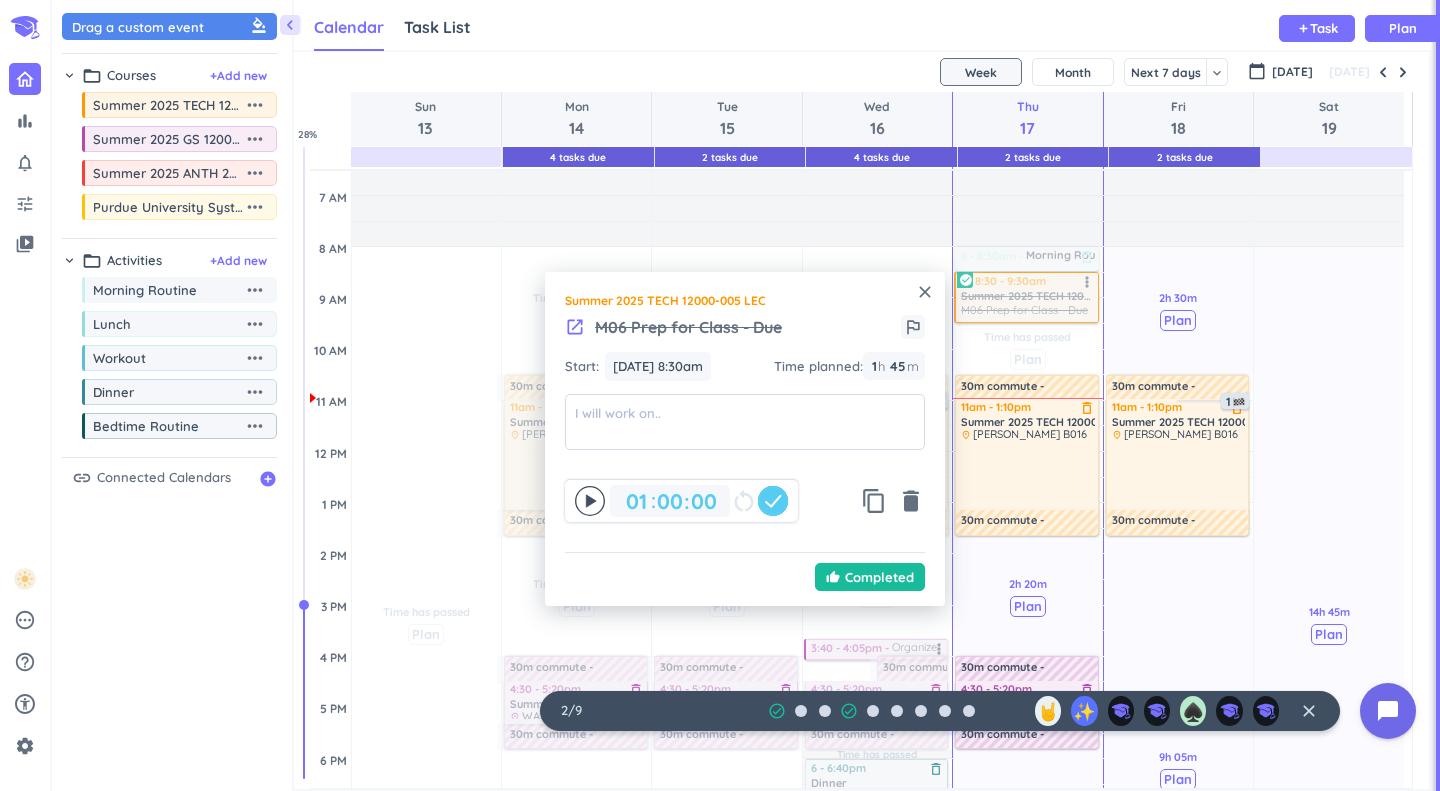 click on "Plan" at bounding box center [1028, 359] 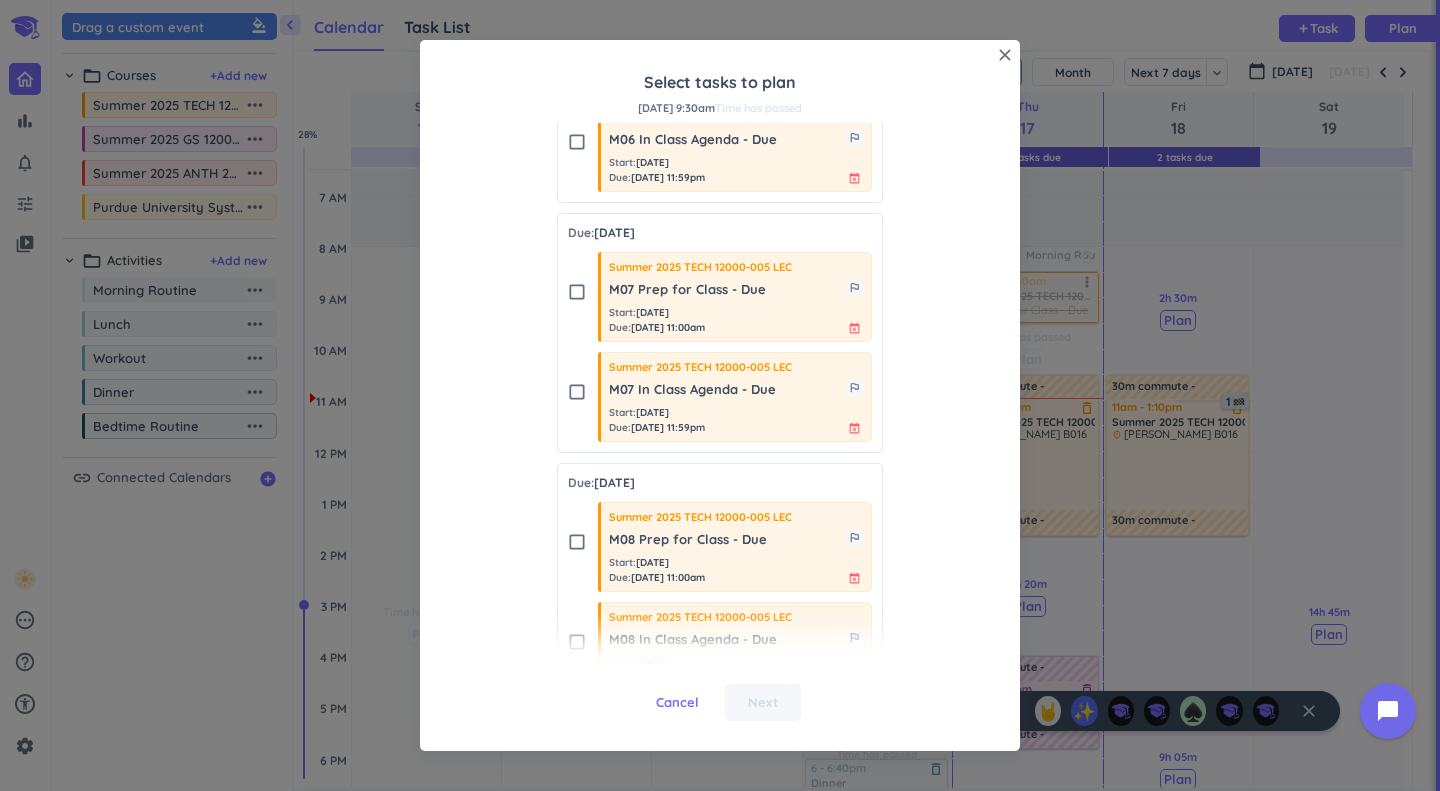scroll, scrollTop: 0, scrollLeft: 0, axis: both 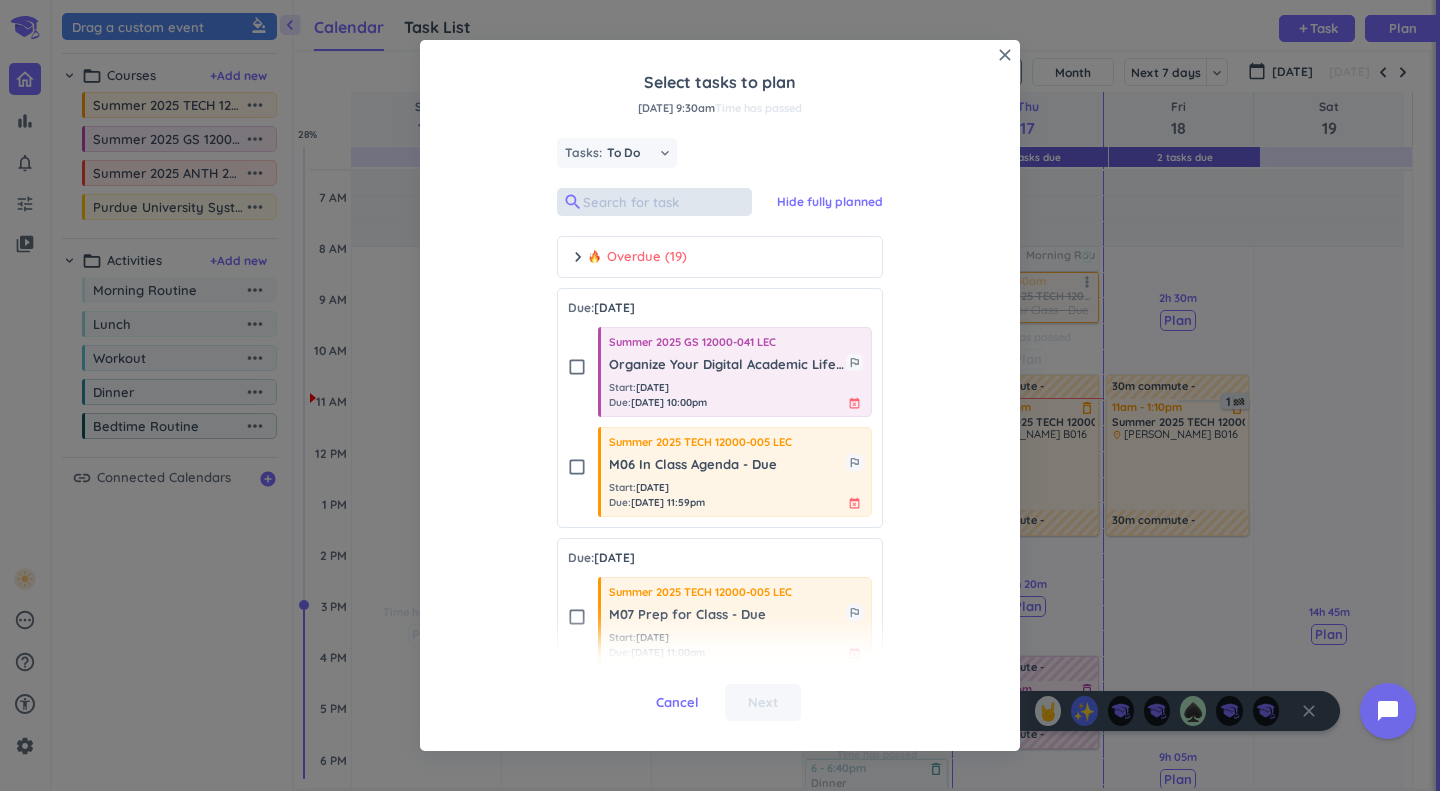 click at bounding box center [654, 202] 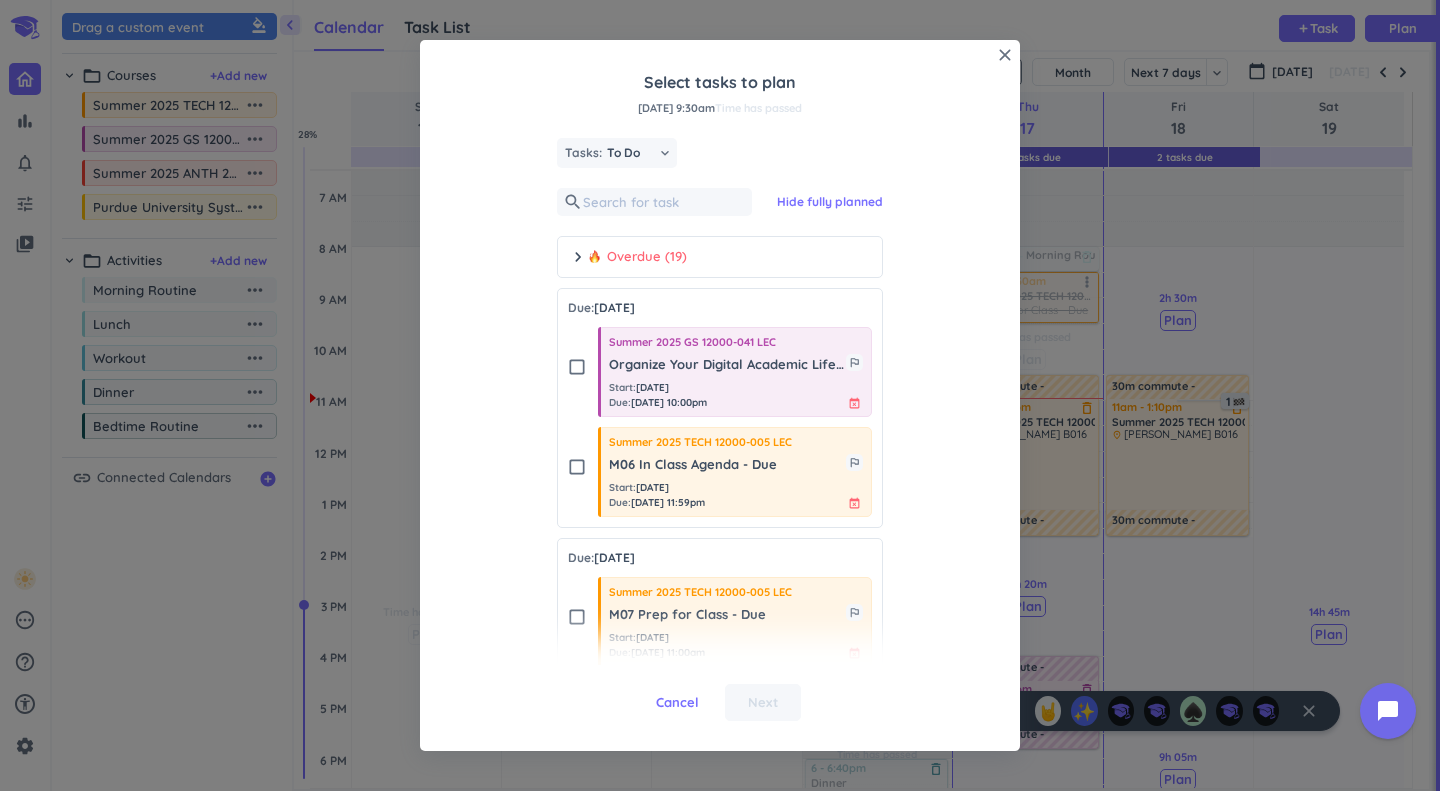 click at bounding box center (594, 256) 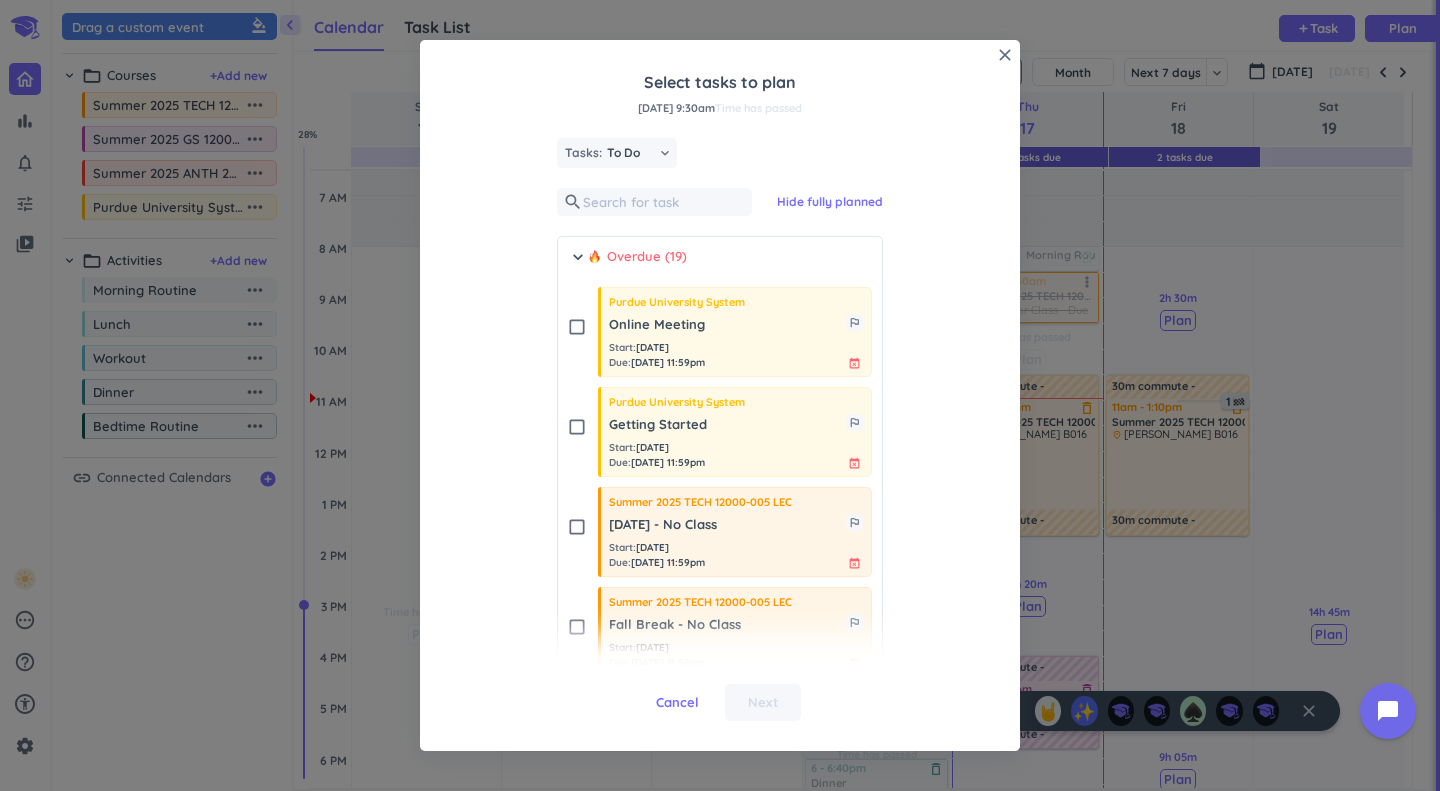 click on "check_box_outline_blank" at bounding box center (577, 327) 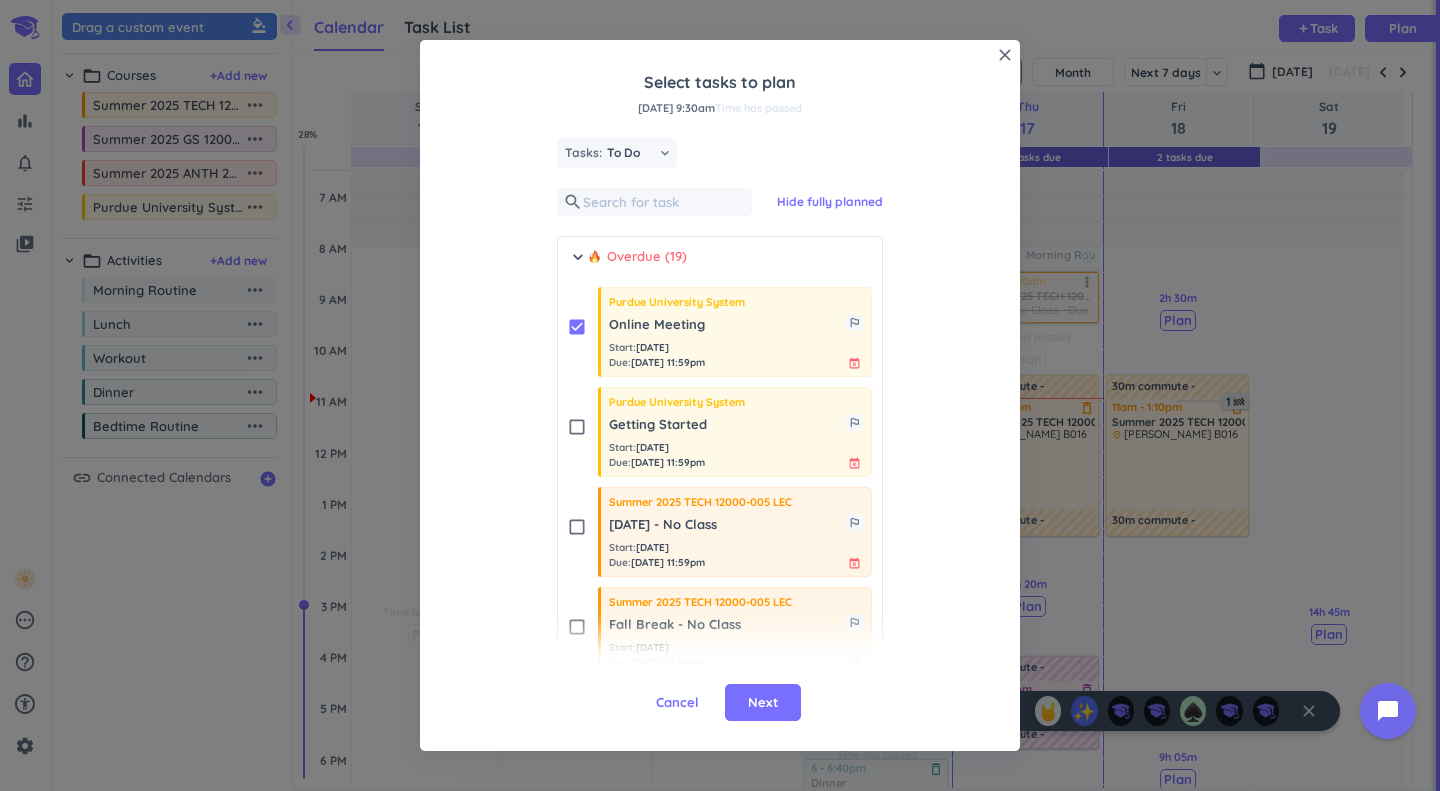 click on "Next" at bounding box center (763, 703) 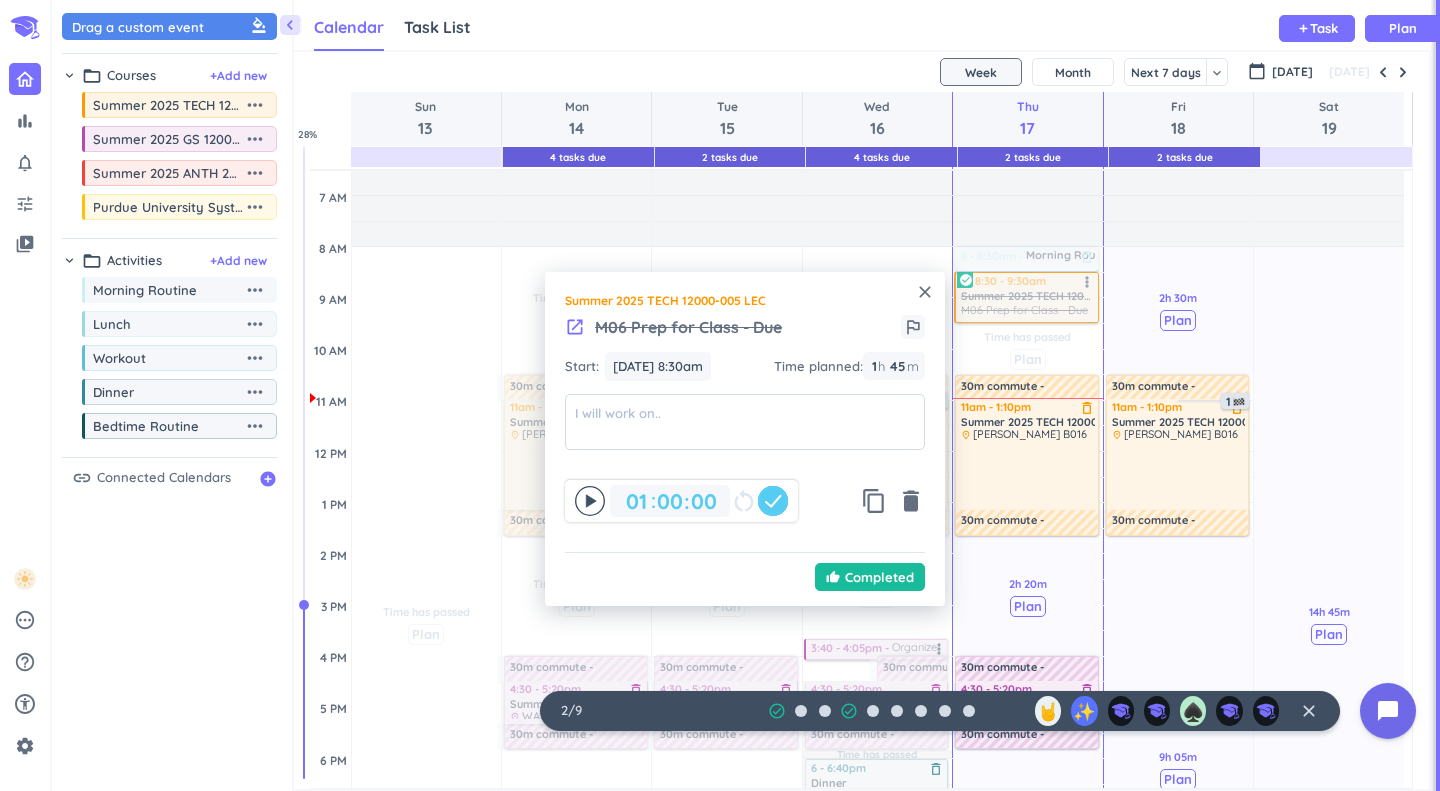 click on "close" at bounding box center (925, 292) 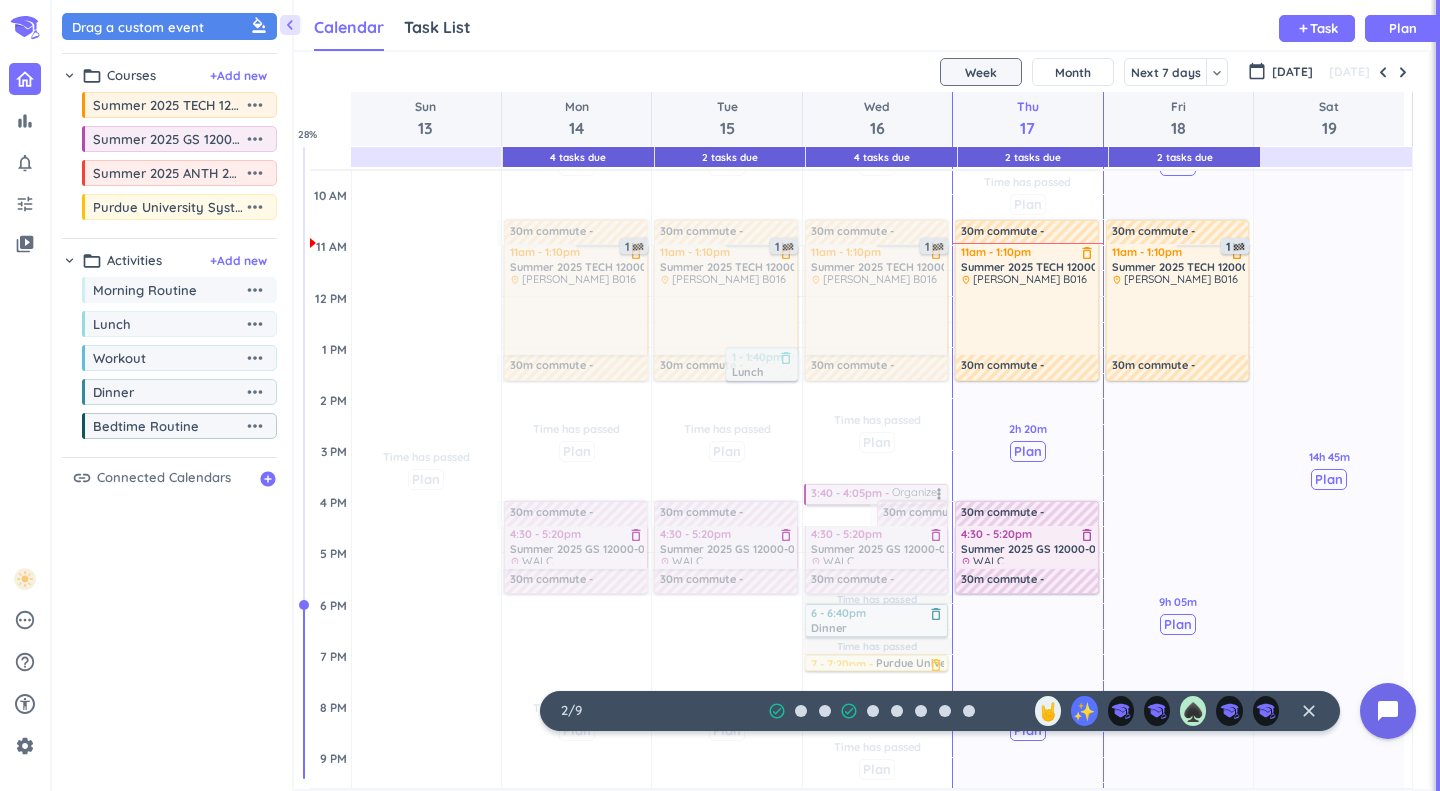 scroll, scrollTop: 279, scrollLeft: 0, axis: vertical 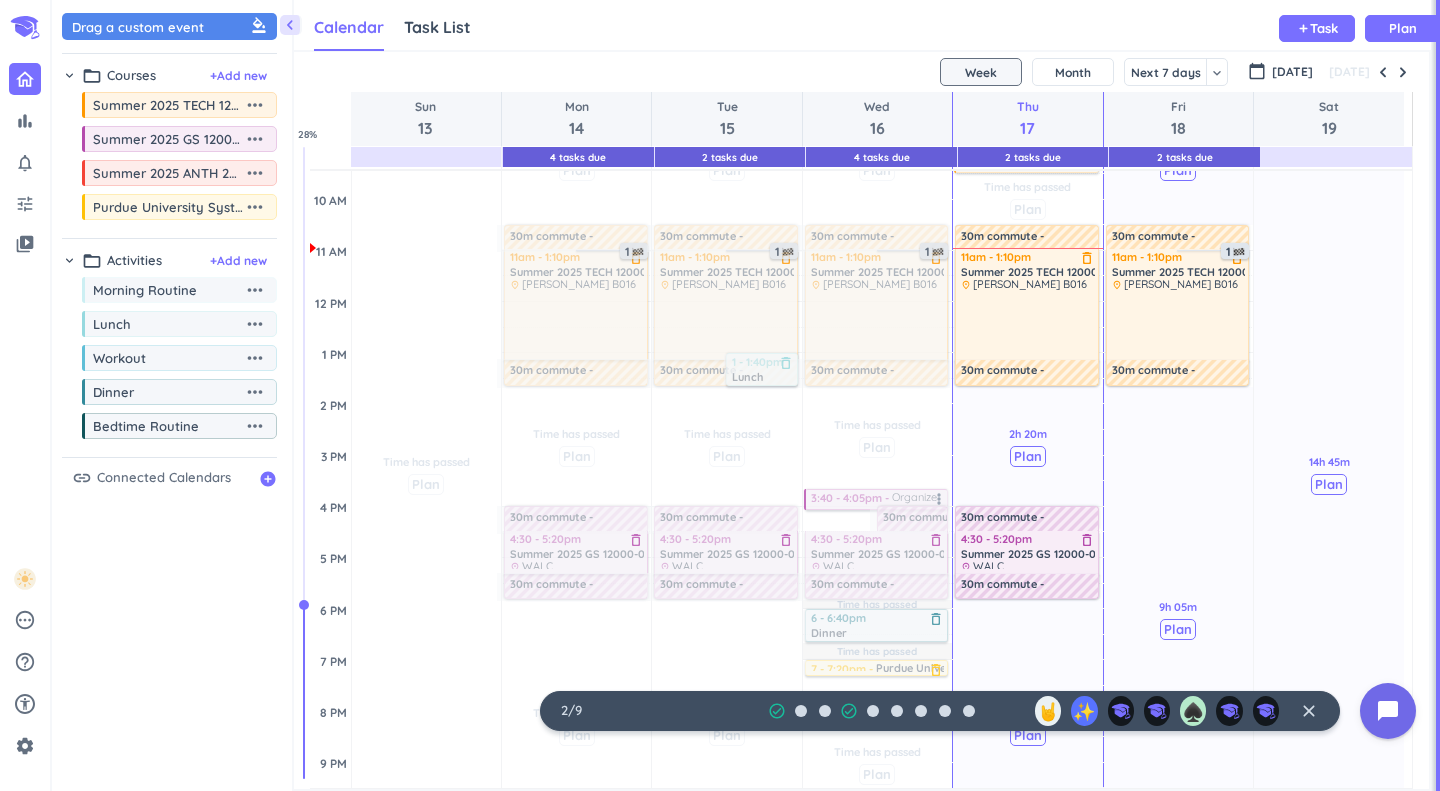 click on "Plan" at bounding box center (1028, 456) 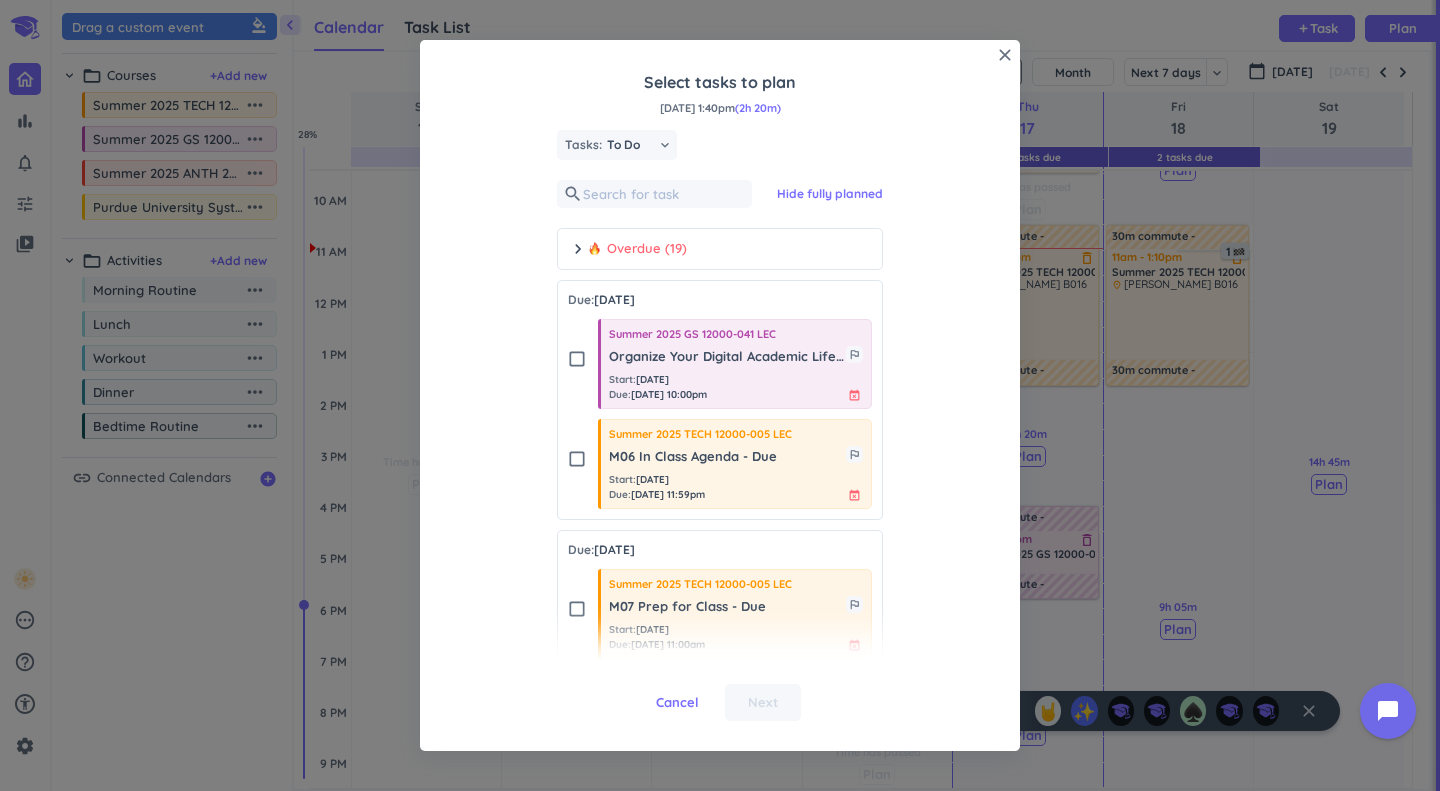 scroll, scrollTop: 9, scrollLeft: 0, axis: vertical 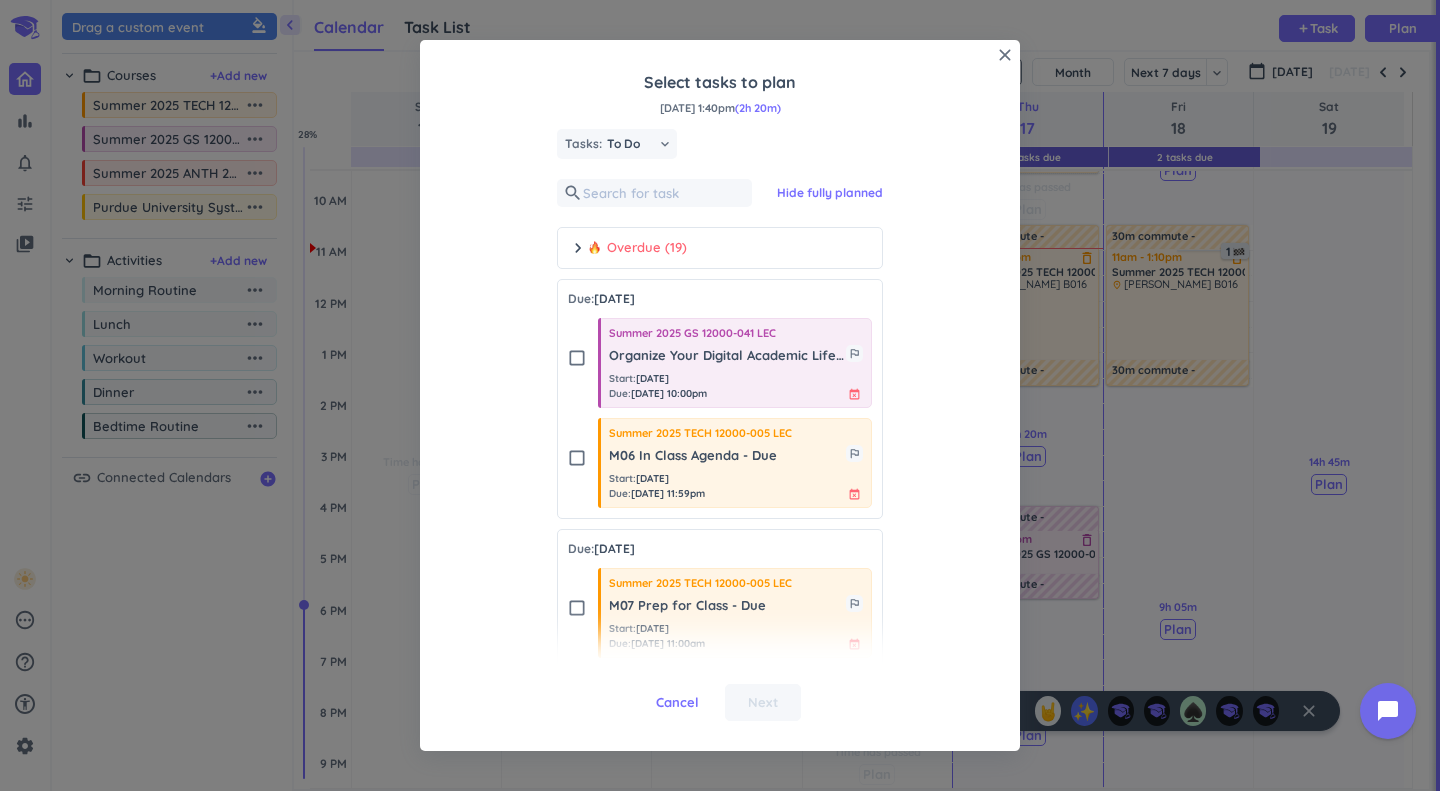 click on "check_box_outline_blank Summer 2025 GS 12000-041 LEC Organize Your Digital Academic Life - Due outlined_flag Start :  [DATE] Due :  [DATE] 10:00pm event_busy" at bounding box center [720, 358] 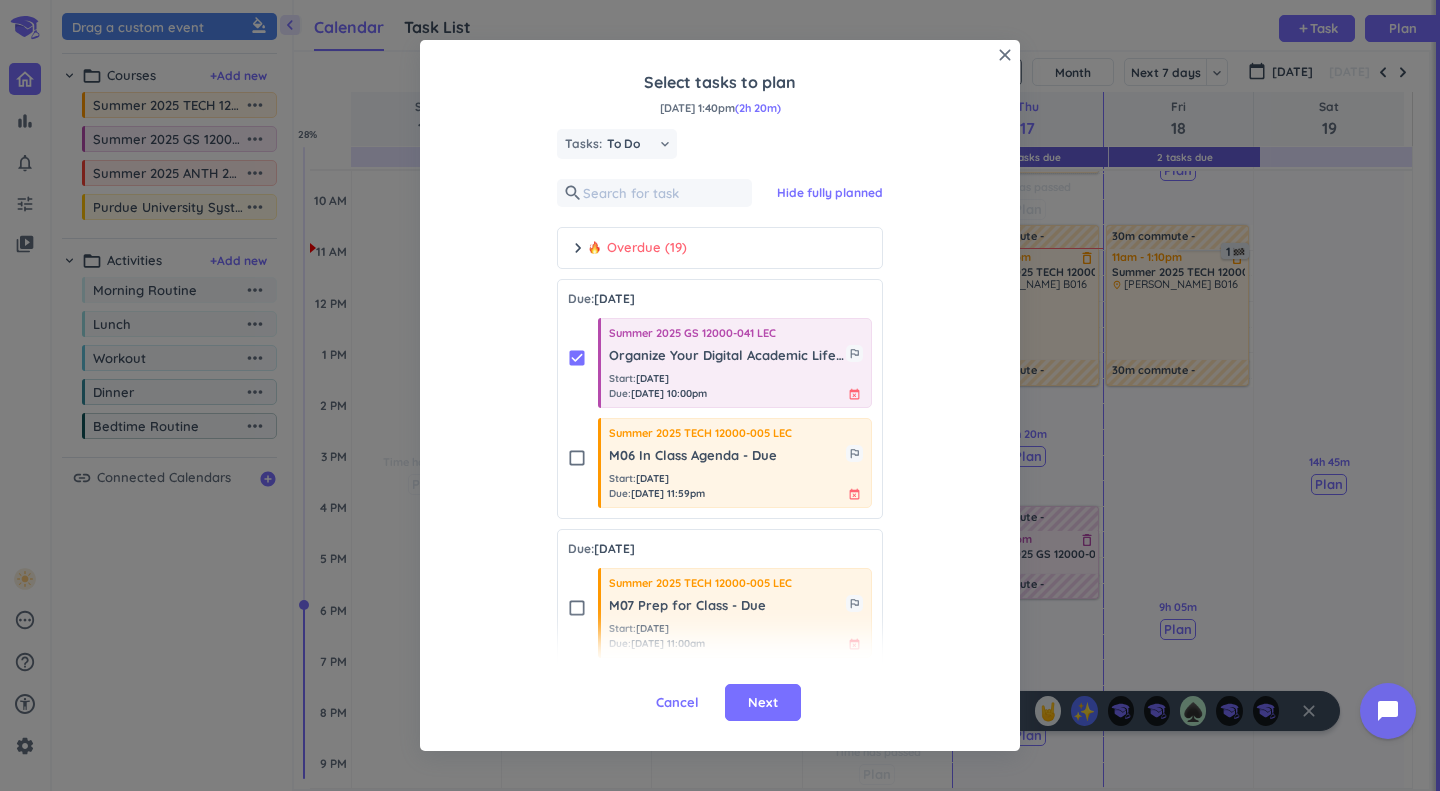 click on "Next" at bounding box center (763, 703) 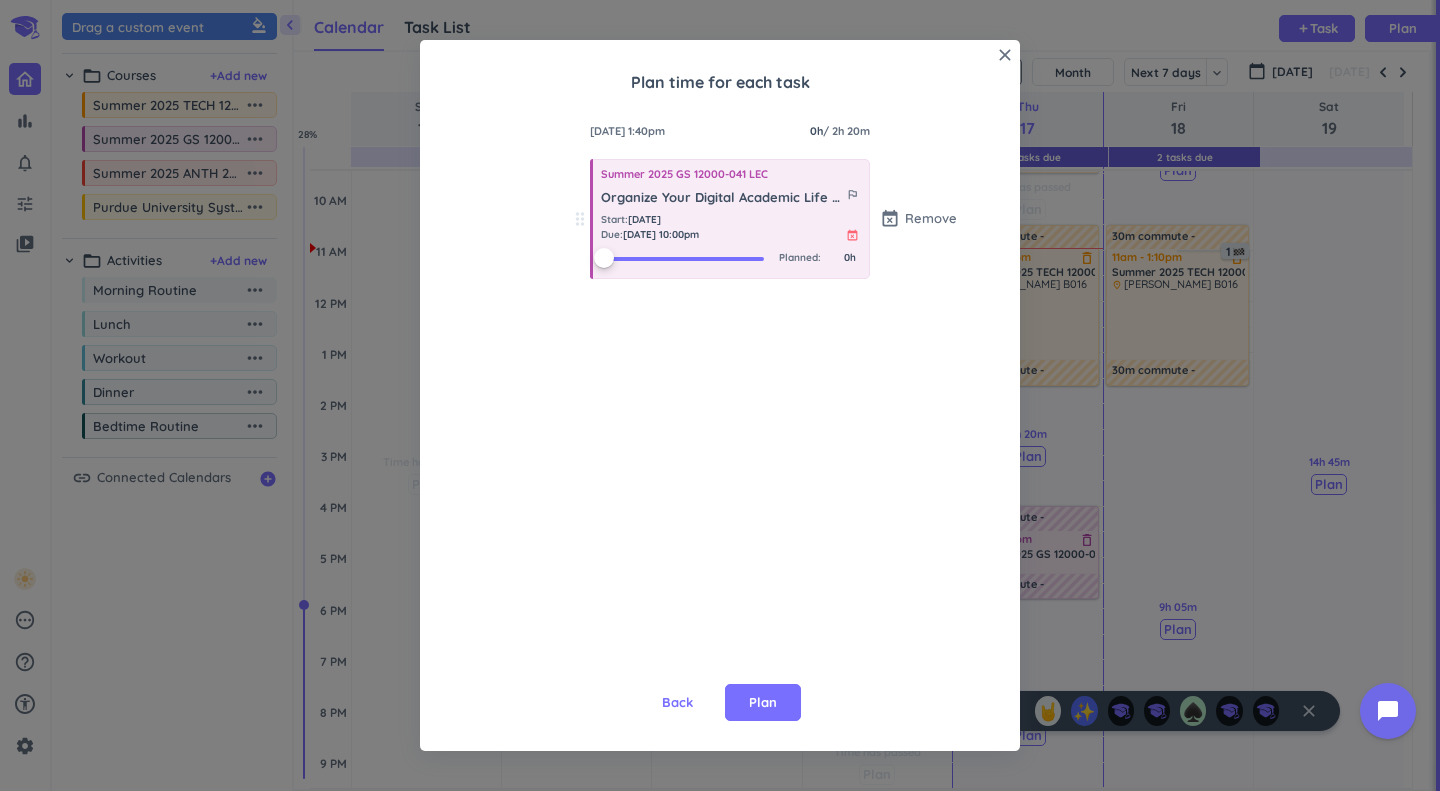 scroll, scrollTop: 0, scrollLeft: 0, axis: both 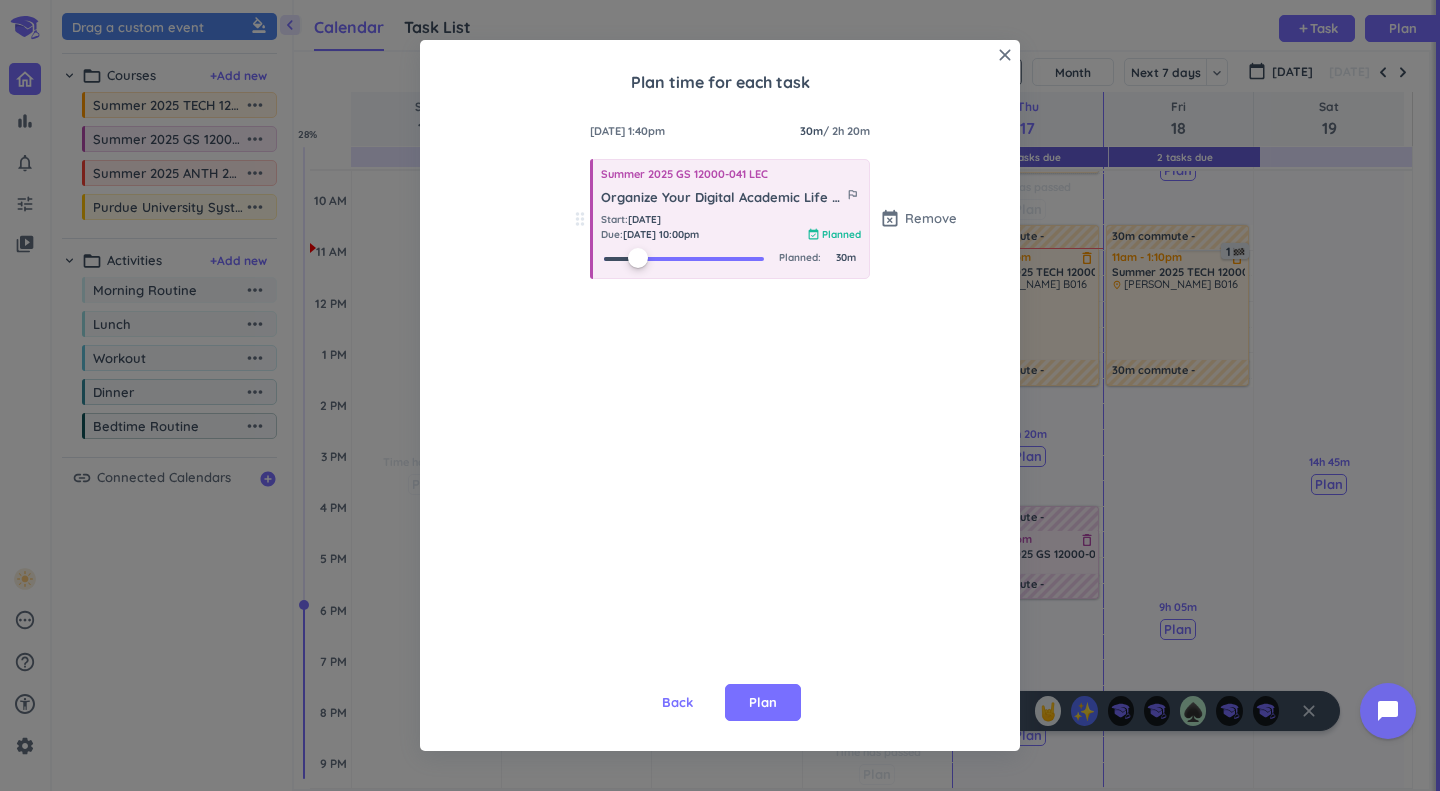 click at bounding box center [684, 257] 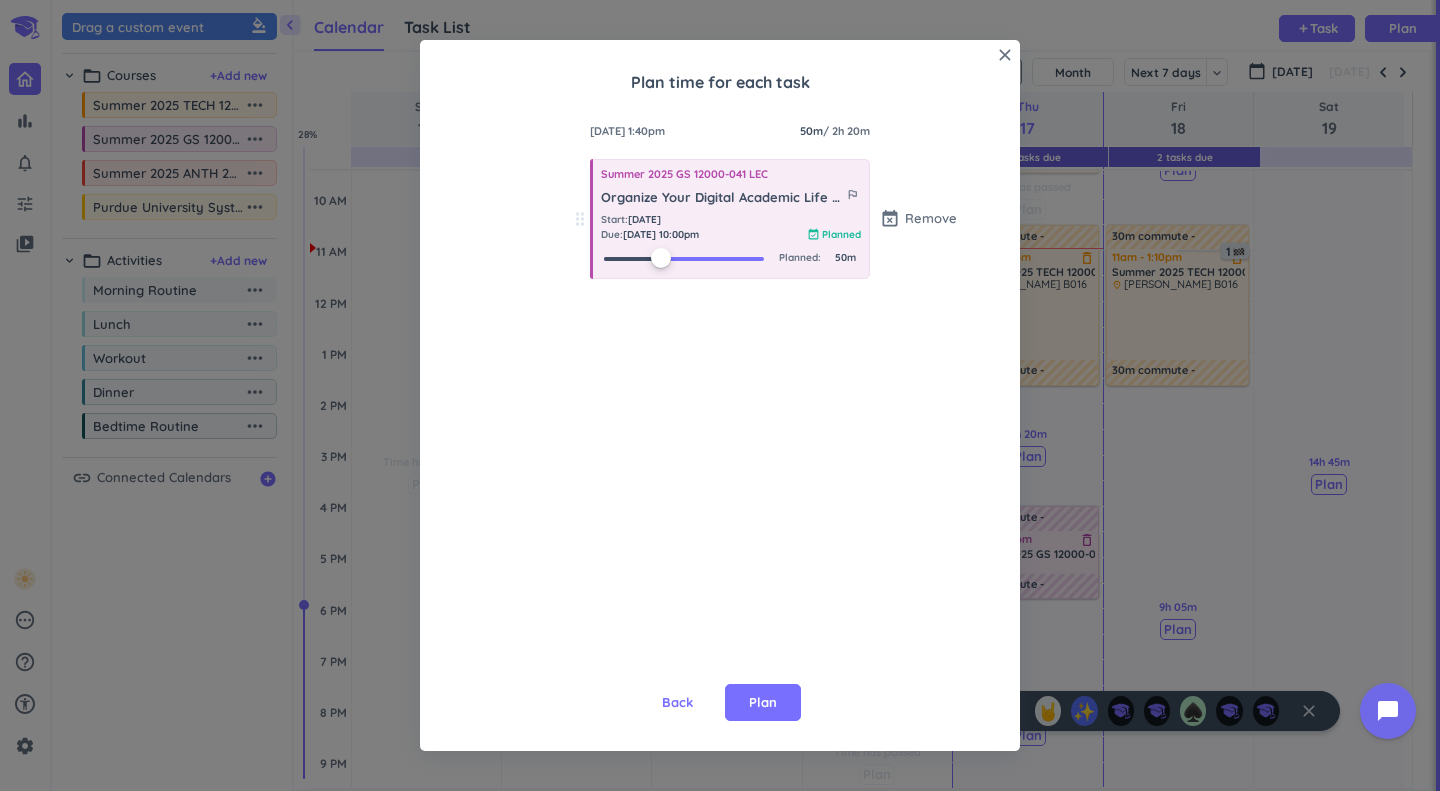 click on "Plan" at bounding box center [763, 703] 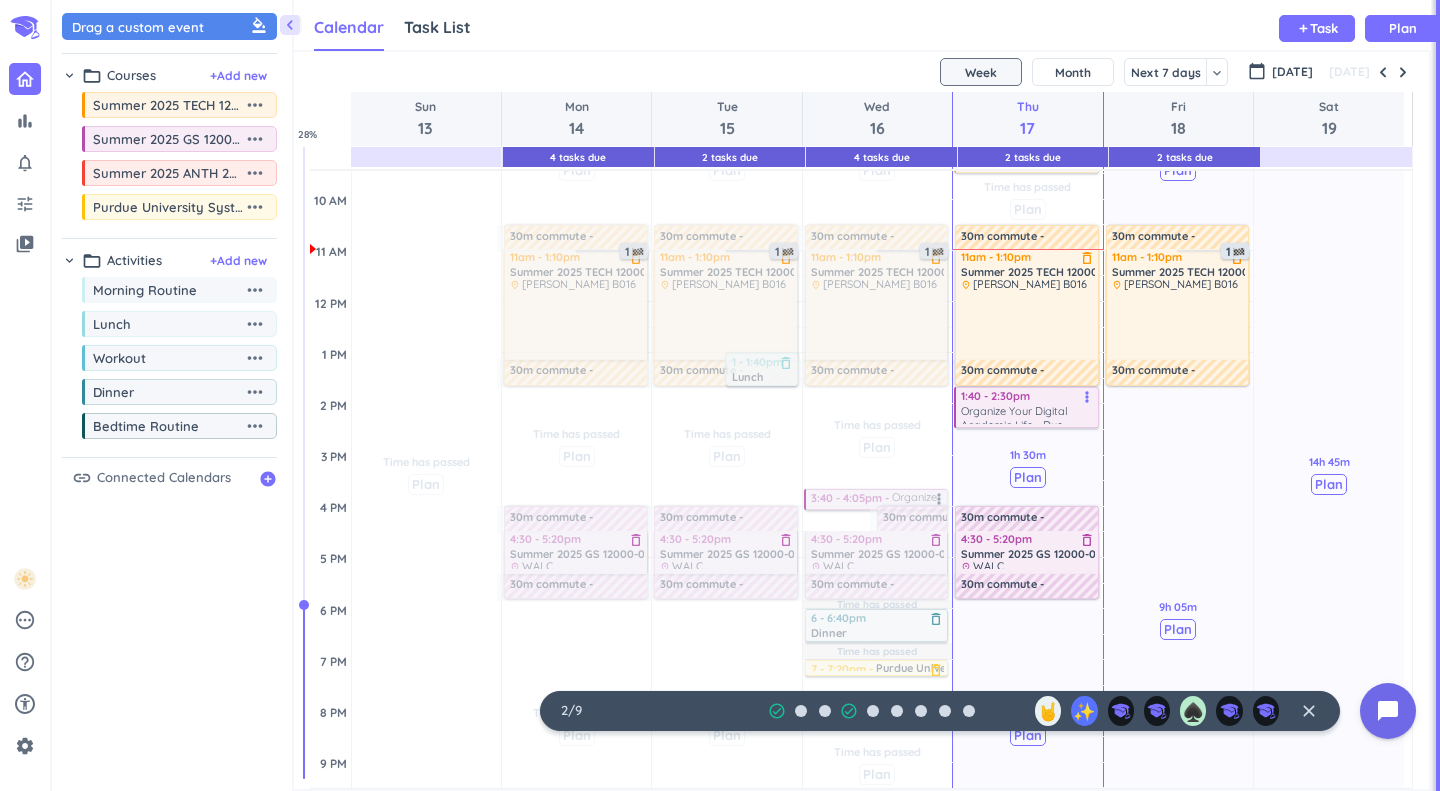 click on "Plan" at bounding box center (1028, 477) 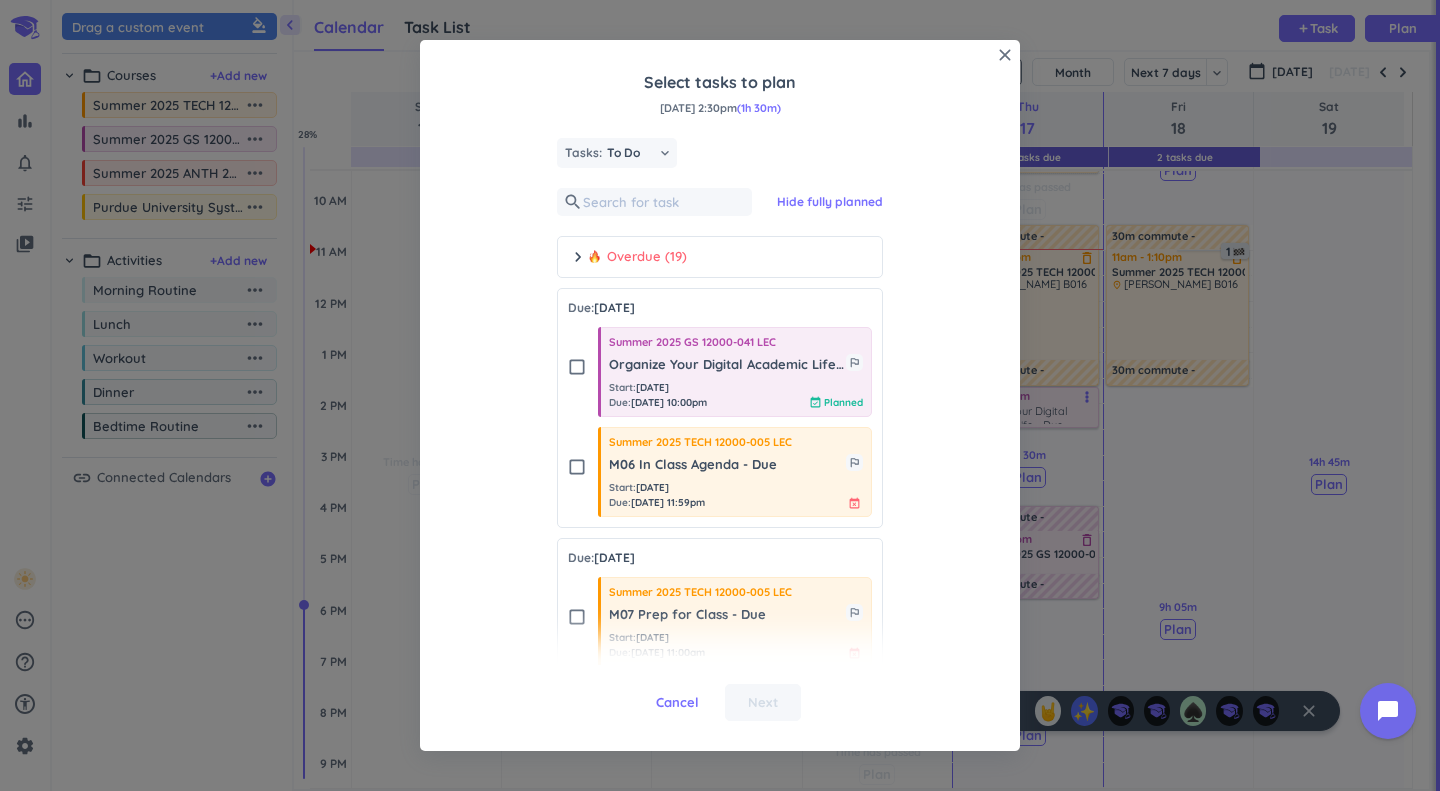 click on "check_box_outline_blank" at bounding box center (577, 467) 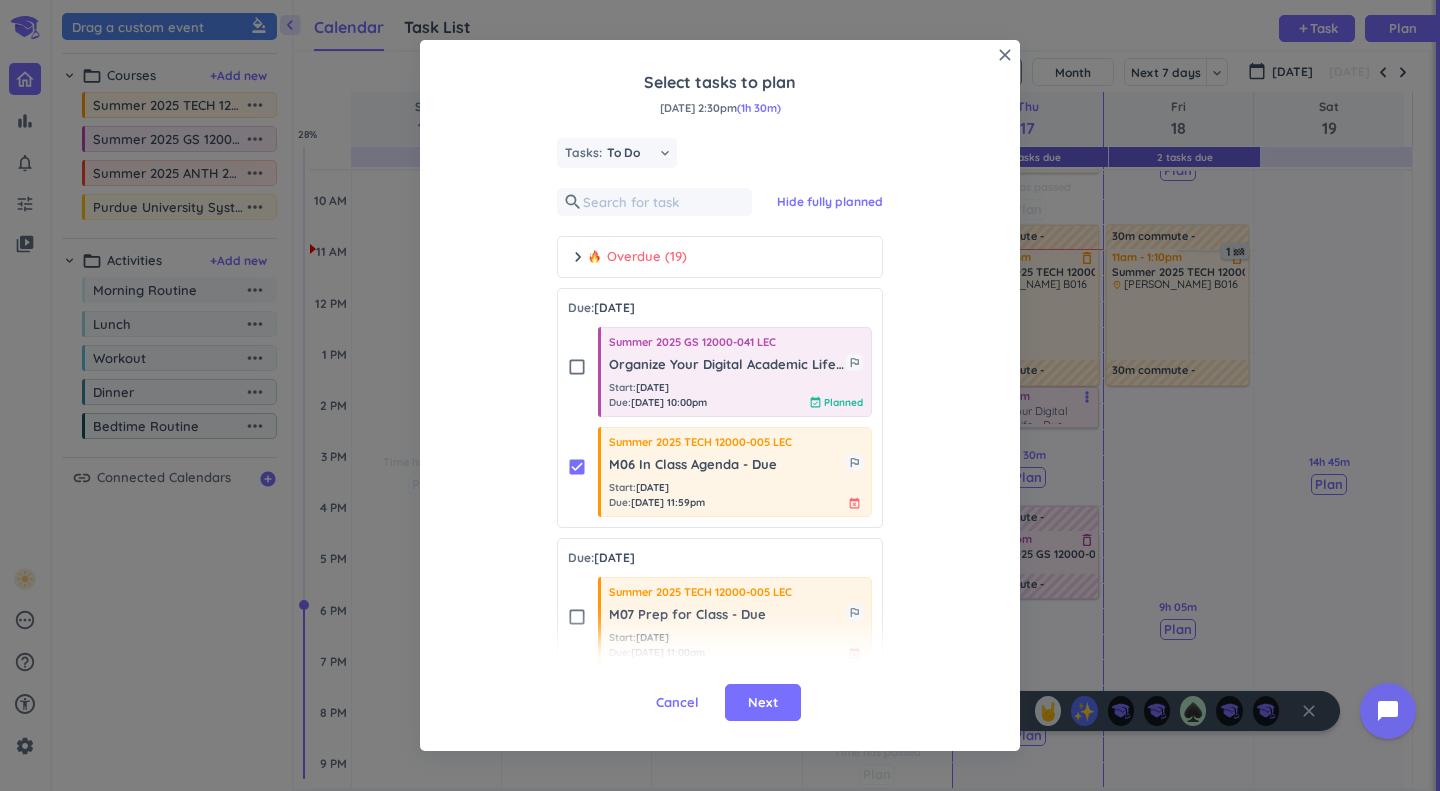 click on "Next" at bounding box center [763, 703] 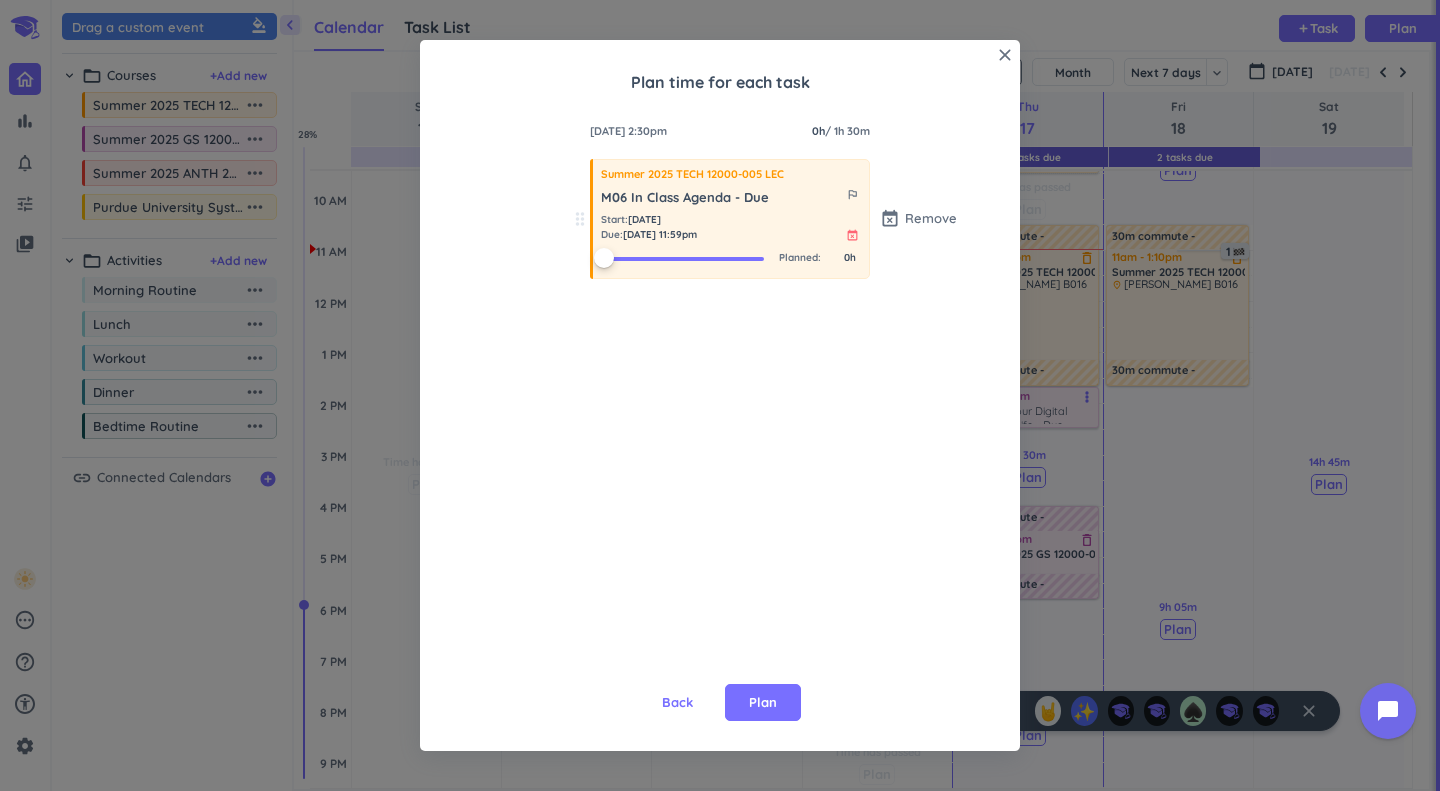 click at bounding box center [684, 257] 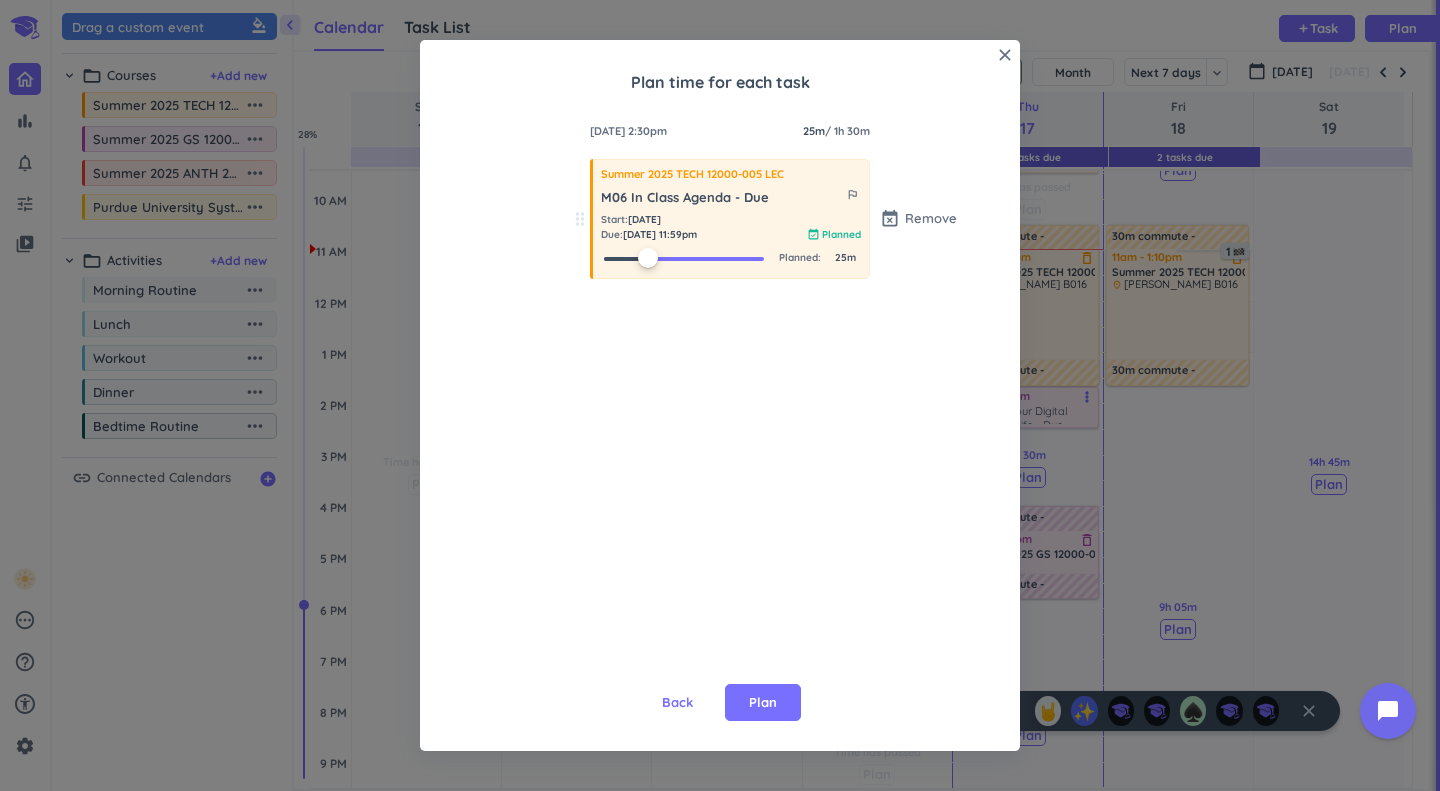 click at bounding box center [684, 257] 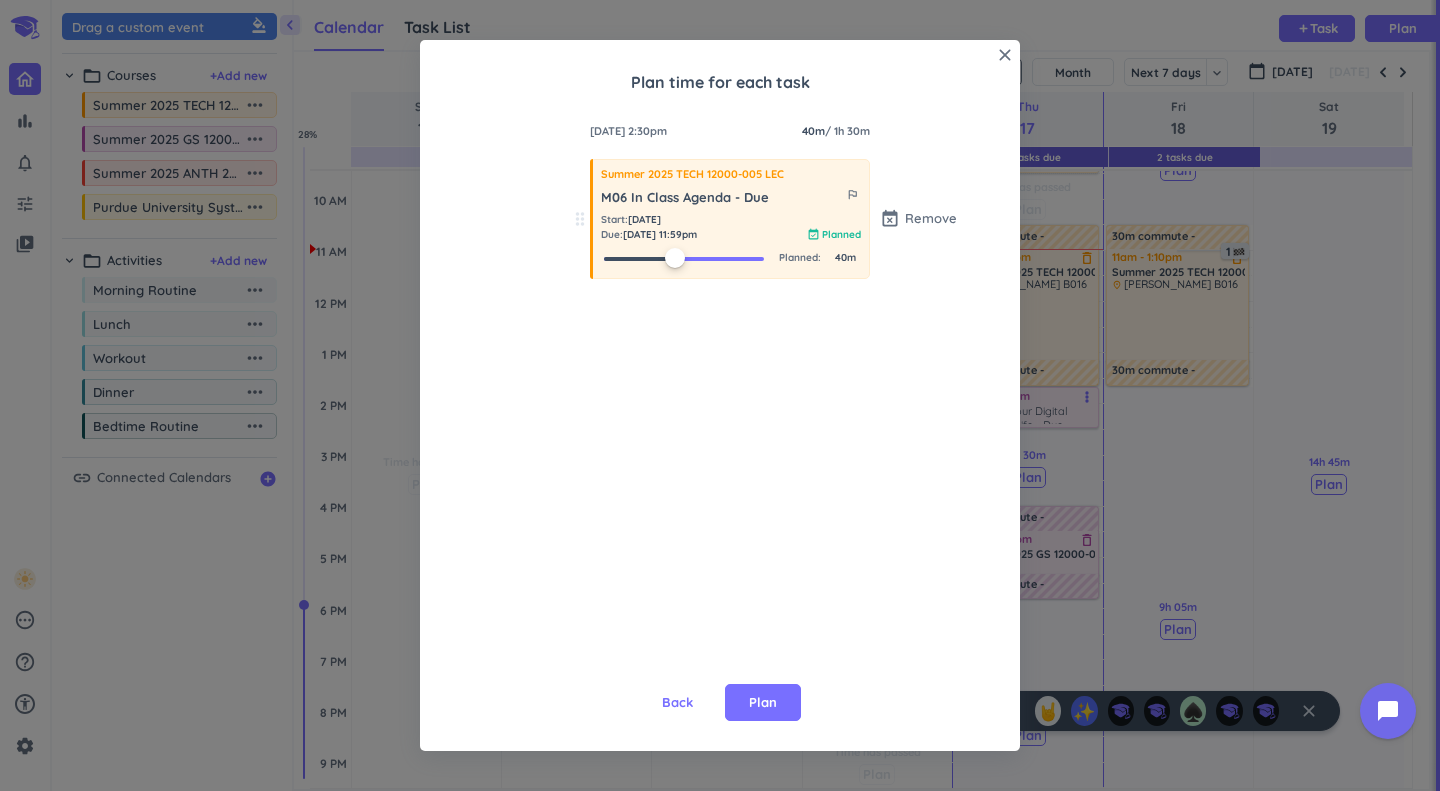click at bounding box center (684, 257) 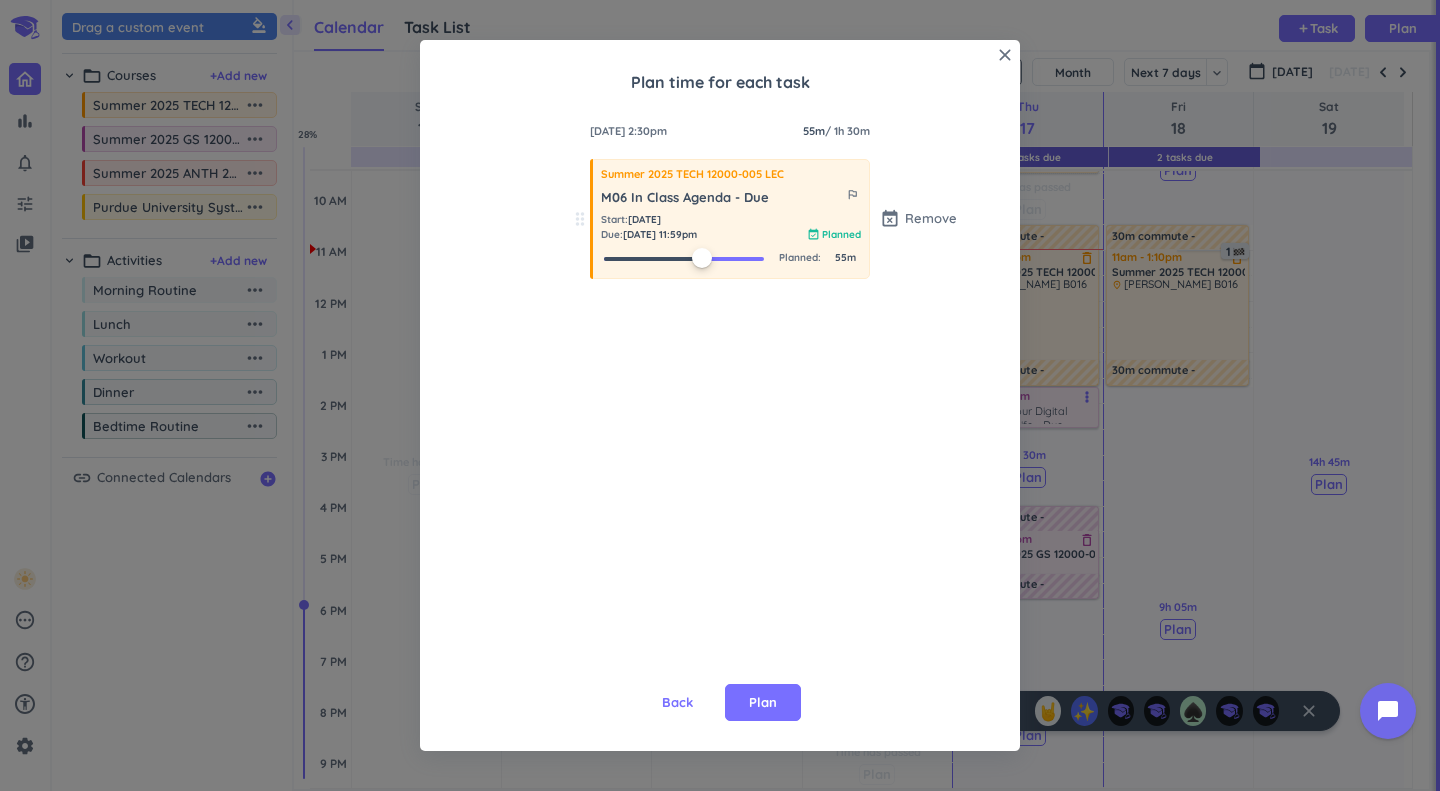 click on "Plan" at bounding box center [763, 703] 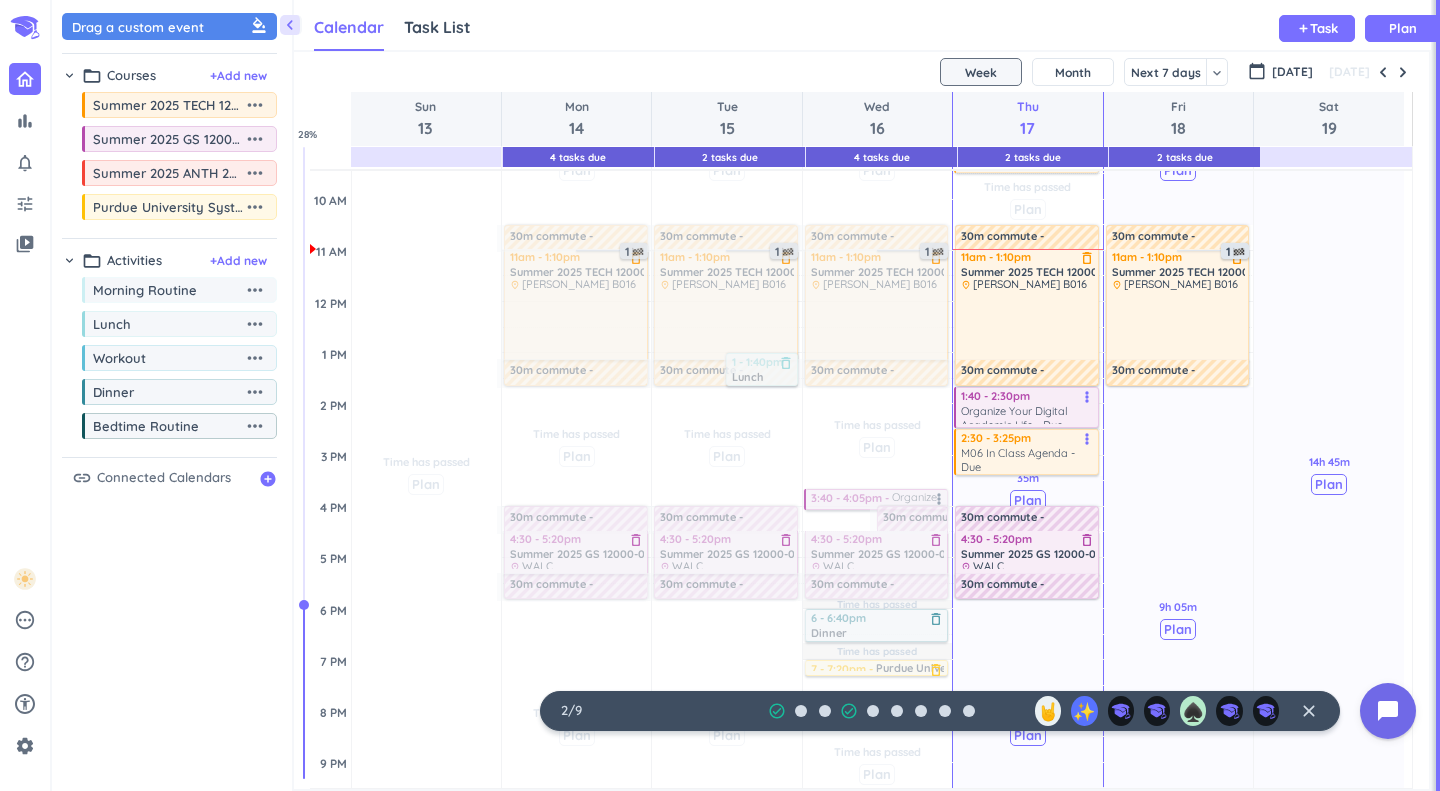 click on "Plan" at bounding box center [1028, 500] 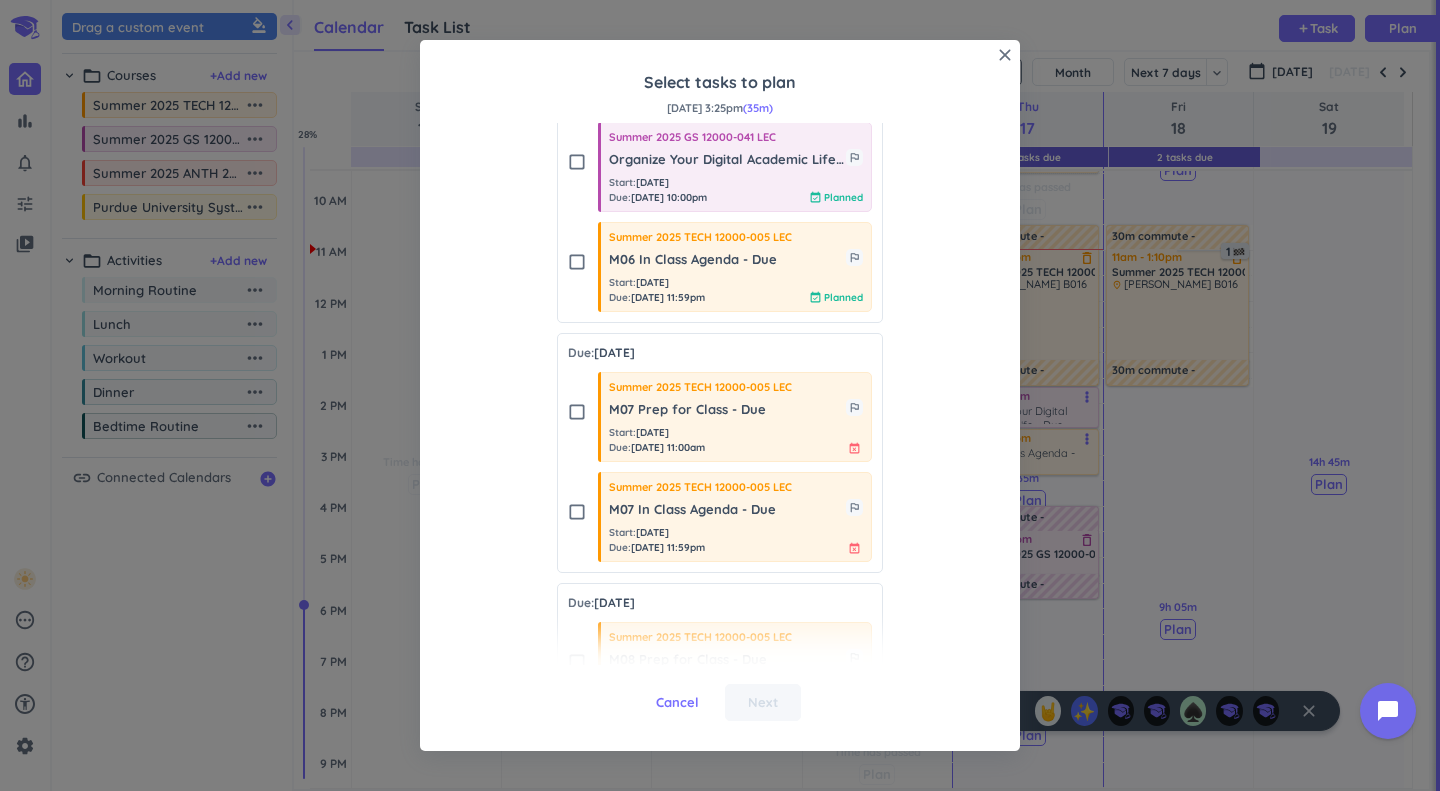 scroll, scrollTop: 208, scrollLeft: 0, axis: vertical 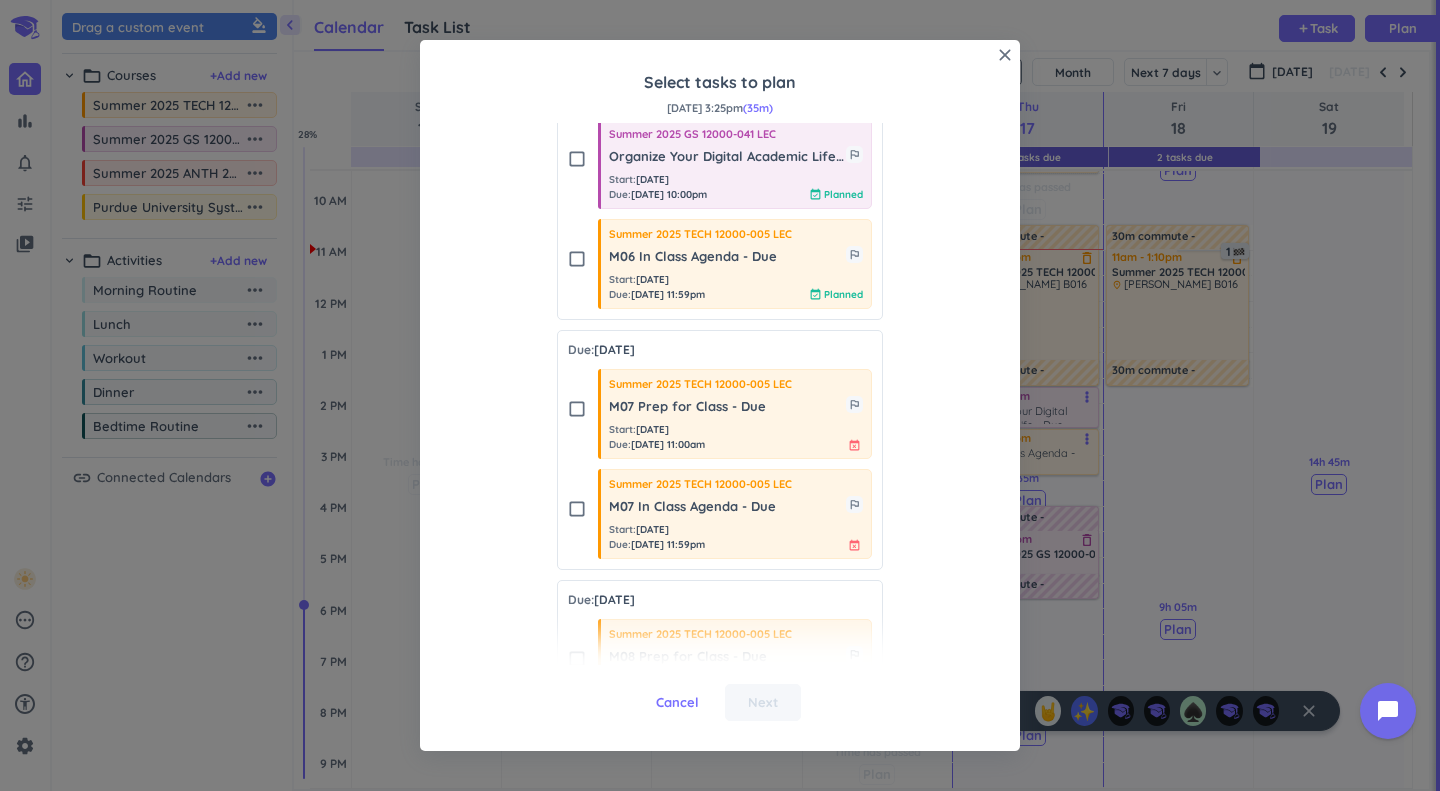 click on "check_box_outline_blank" at bounding box center [577, 409] 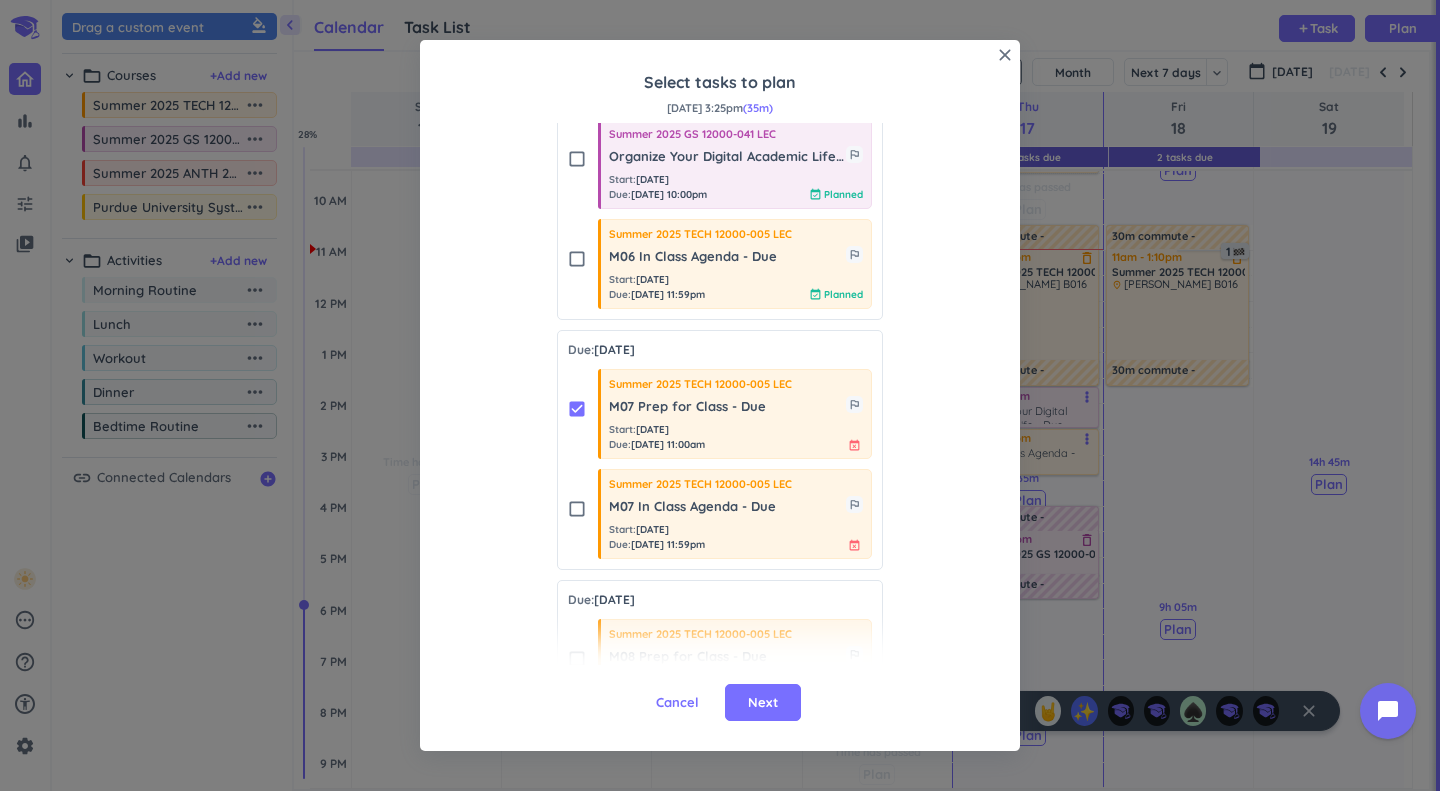 click on "Next" at bounding box center [763, 703] 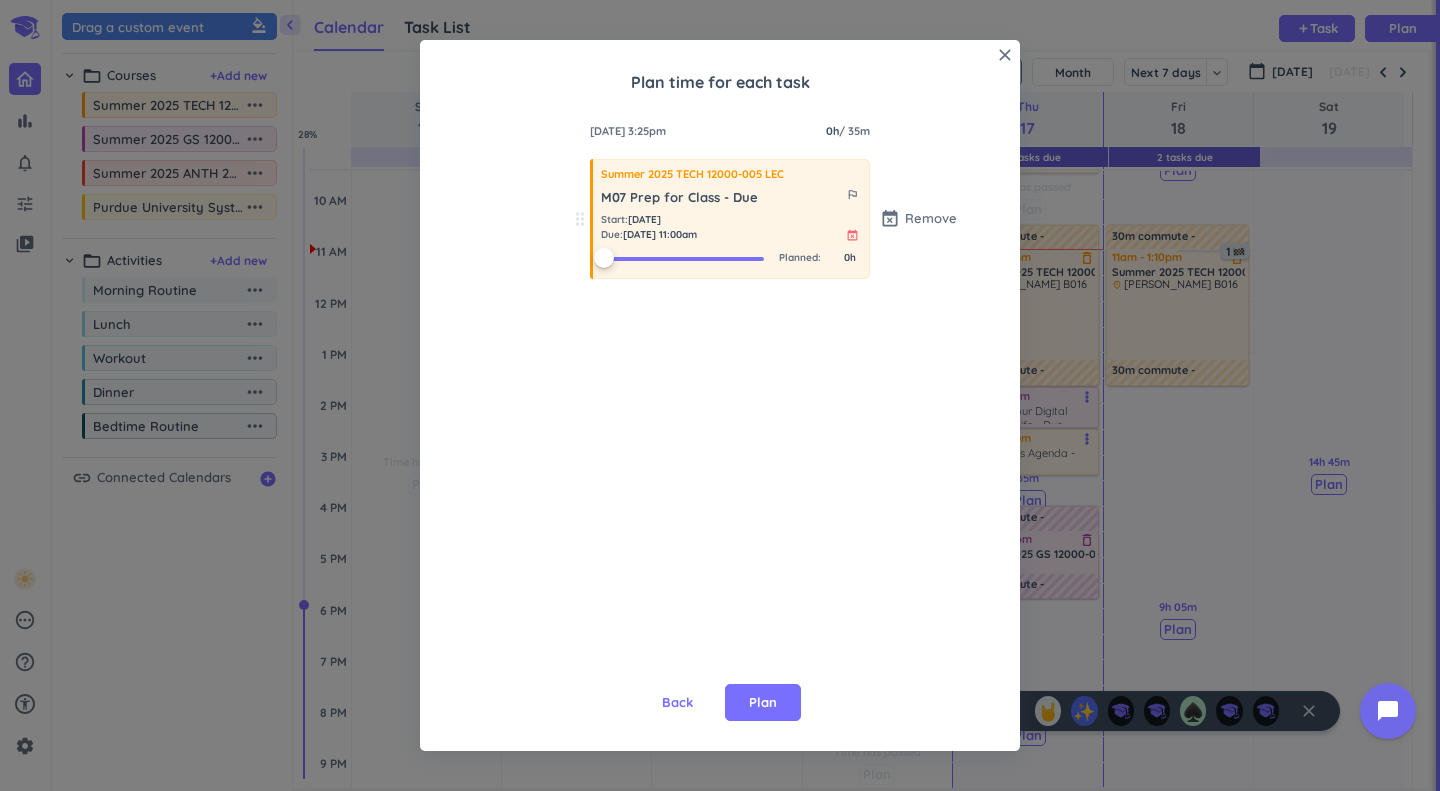 scroll, scrollTop: 0, scrollLeft: 0, axis: both 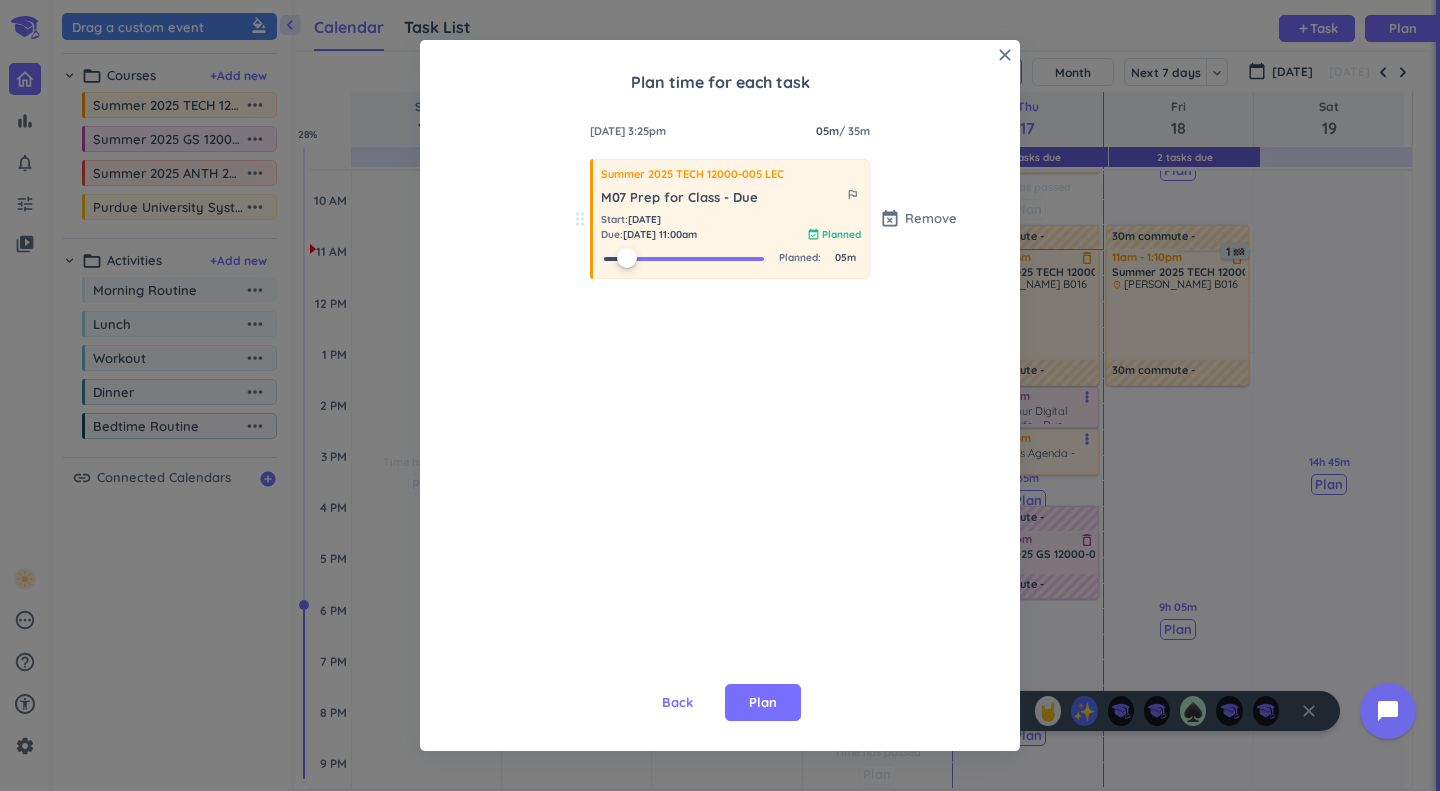 click at bounding box center (684, 257) 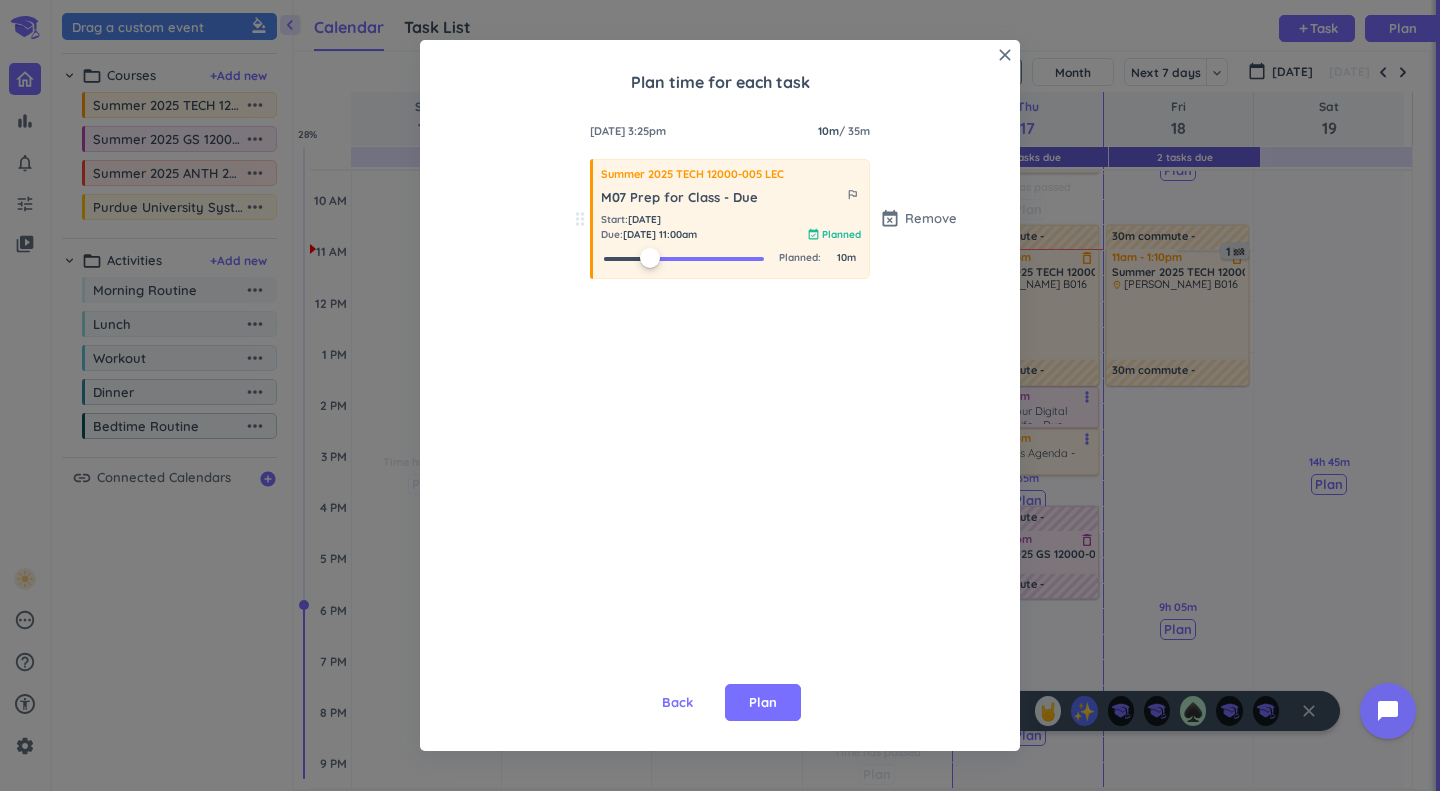 click at bounding box center (684, 257) 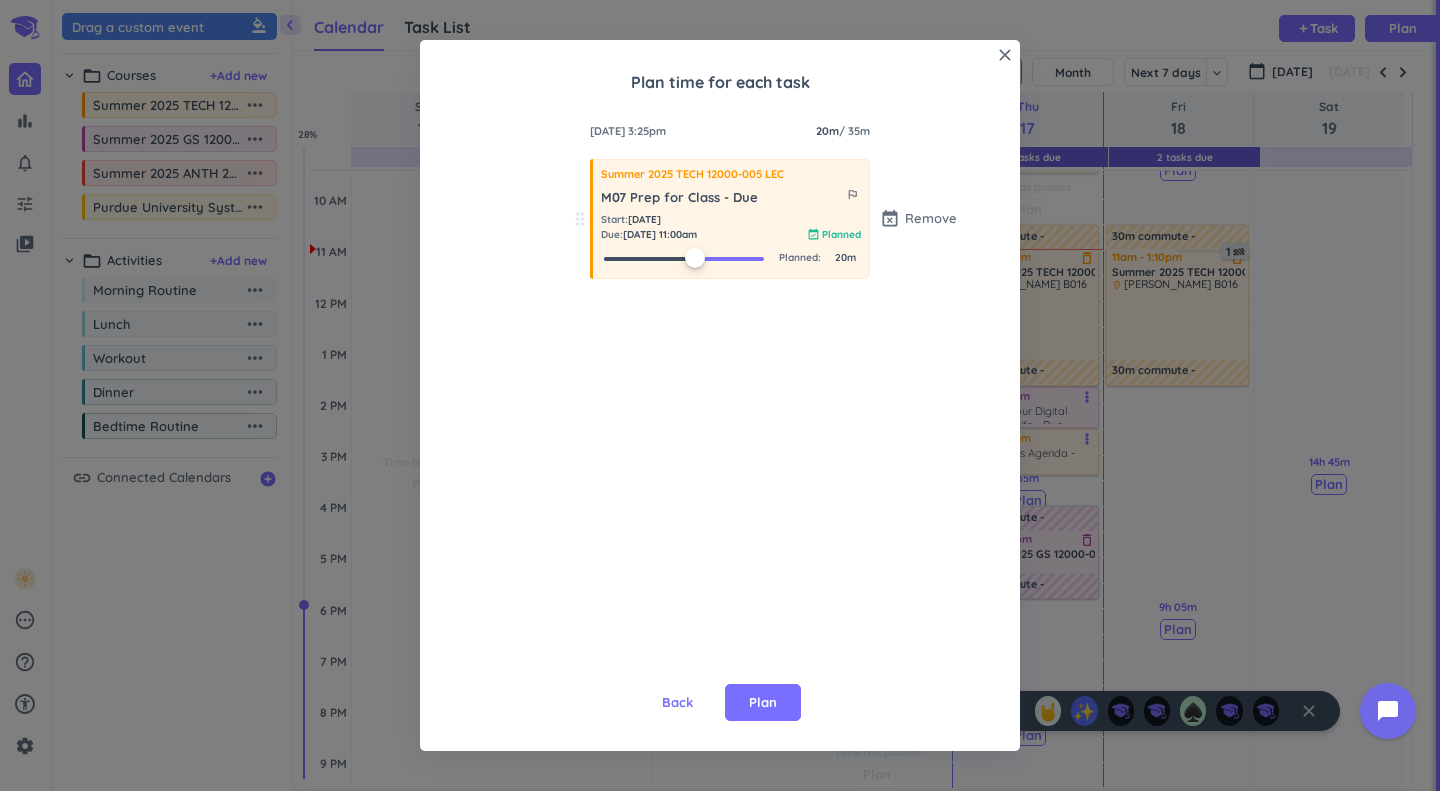 click at bounding box center (684, 257) 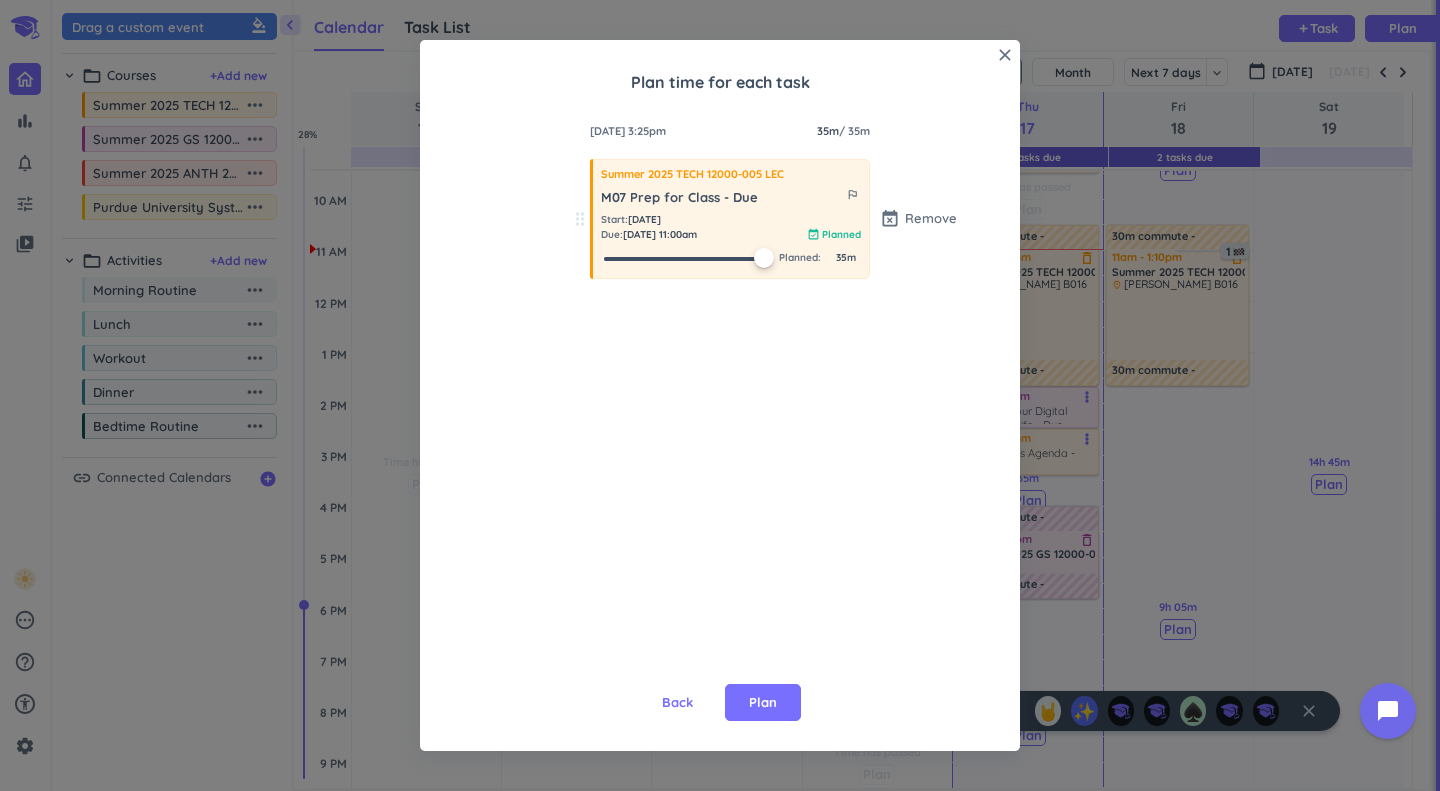 click at bounding box center [684, 257] 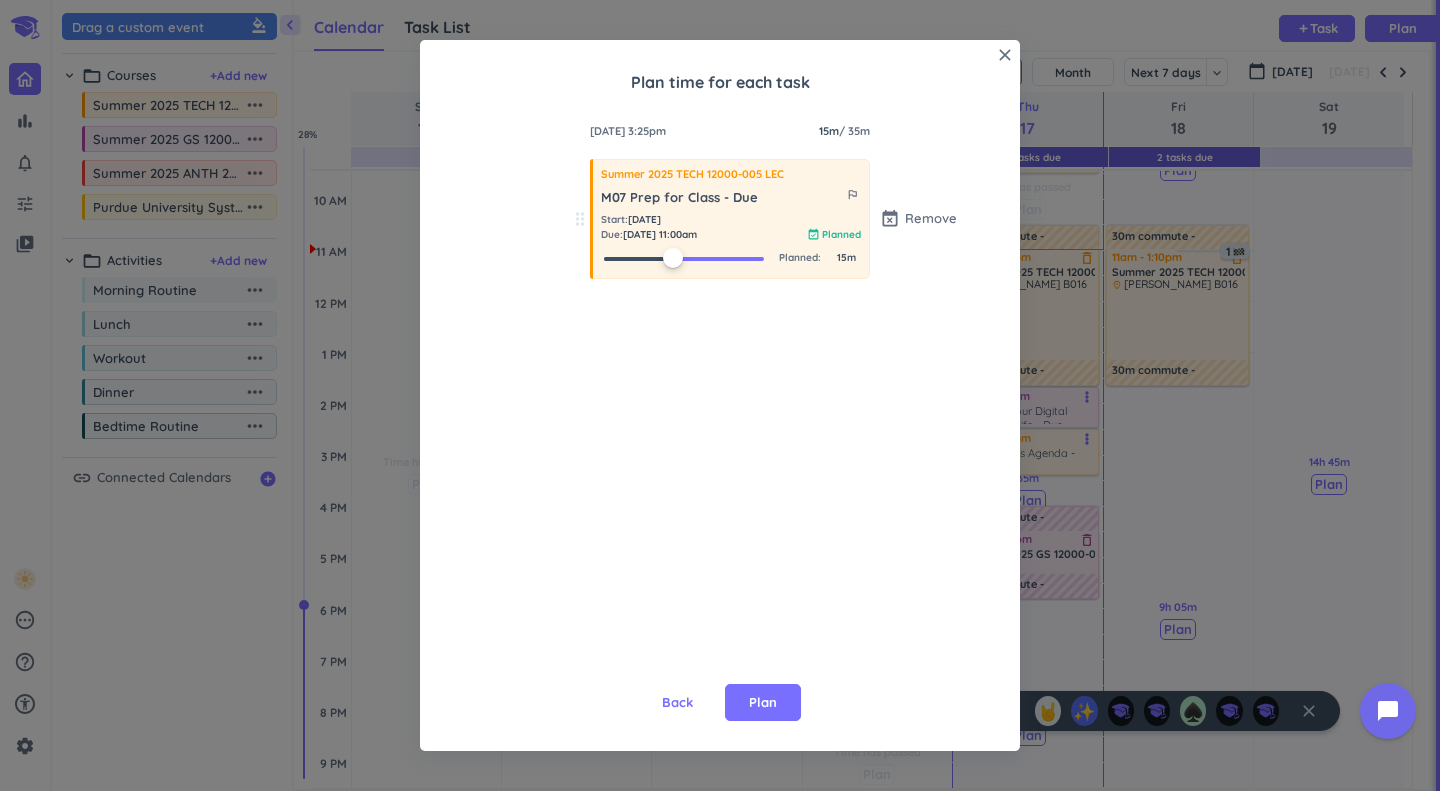 click at bounding box center [684, 257] 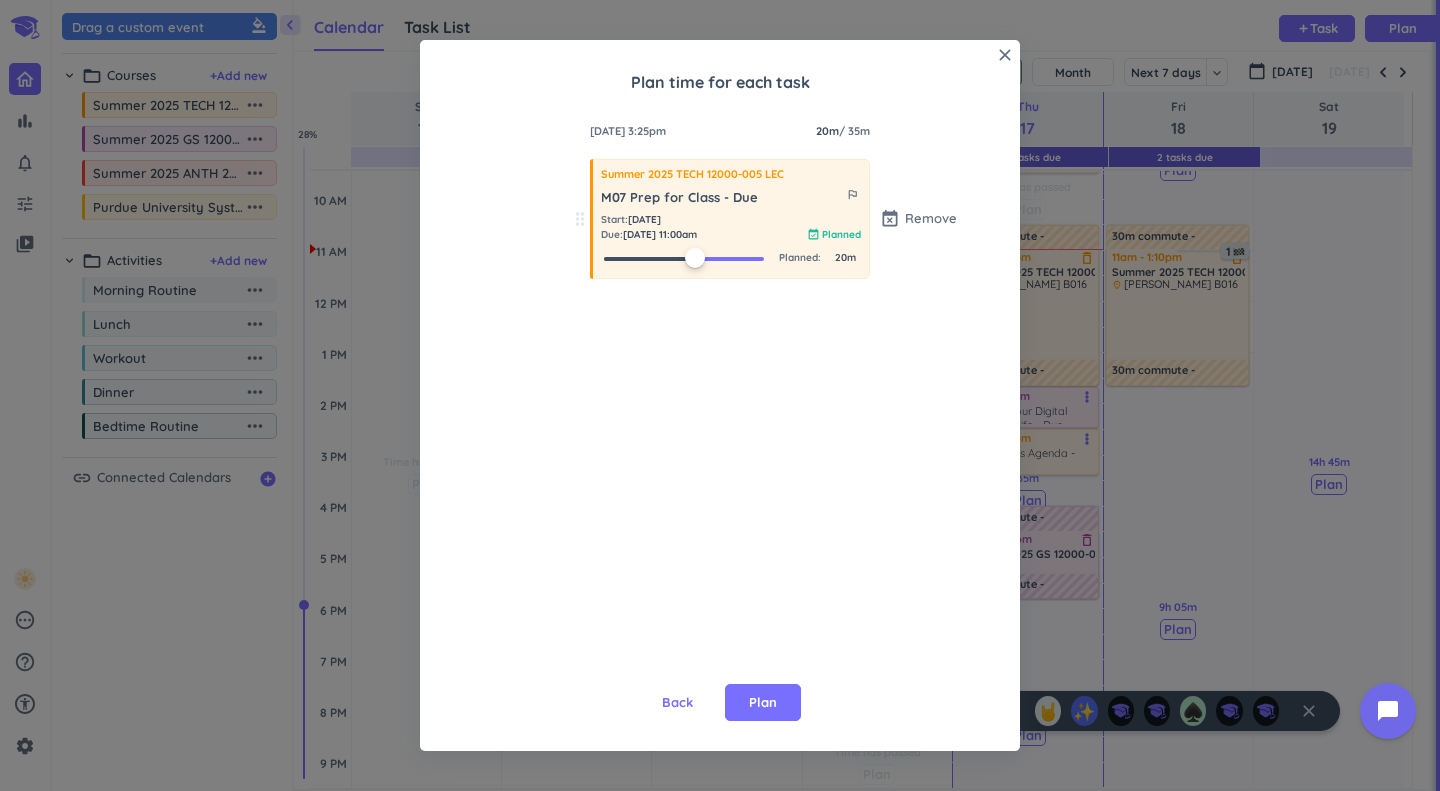 click on "Plan" at bounding box center [763, 703] 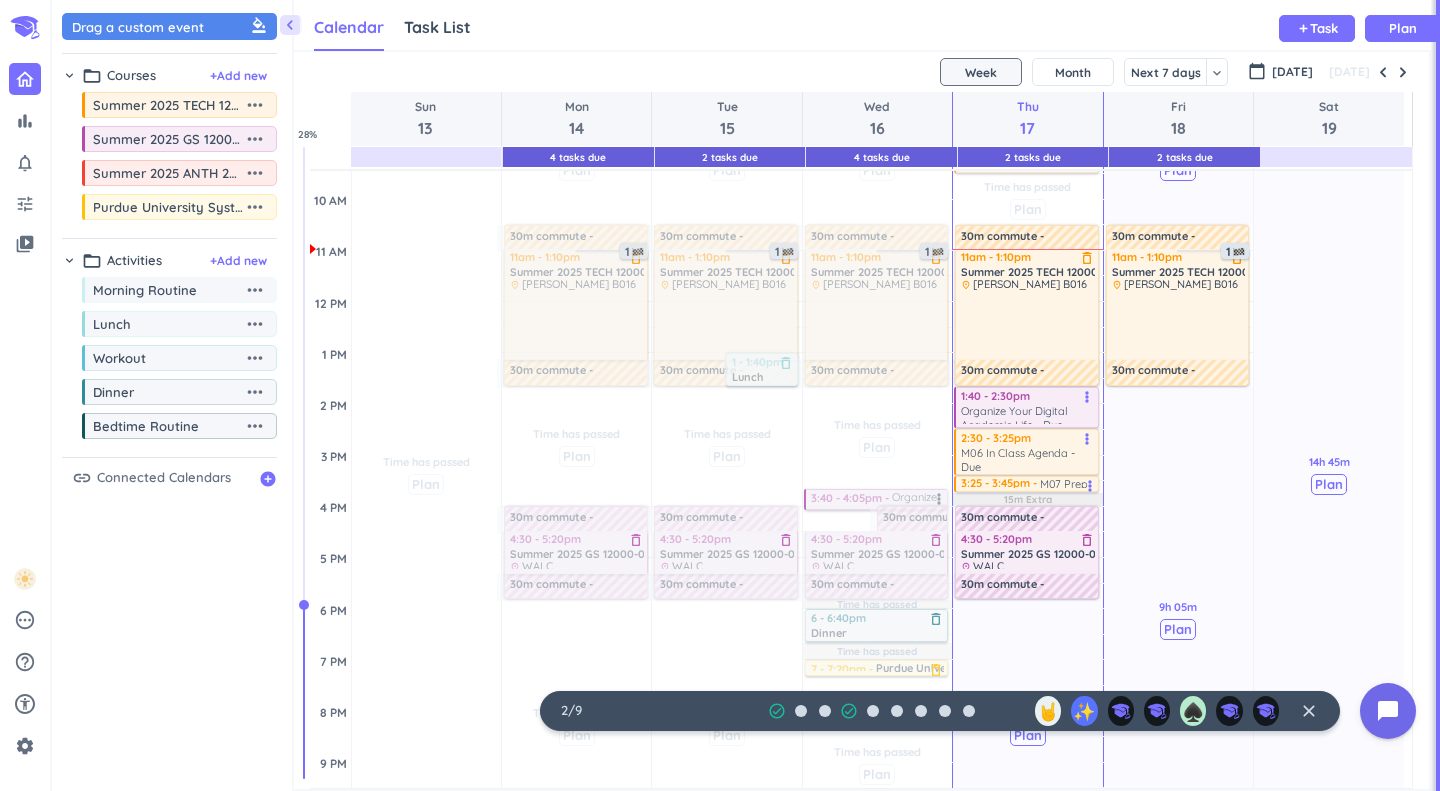 scroll, scrollTop: 420, scrollLeft: 0, axis: vertical 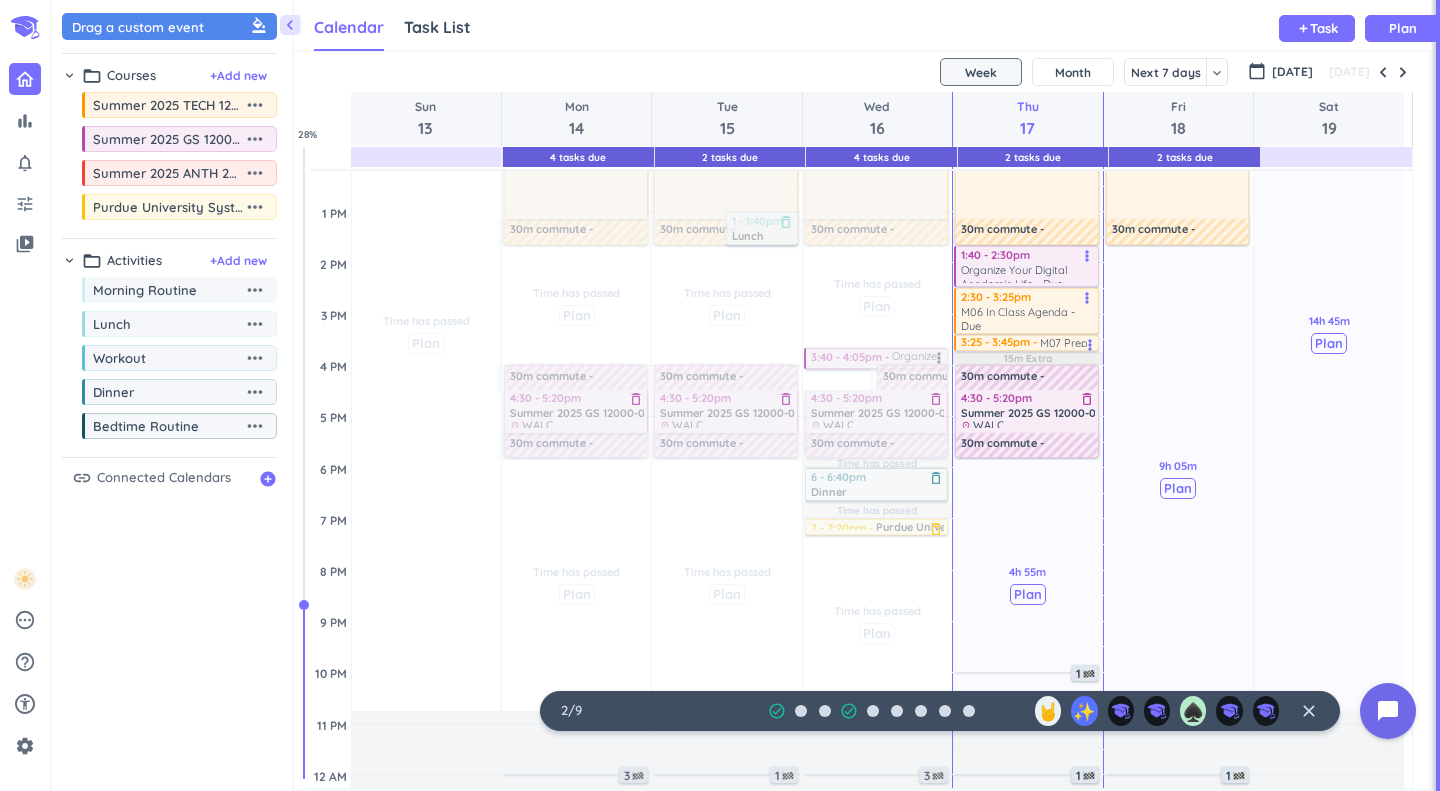 click on "Plan" at bounding box center [1028, 594] 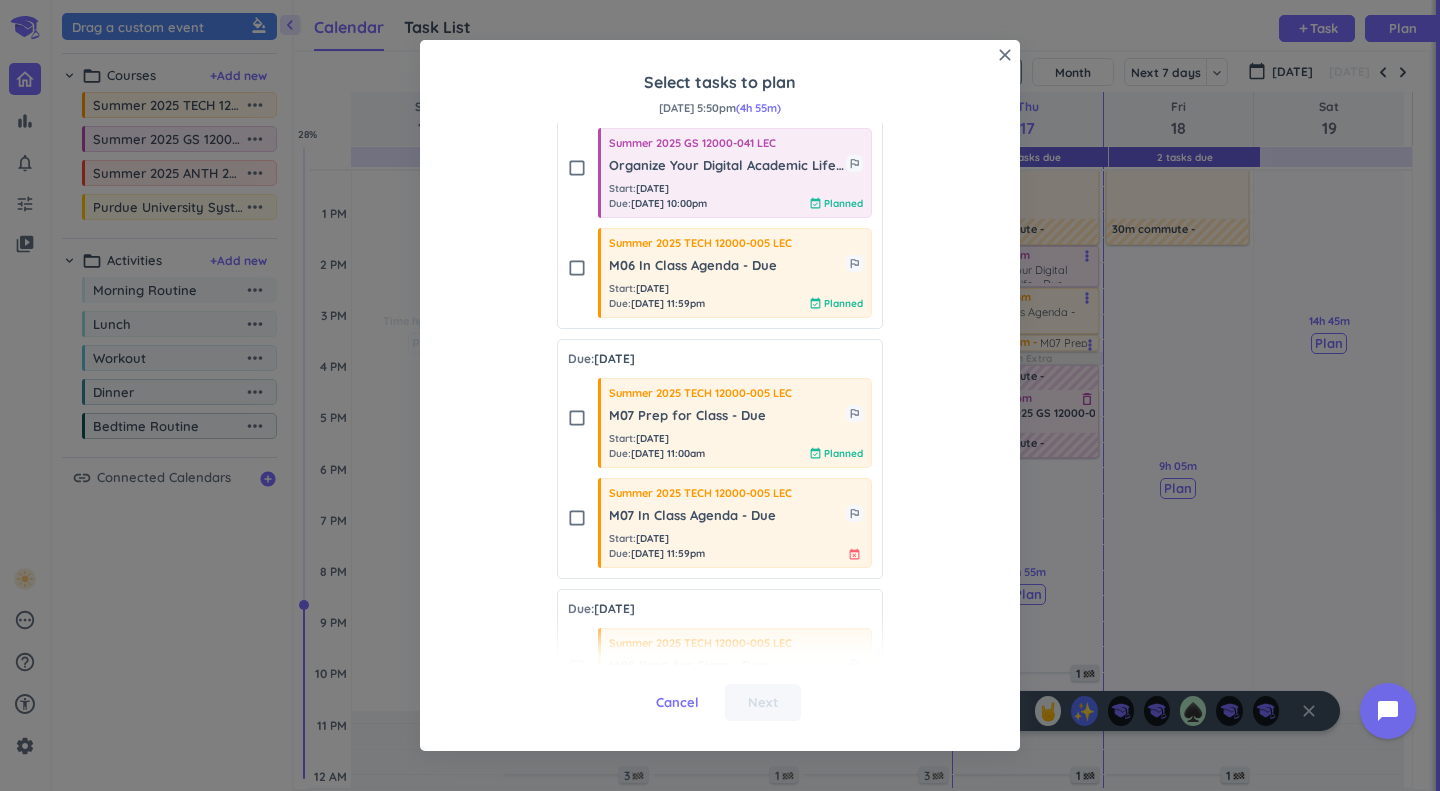 scroll, scrollTop: 200, scrollLeft: 0, axis: vertical 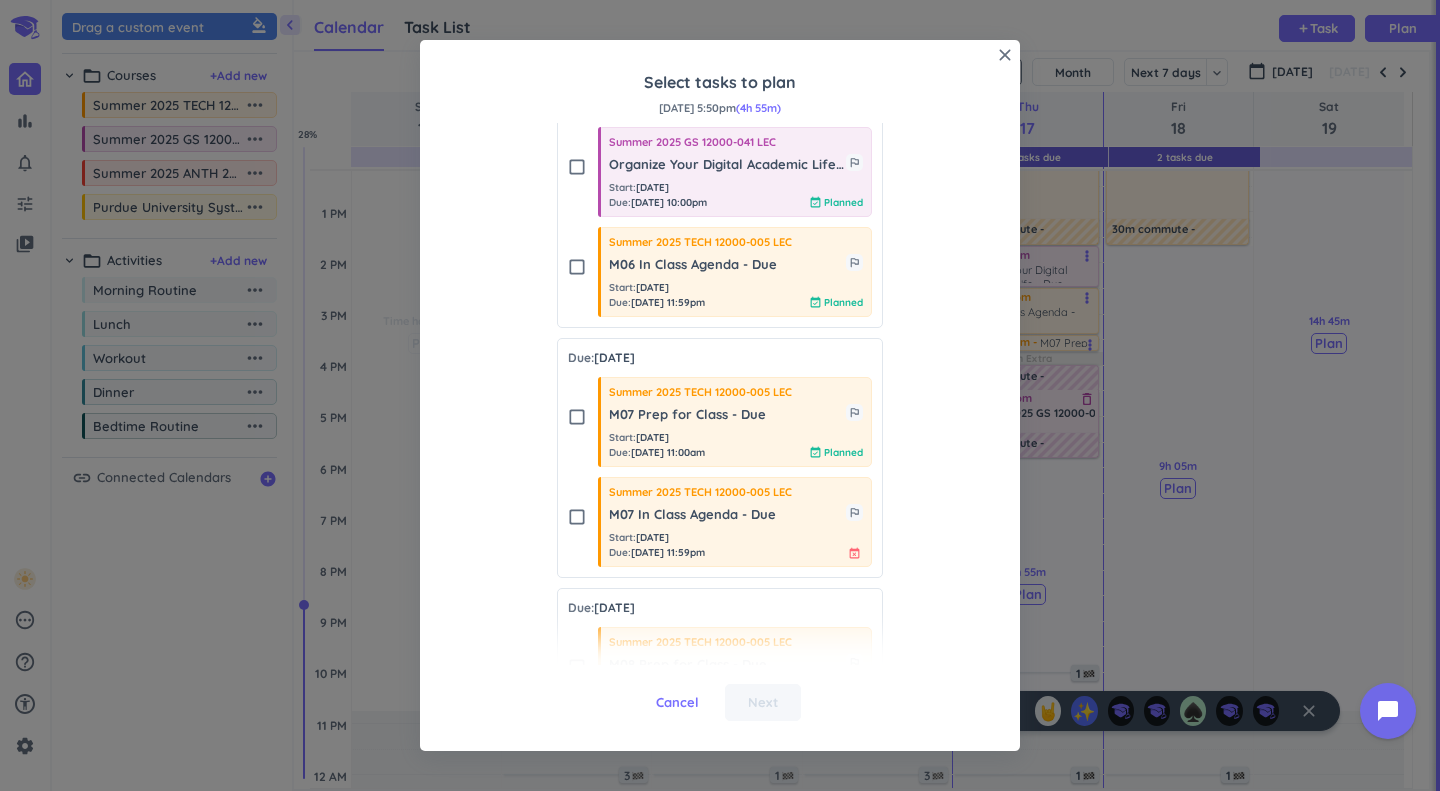 click on "check_box_outline_blank Summer 2025 TECH 12000-005 LEC M07 Prep for Class - Due outlined_flag Start :  [DATE] Due :  [DATE] 11:00am event_available Planned" at bounding box center (720, 417) 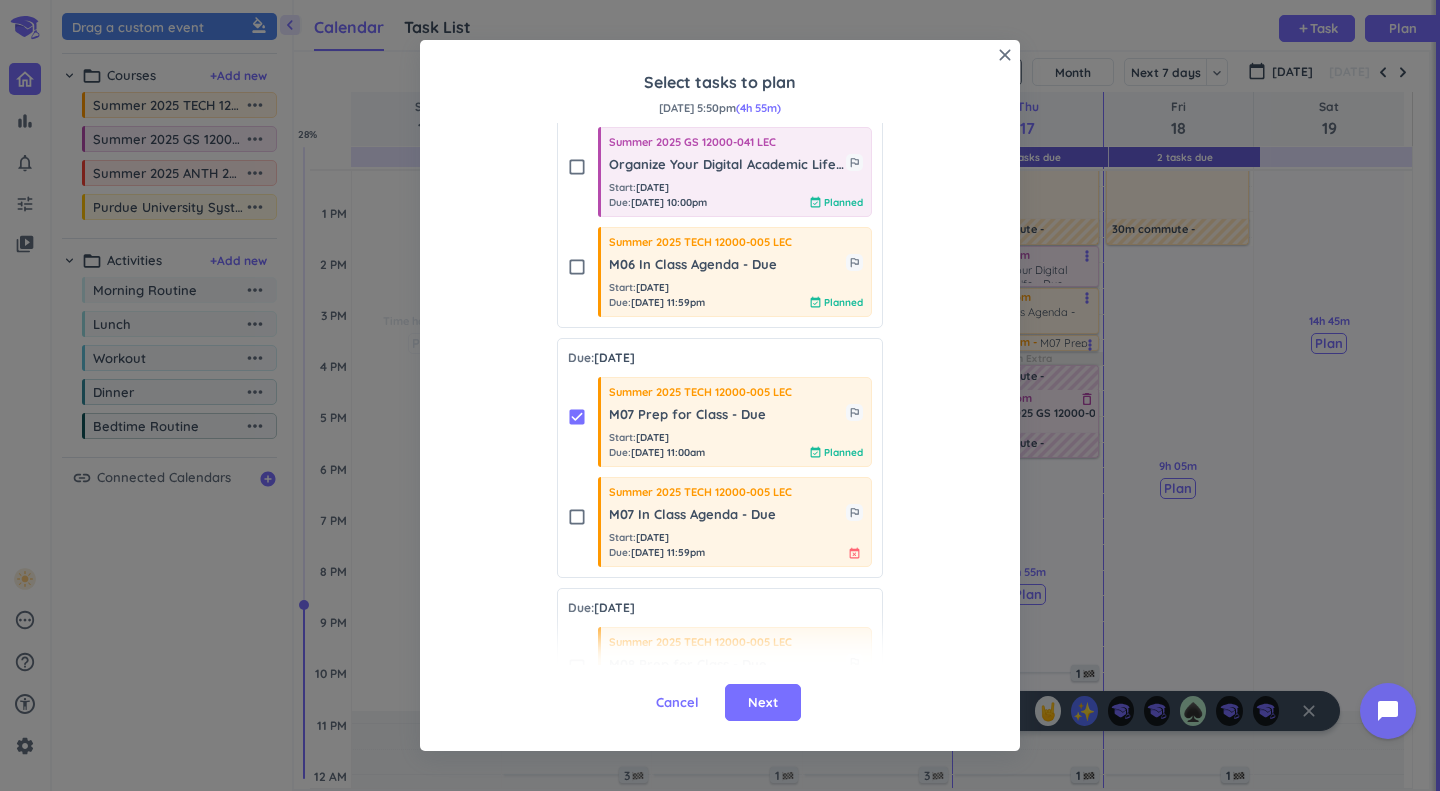 click on "Next" at bounding box center (763, 703) 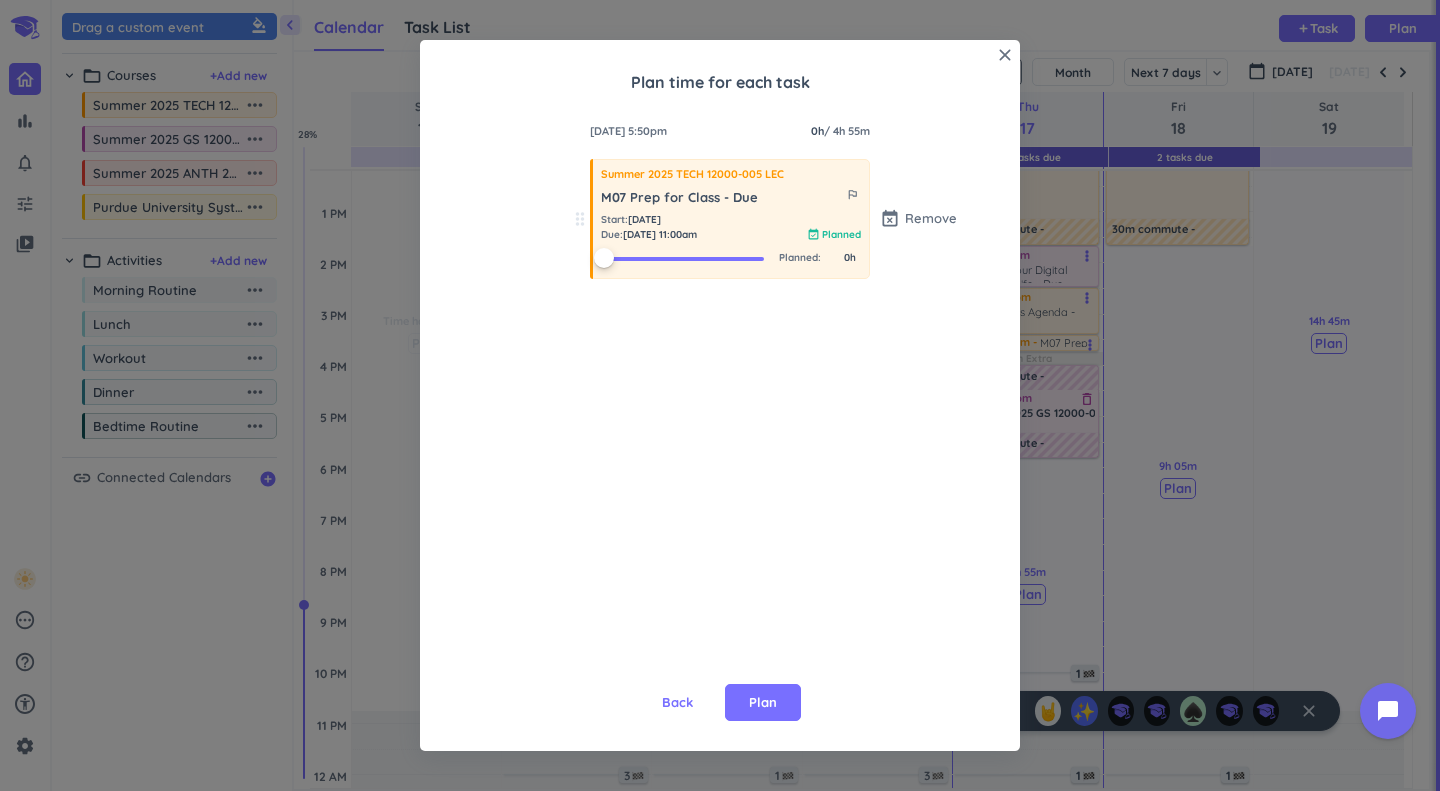 click at bounding box center (684, 257) 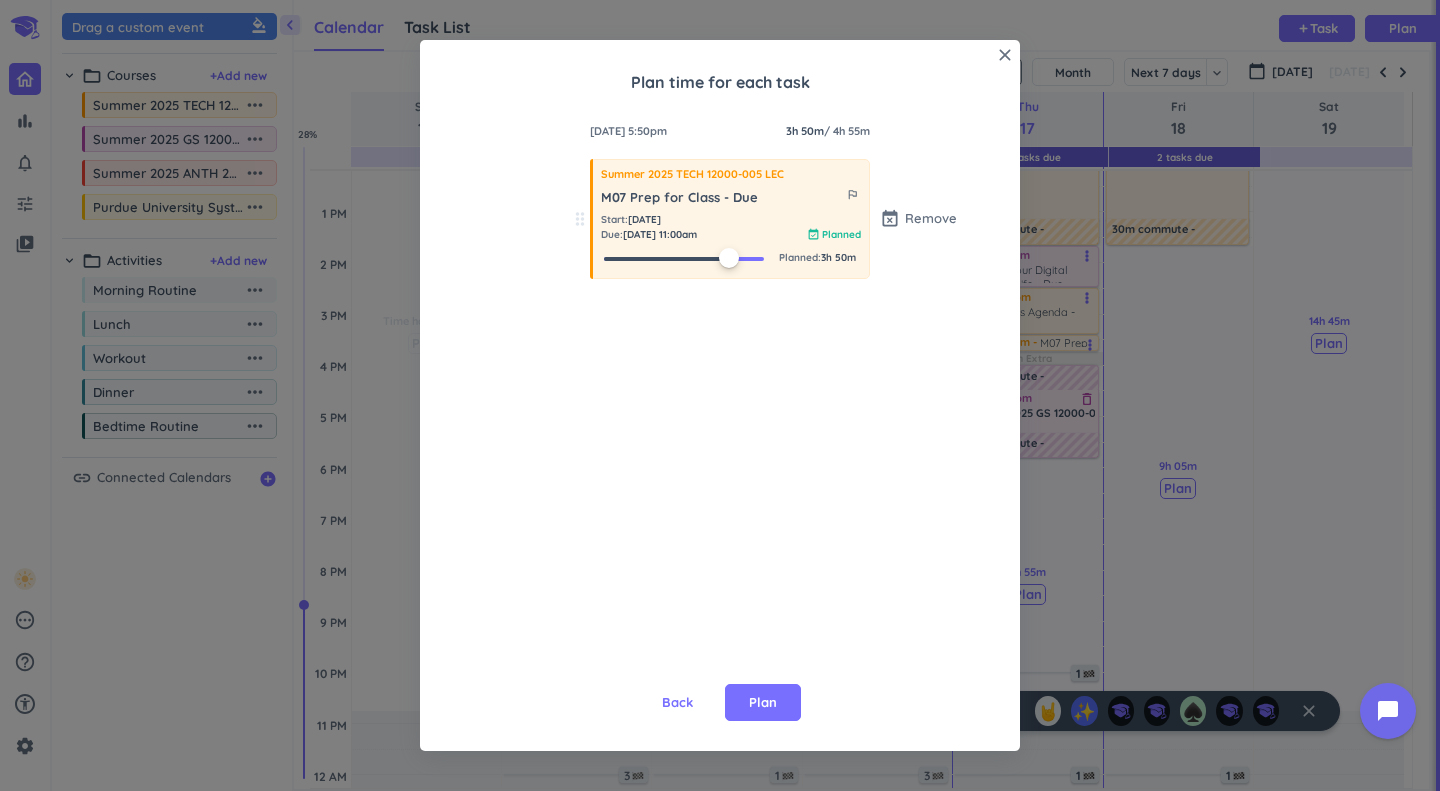 click at bounding box center [684, 257] 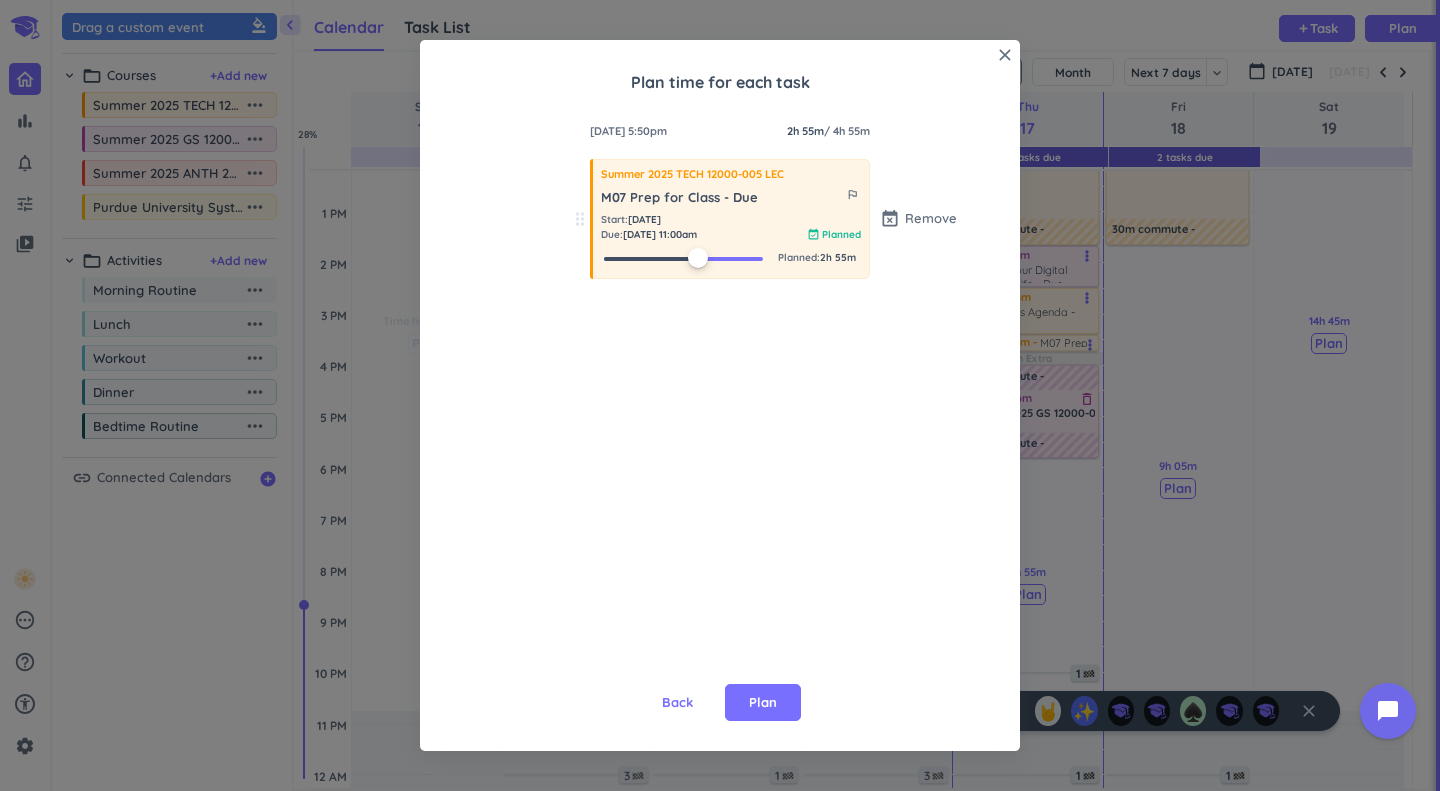 click on "Plan" at bounding box center [763, 703] 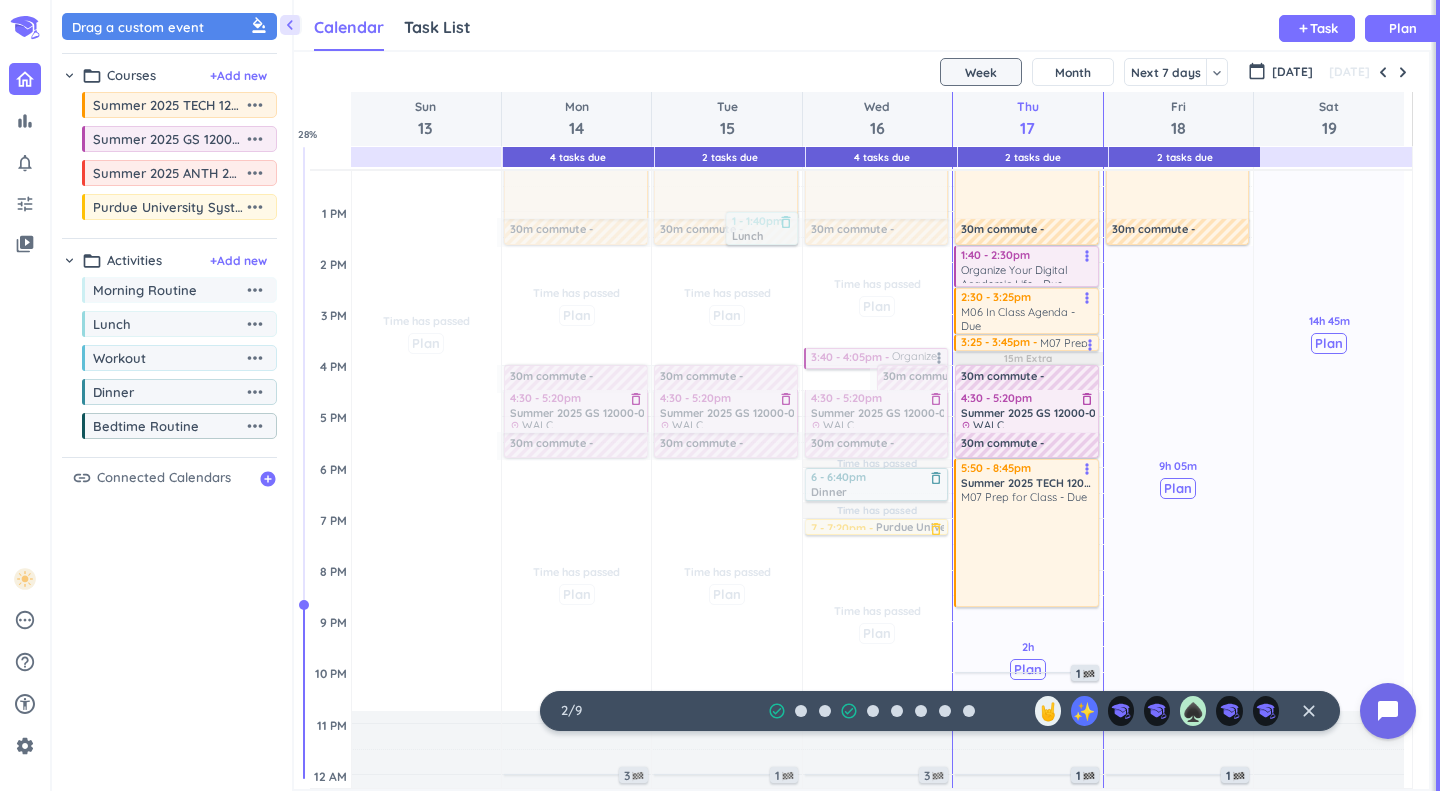scroll, scrollTop: 612, scrollLeft: 0, axis: vertical 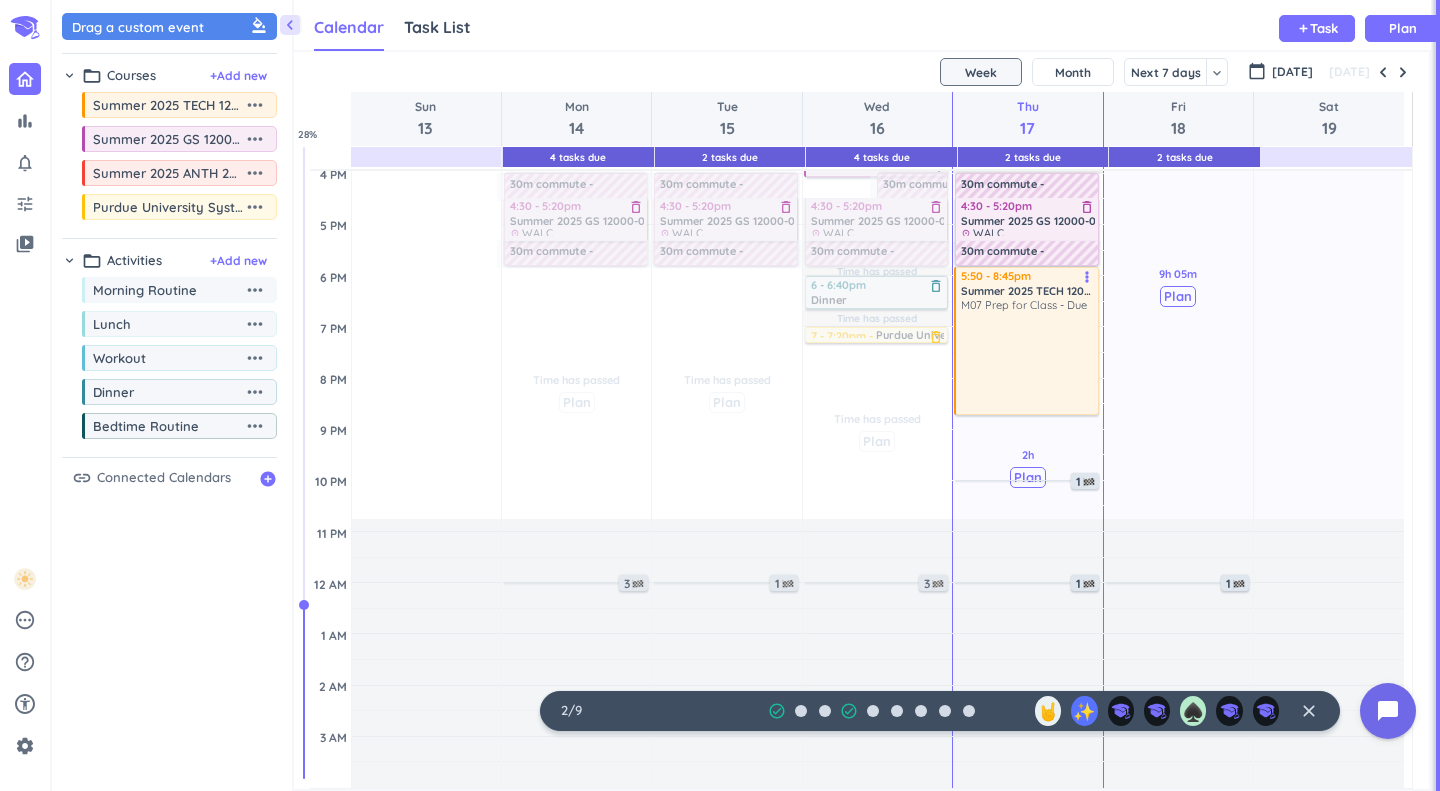 click on "Plan" at bounding box center (1028, 477) 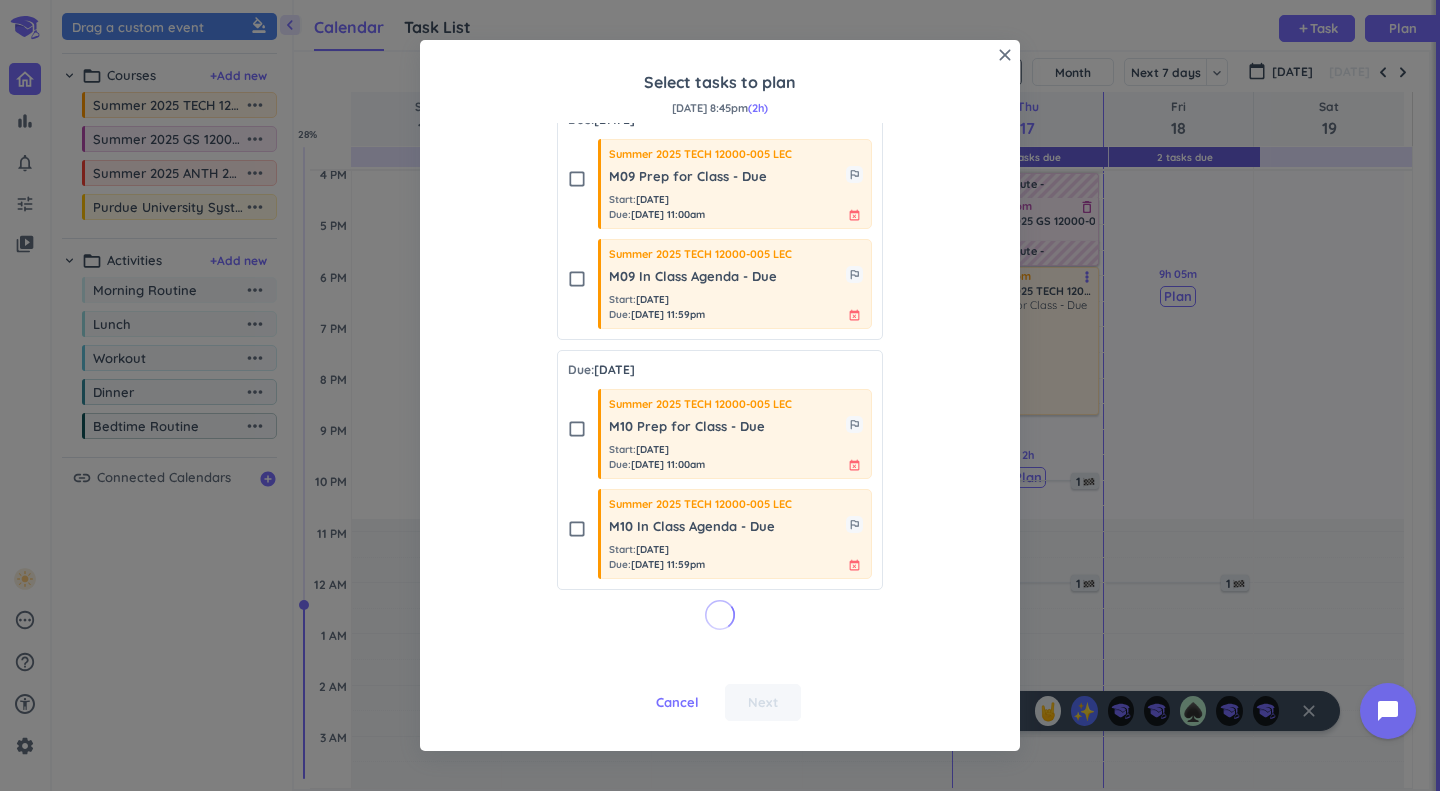 scroll, scrollTop: 949, scrollLeft: 0, axis: vertical 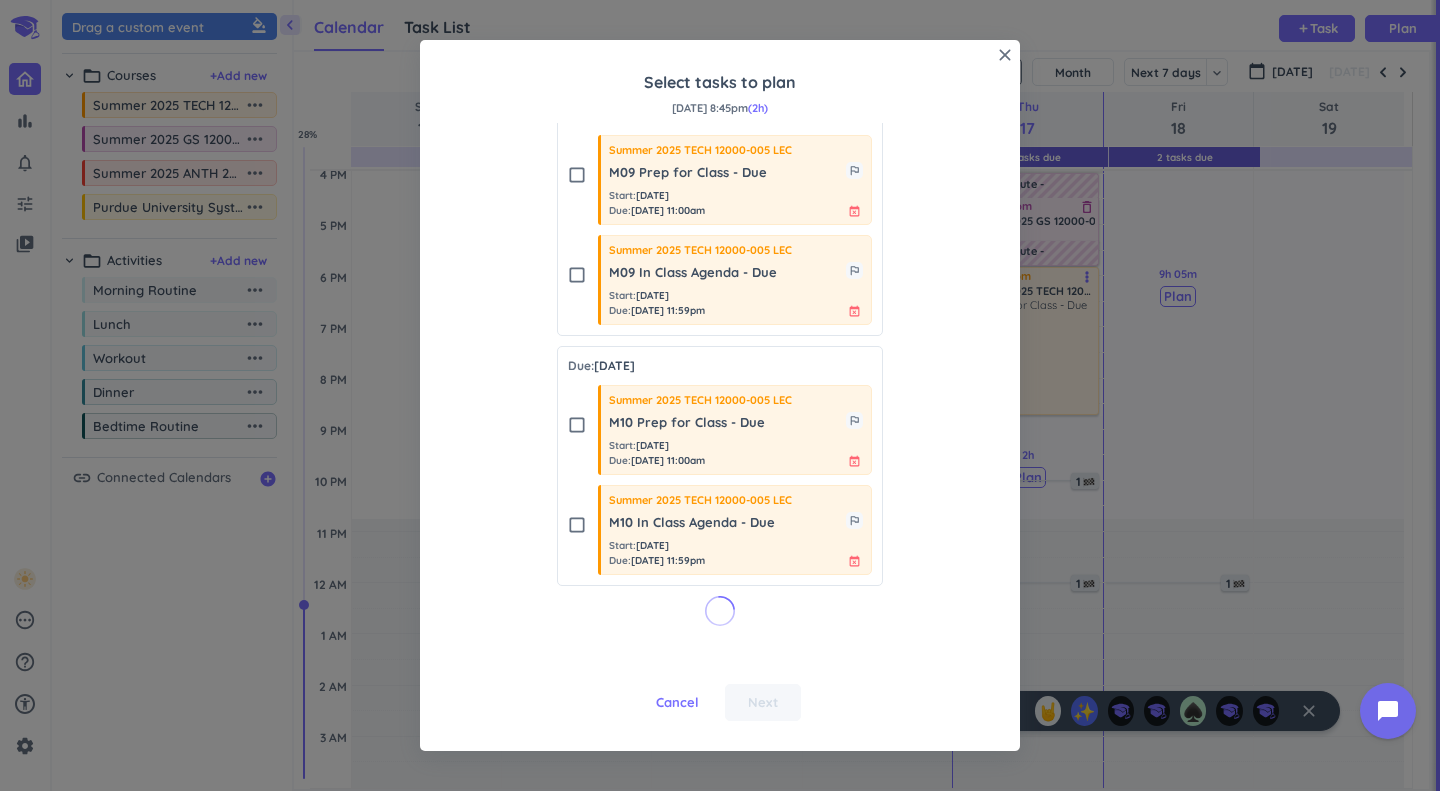 click on "Cancel" at bounding box center [677, 703] 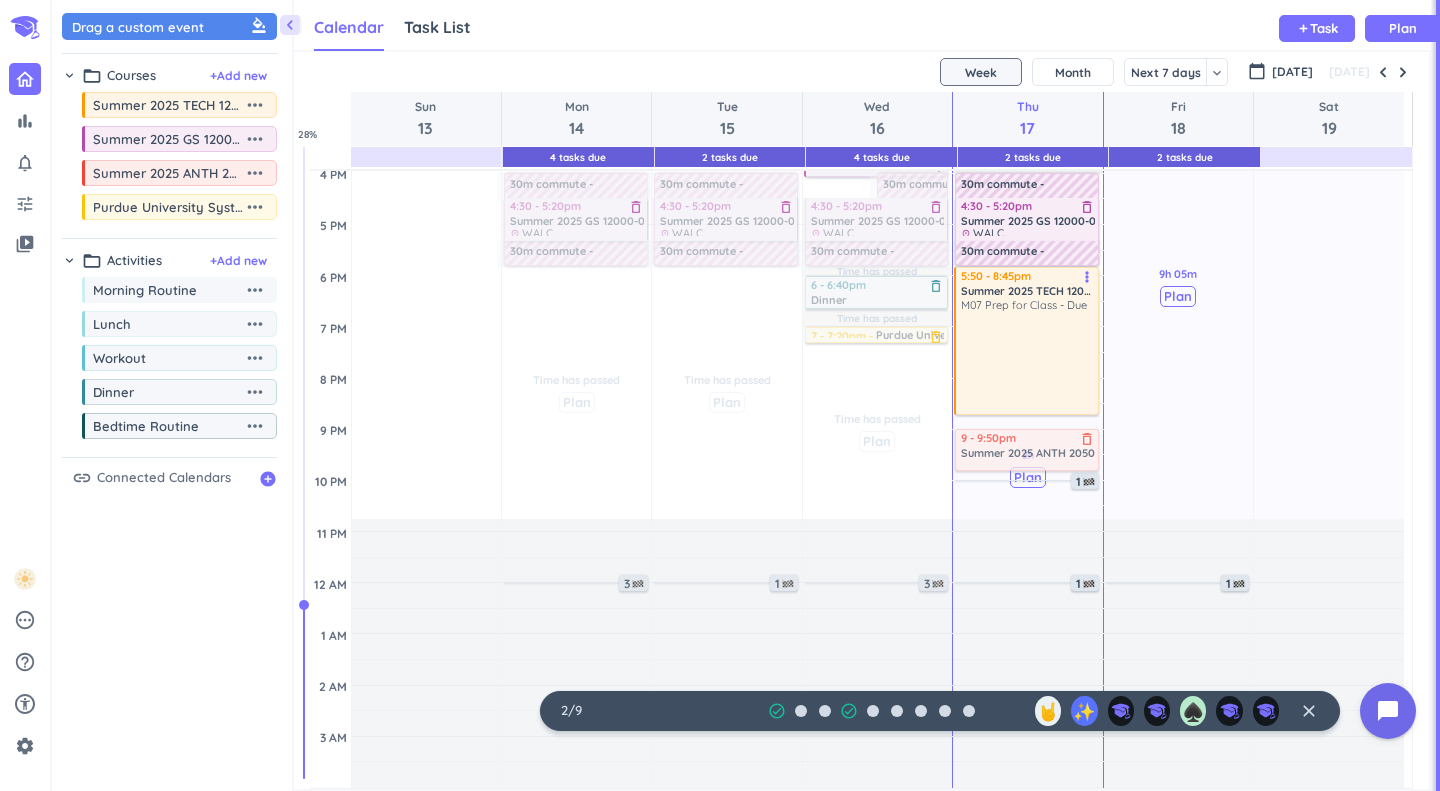 drag, startPoint x: 205, startPoint y: 173, endPoint x: 1034, endPoint y: 431, distance: 868.2194 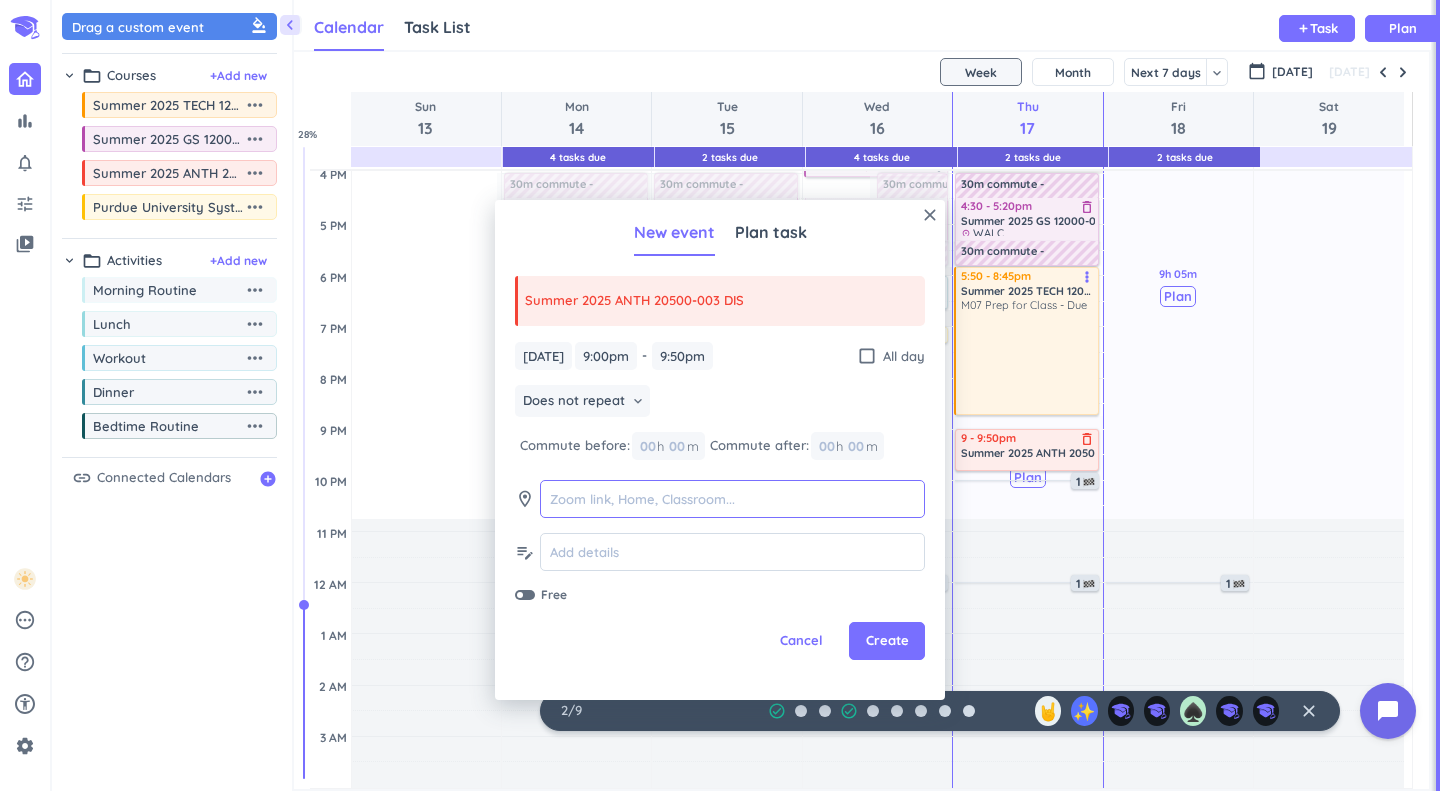 click at bounding box center (732, 499) 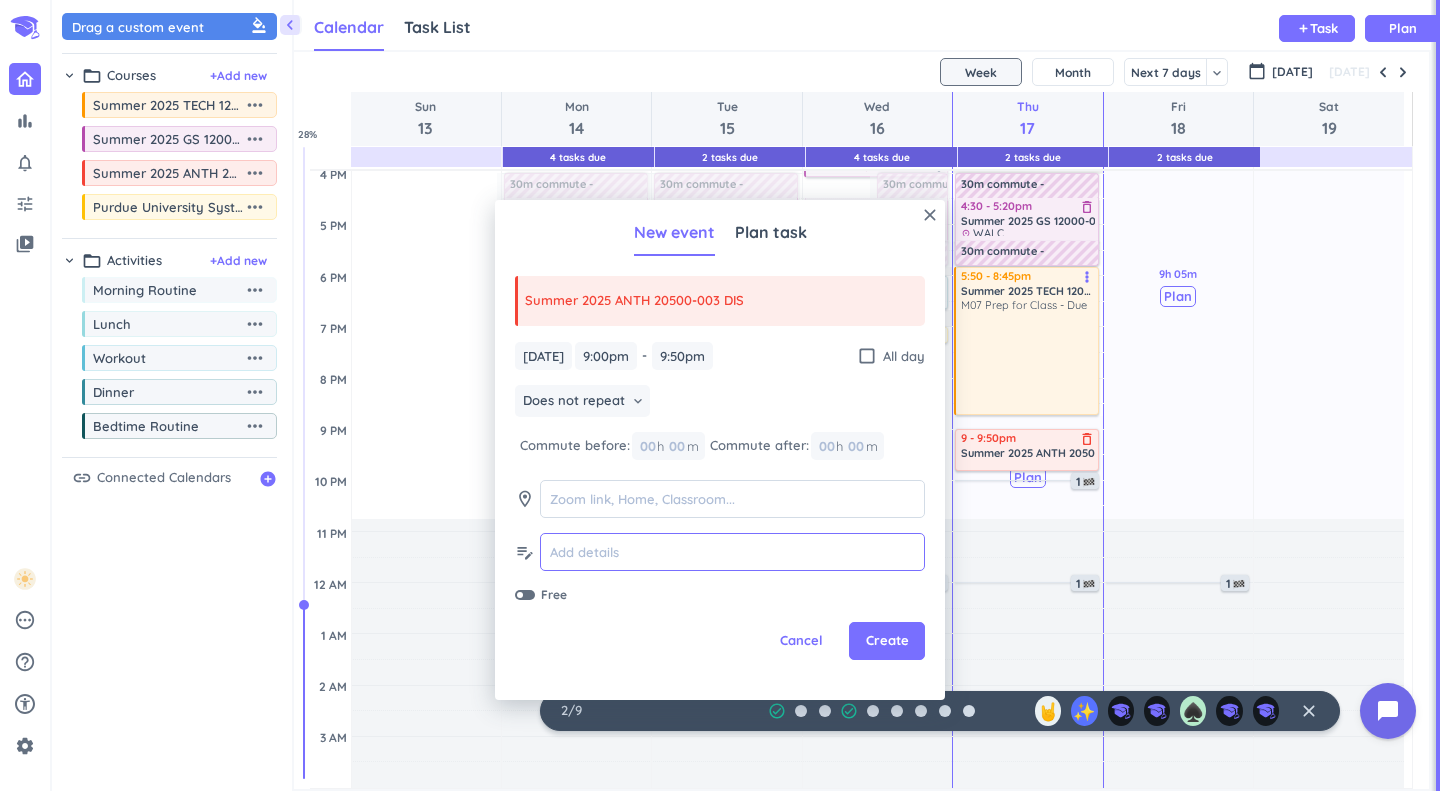 click at bounding box center (732, 552) 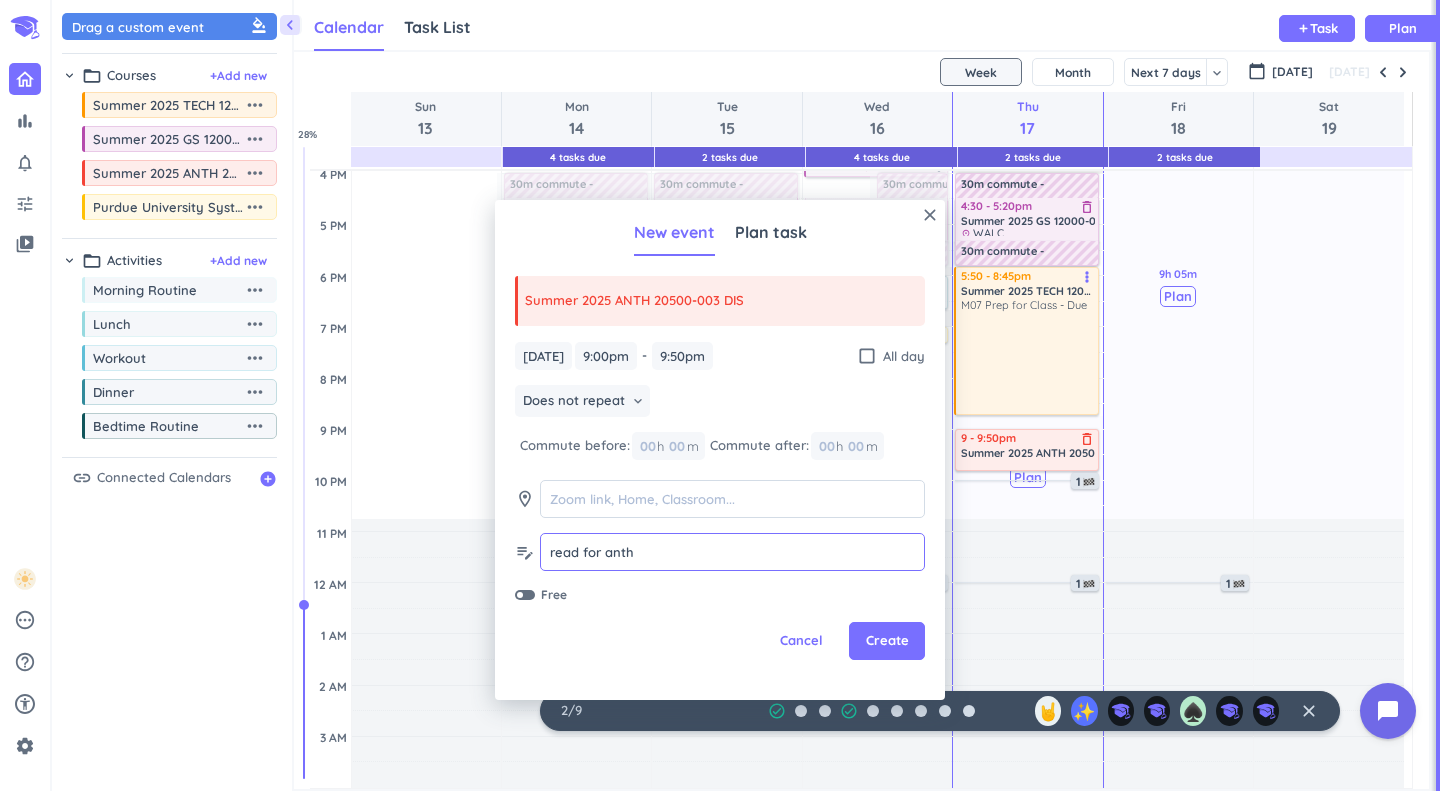 type on "read for anth" 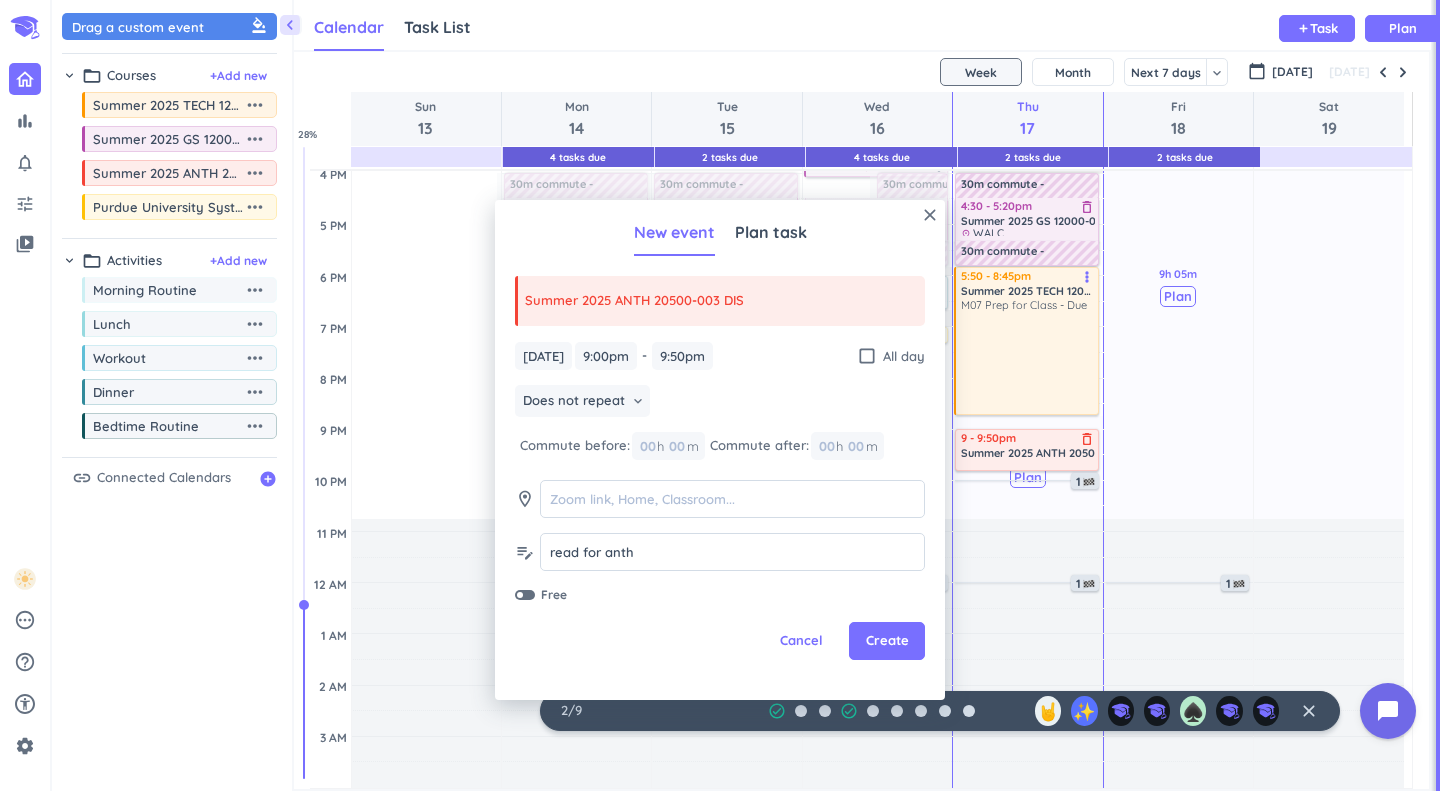click on "Create" at bounding box center (887, 641) 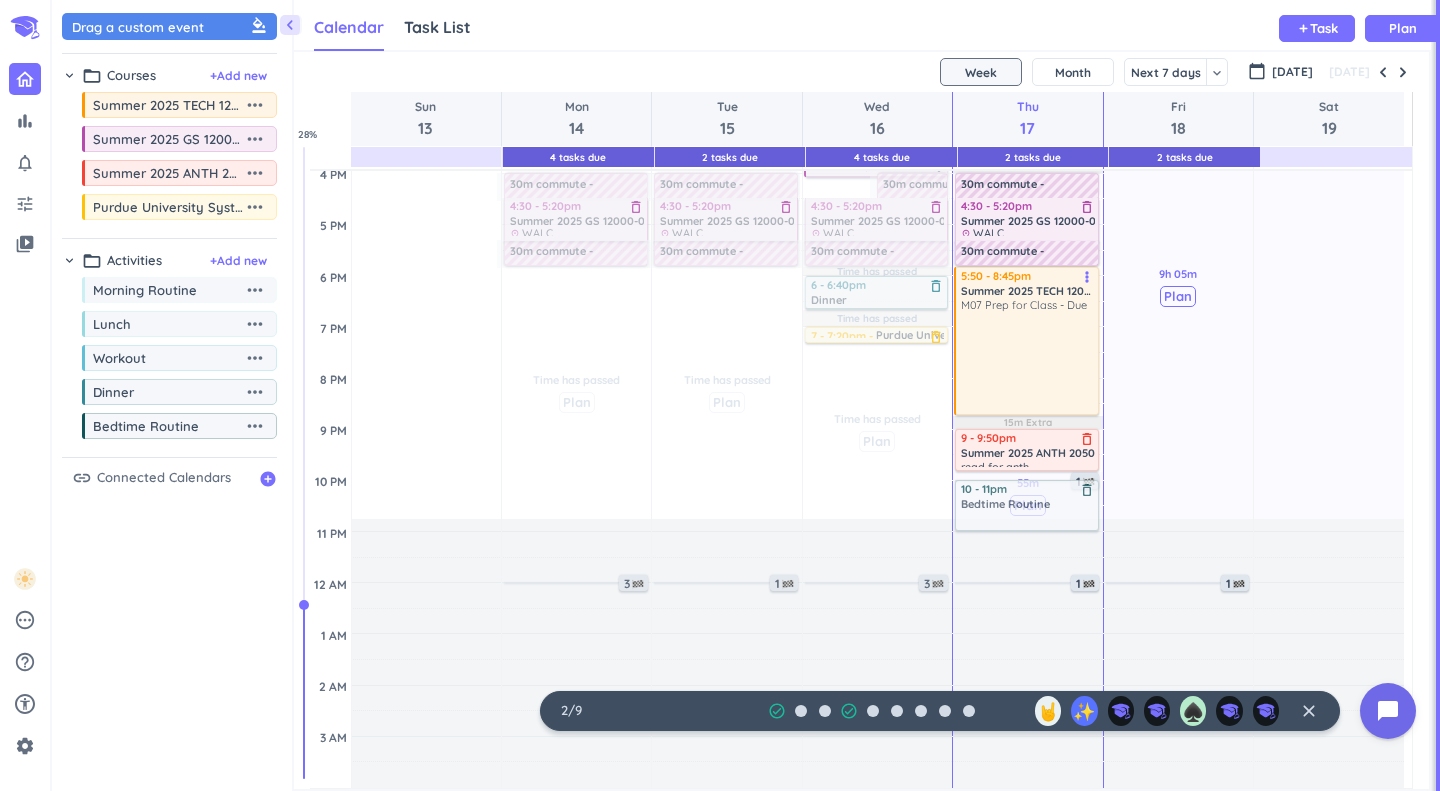 drag, startPoint x: 183, startPoint y: 433, endPoint x: 1050, endPoint y: 493, distance: 869.07367 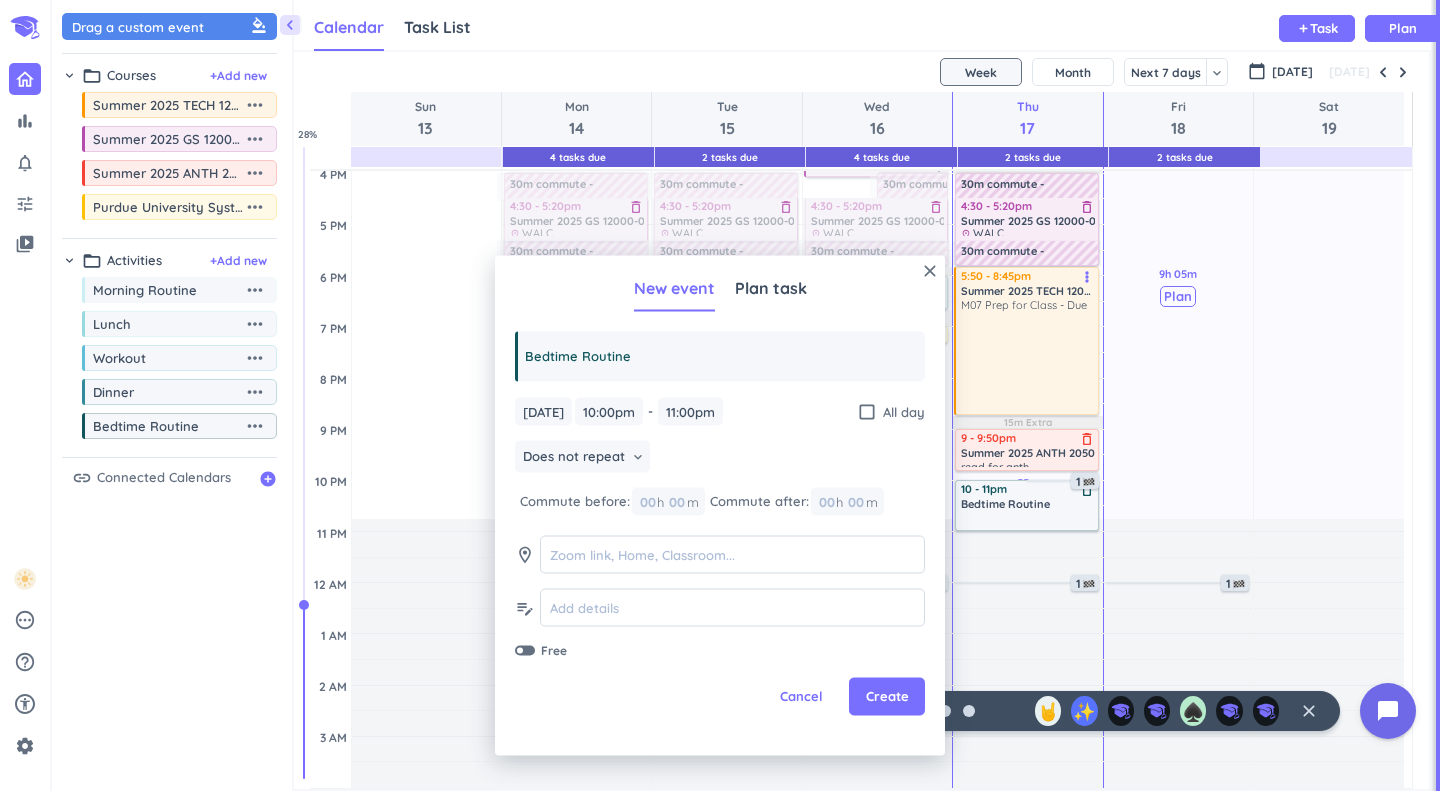 click on "Create" at bounding box center [887, 697] 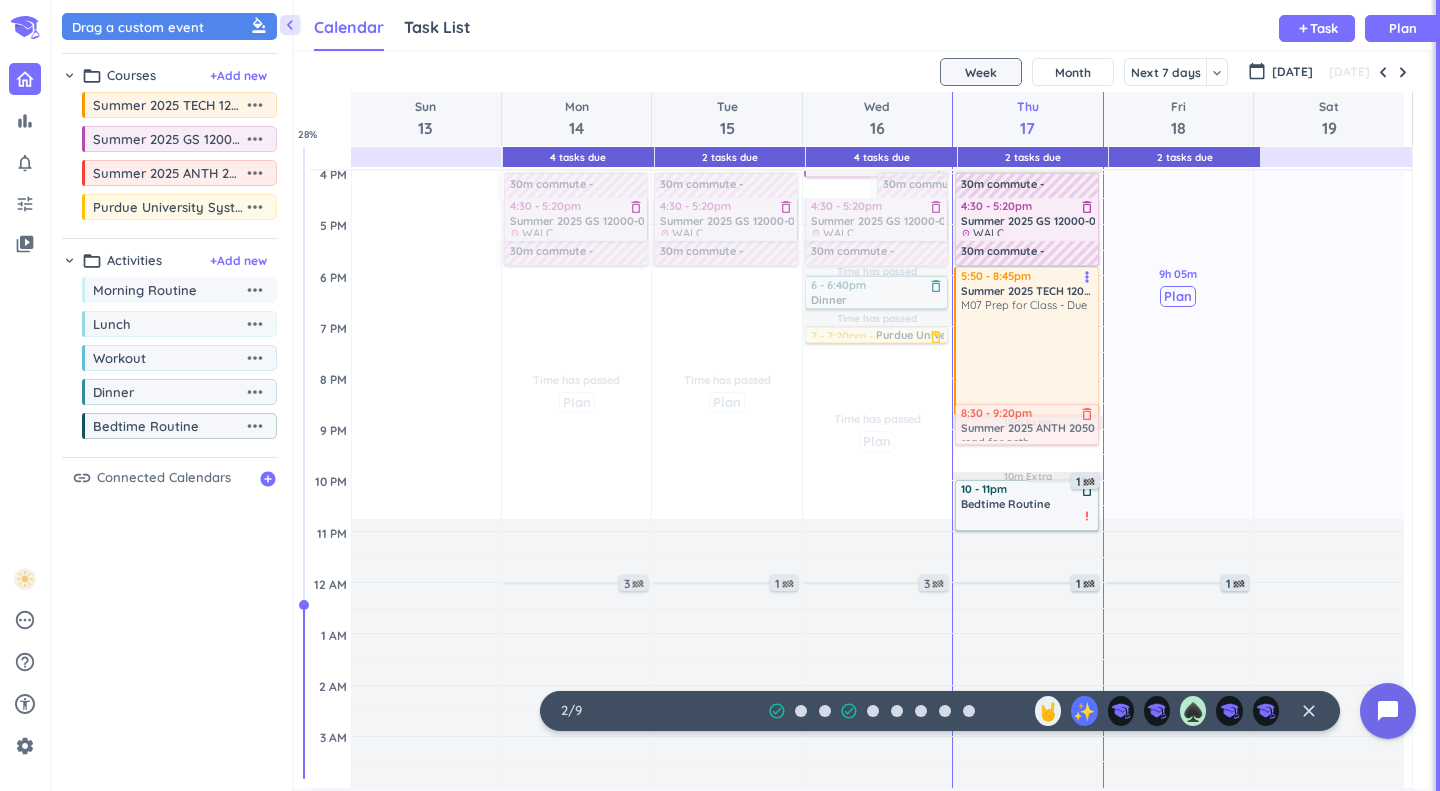 drag, startPoint x: 1049, startPoint y: 449, endPoint x: 1050, endPoint y: 426, distance: 23.021729 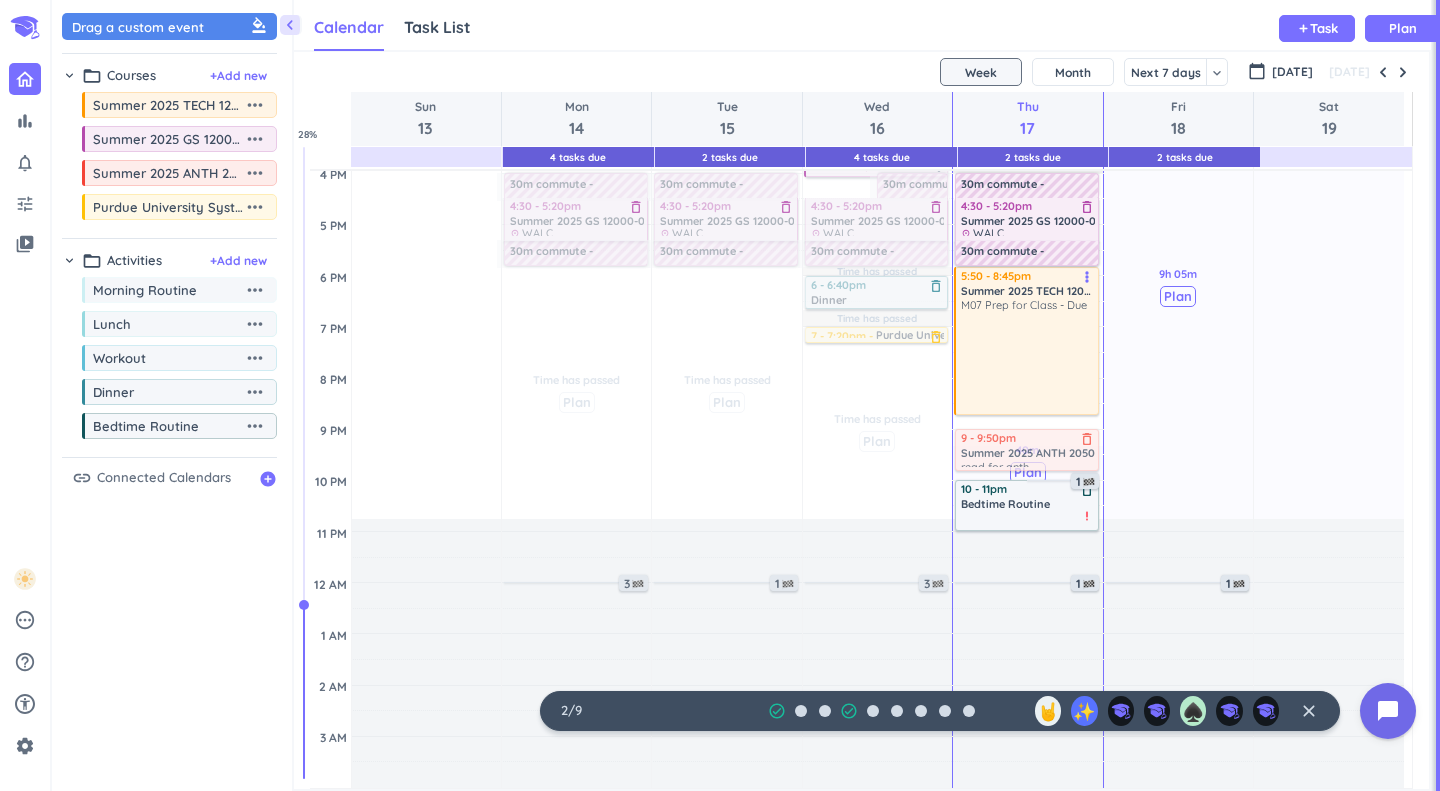 drag, startPoint x: 1060, startPoint y: 486, endPoint x: 1055, endPoint y: 443, distance: 43.289722 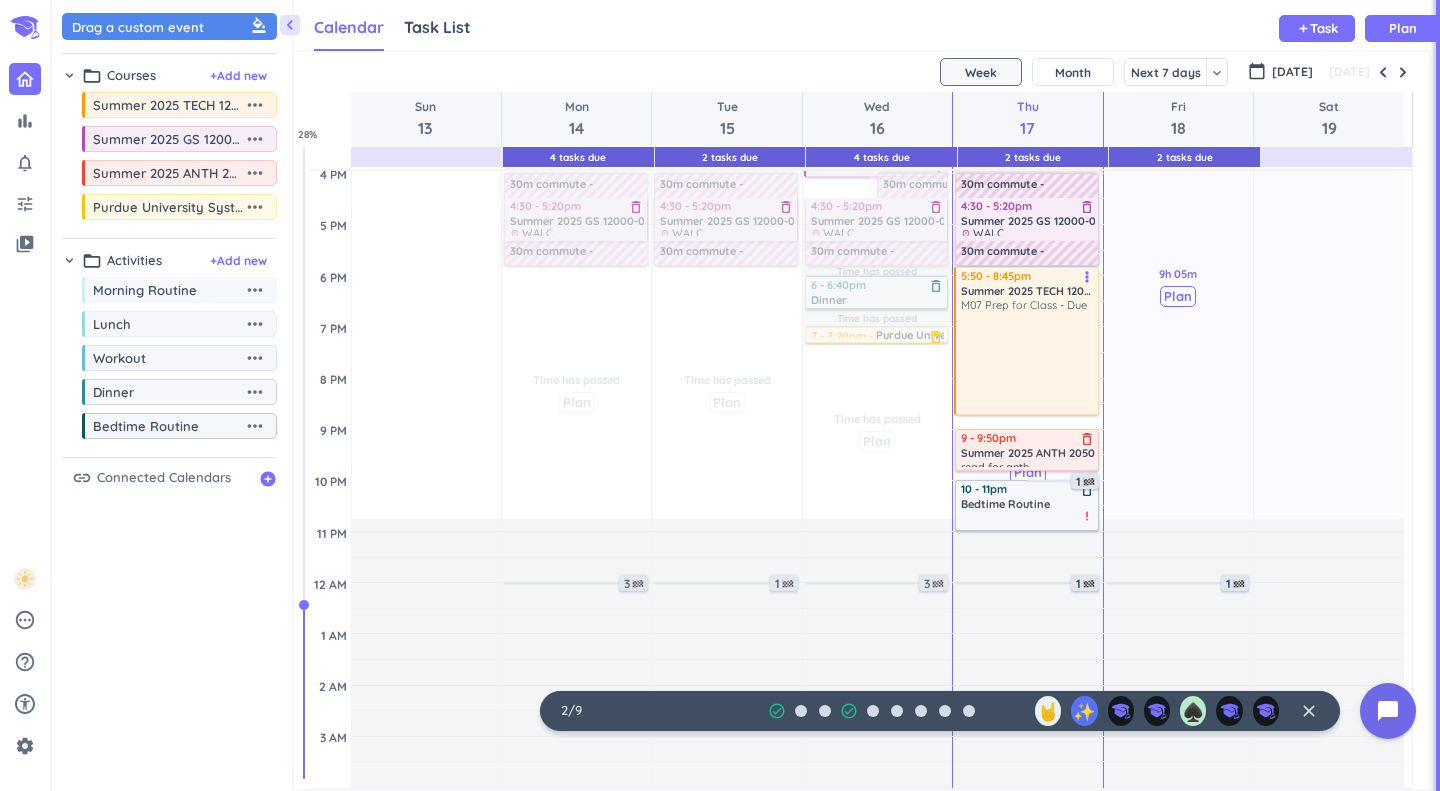 click on "9 - 9:50pm" at bounding box center (1028, 438) 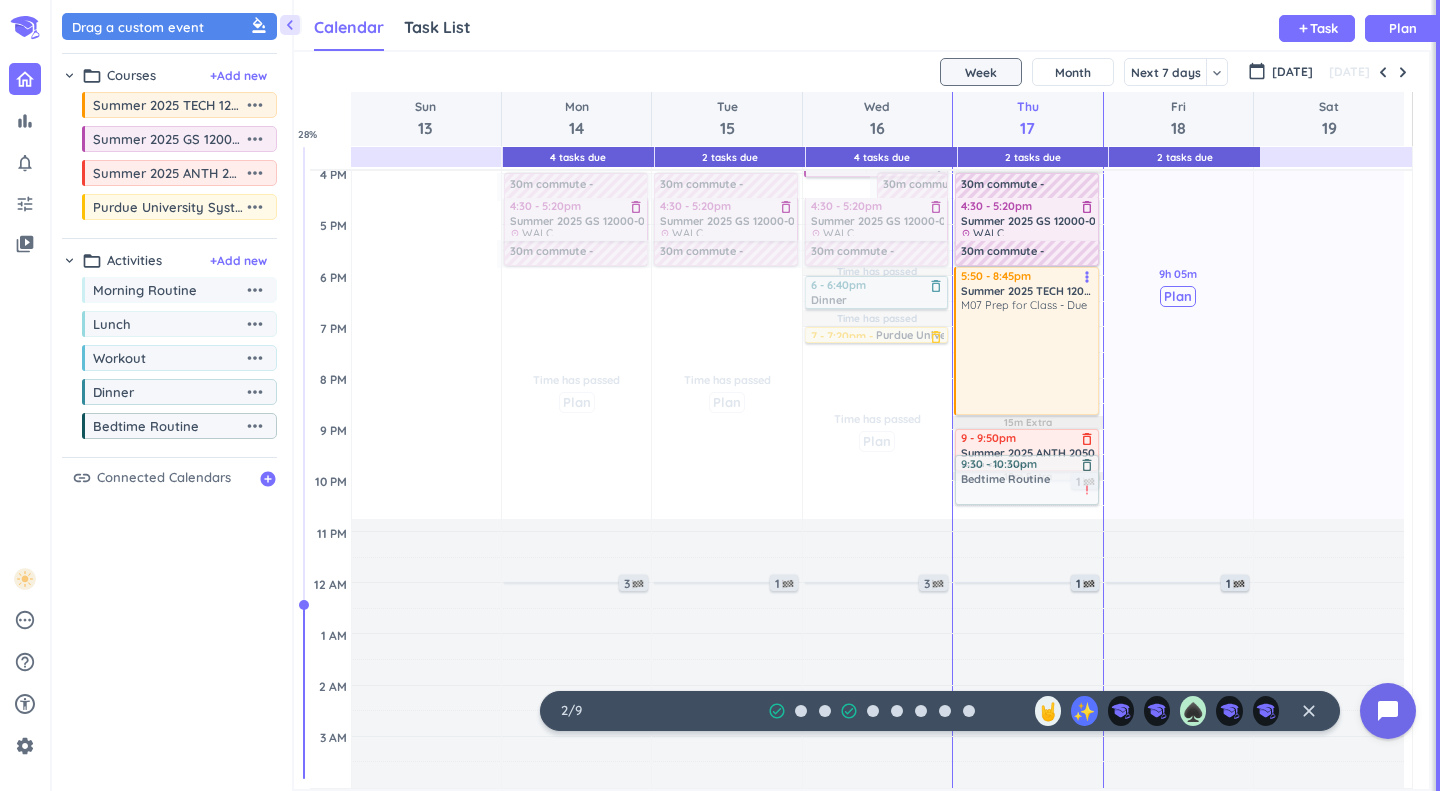 drag, startPoint x: 1018, startPoint y: 519, endPoint x: 1017, endPoint y: 503, distance: 16.03122 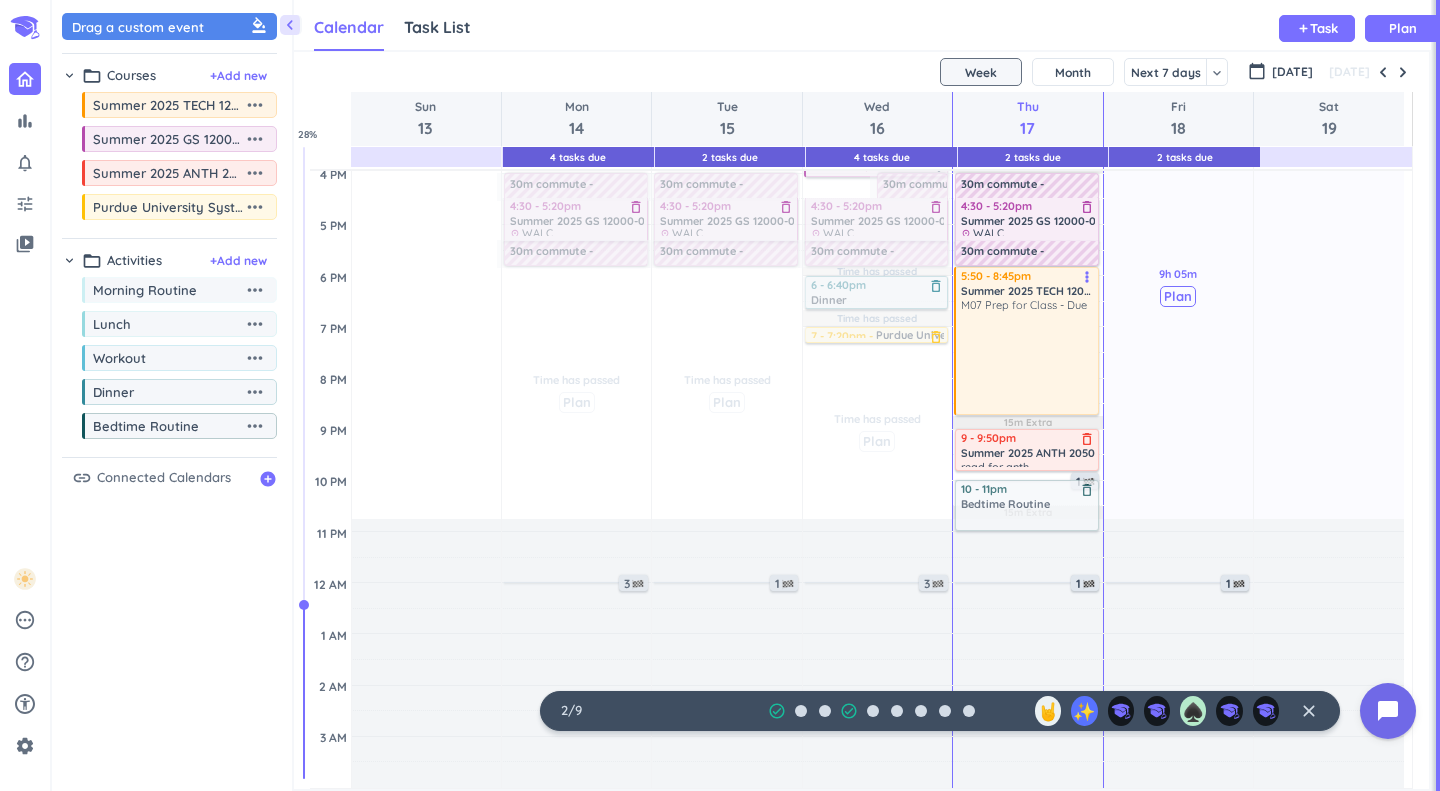 drag, startPoint x: 1043, startPoint y: 476, endPoint x: 1037, endPoint y: 495, distance: 19.924858 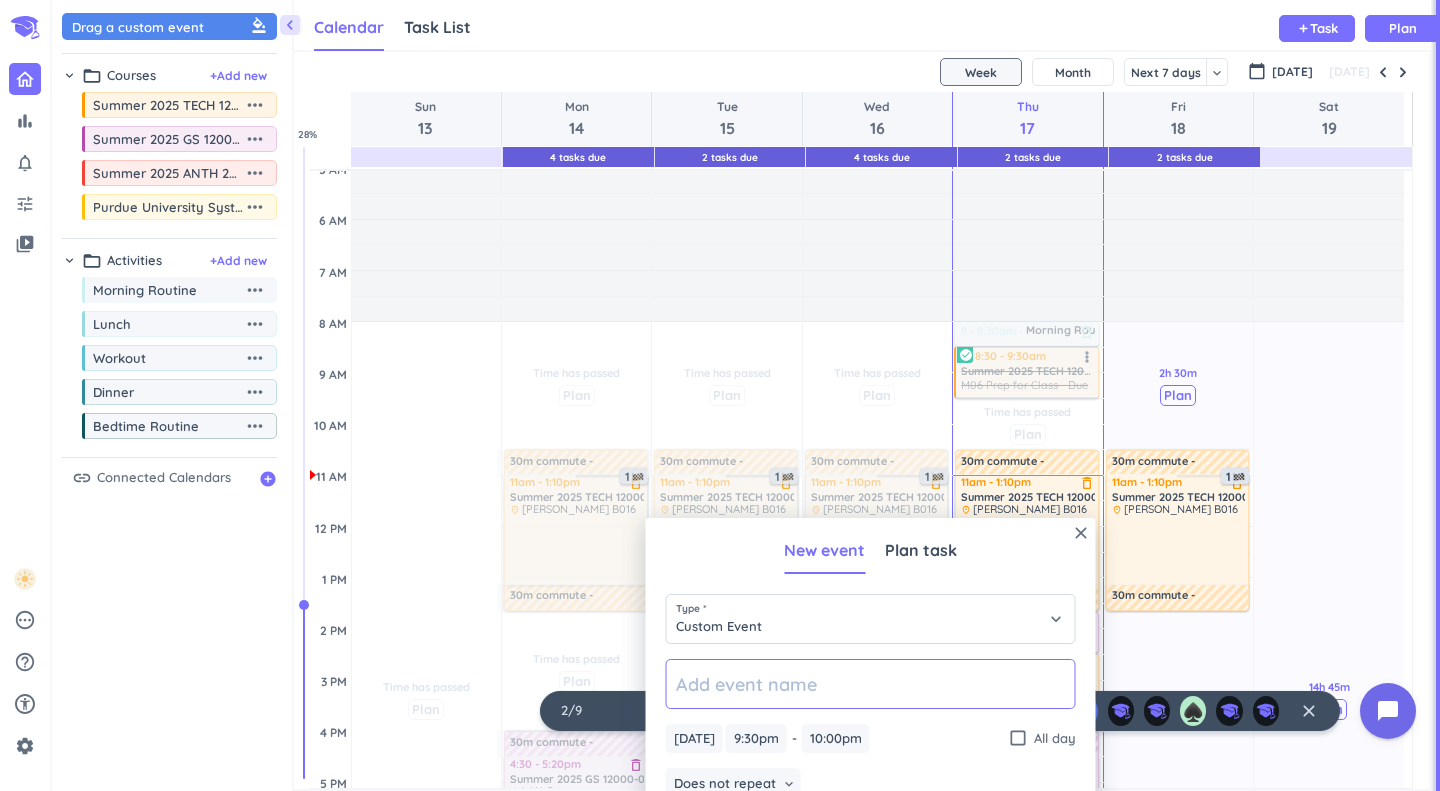 scroll, scrollTop: 0, scrollLeft: 0, axis: both 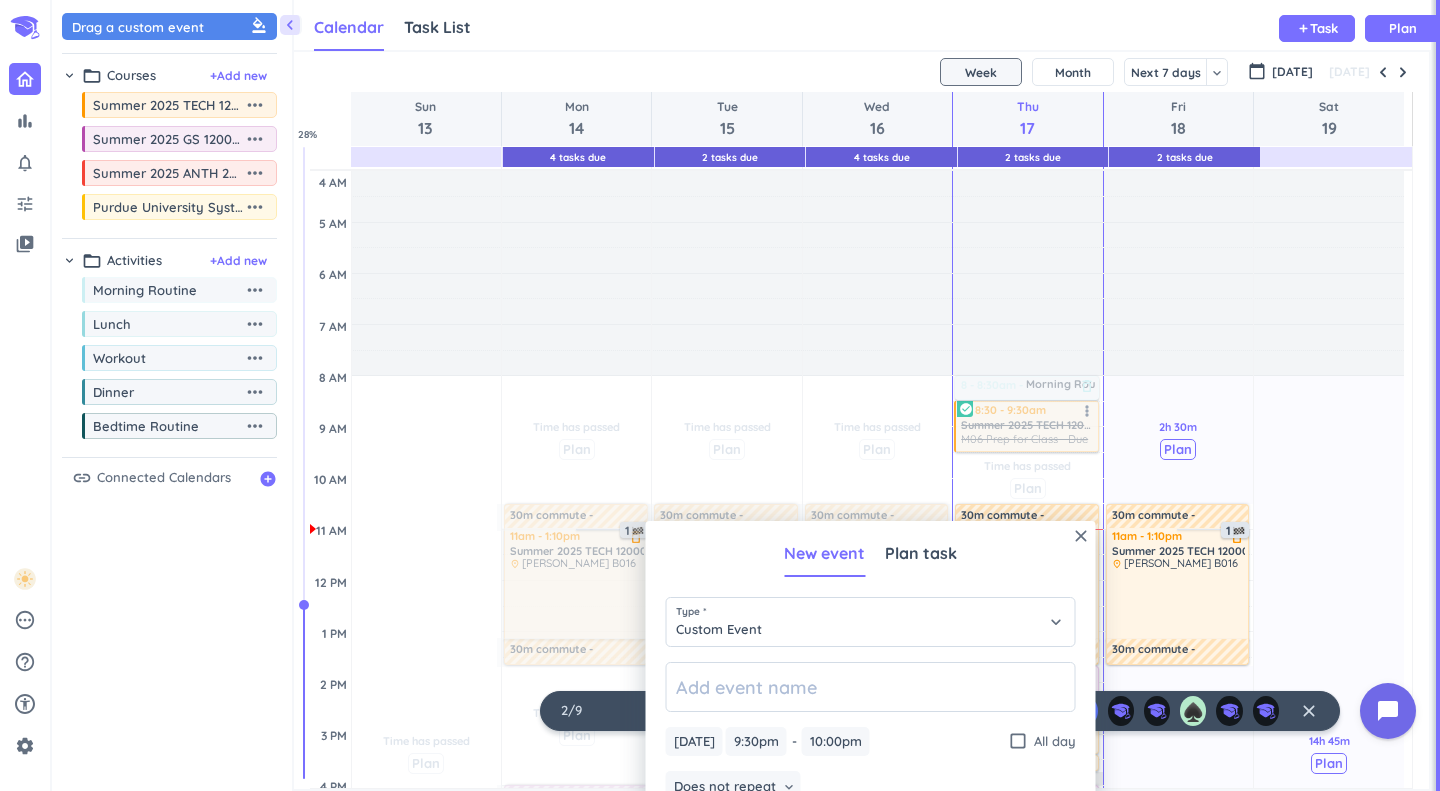 click on "close" at bounding box center [1081, 536] 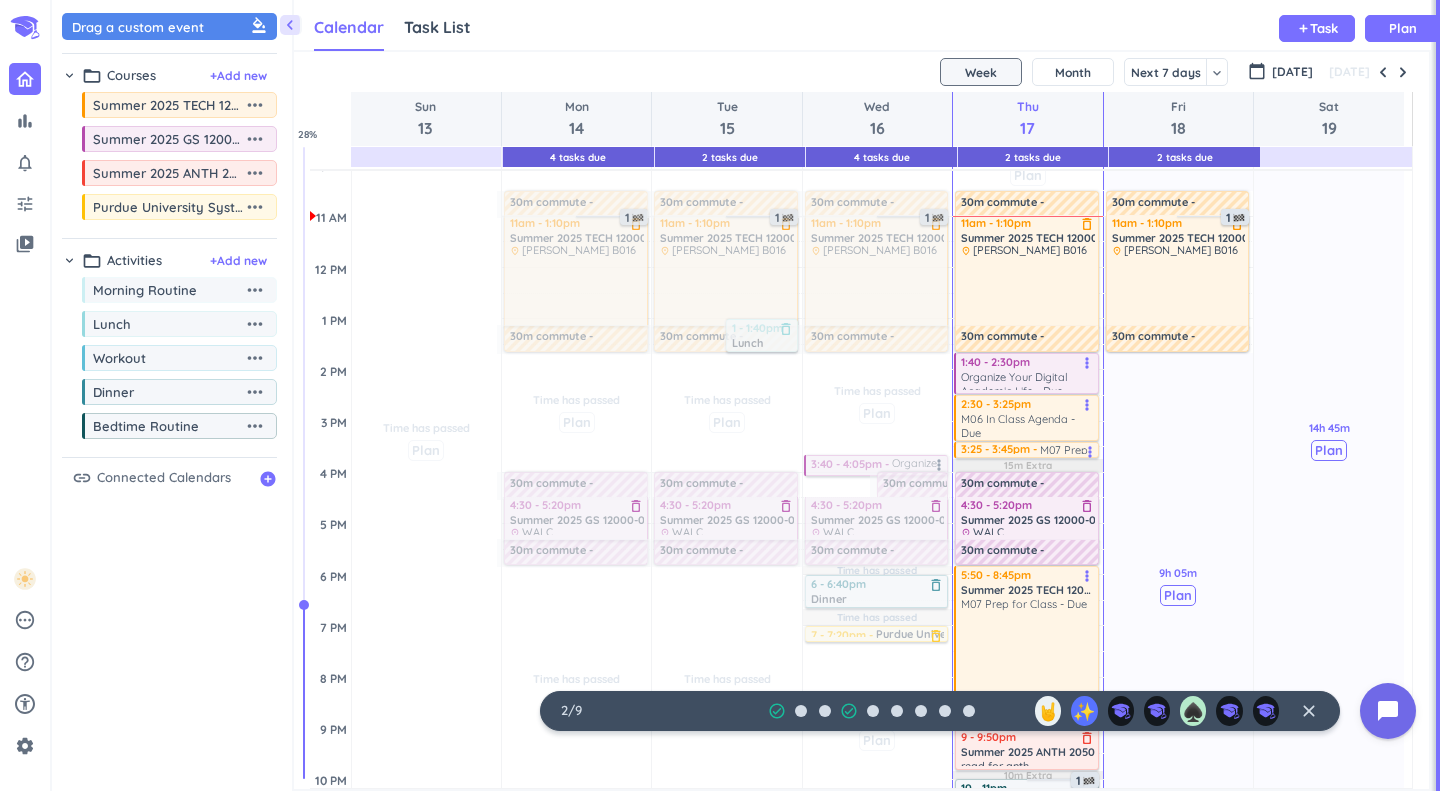 scroll, scrollTop: 337, scrollLeft: 0, axis: vertical 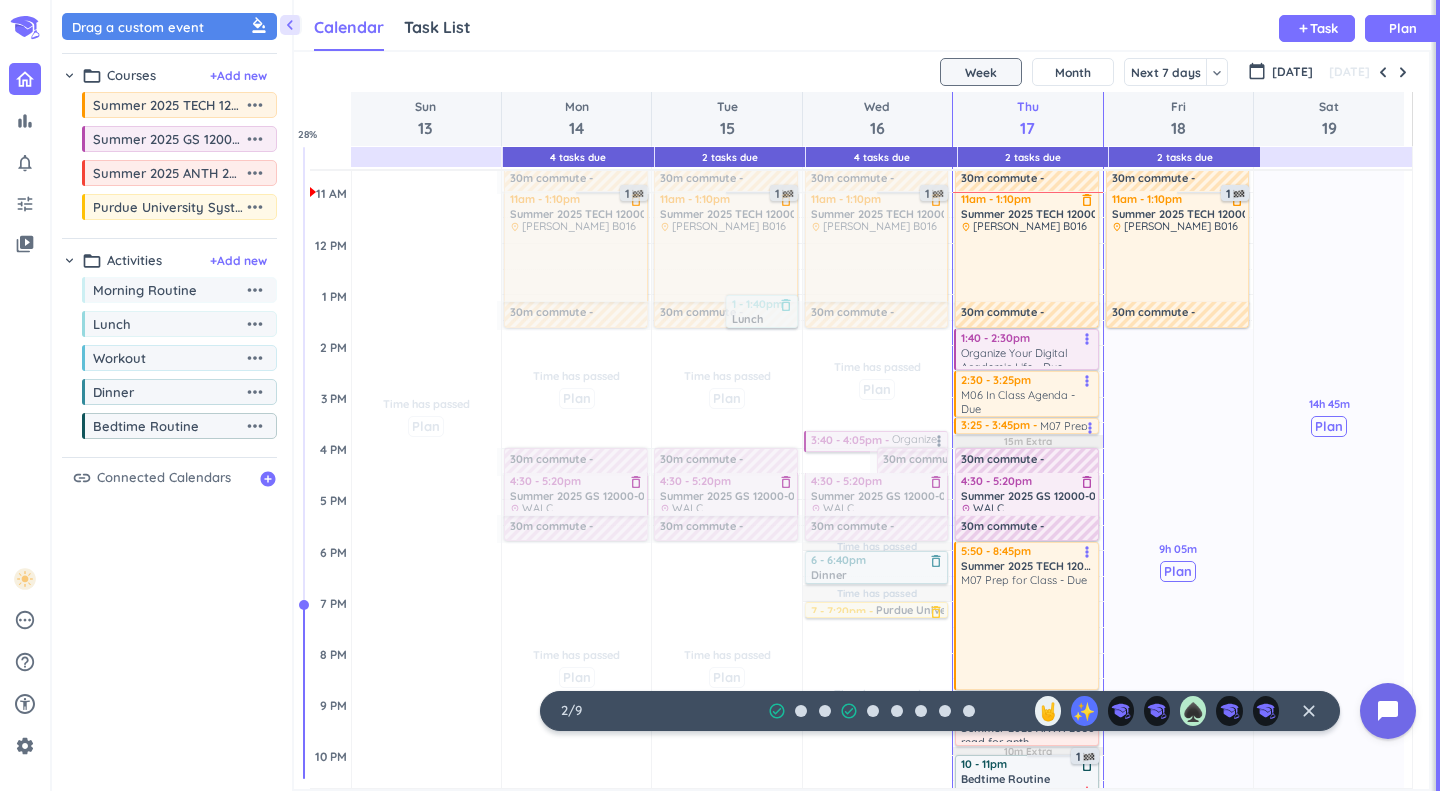 click on "Plan" at bounding box center [1178, 571] 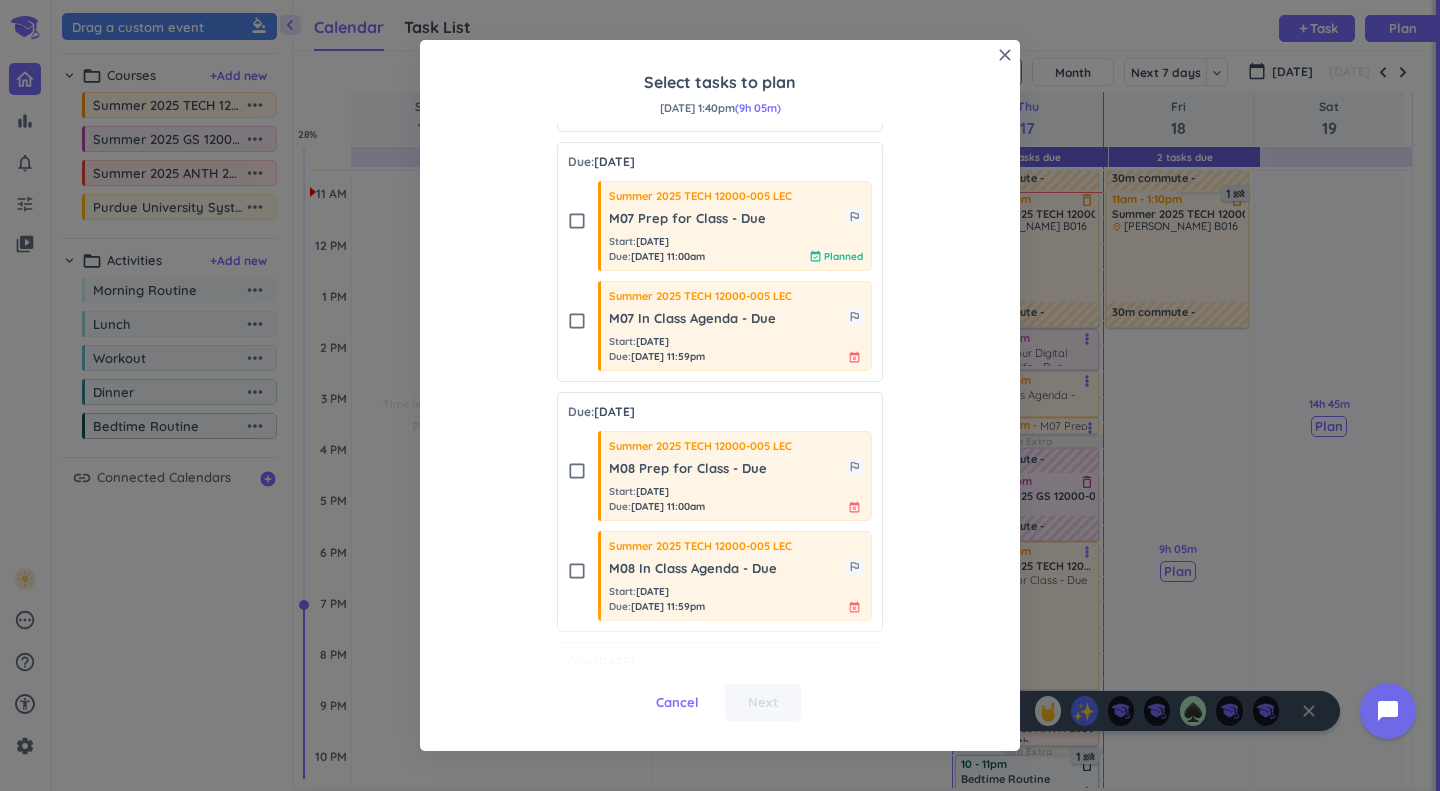 scroll, scrollTop: 400, scrollLeft: 0, axis: vertical 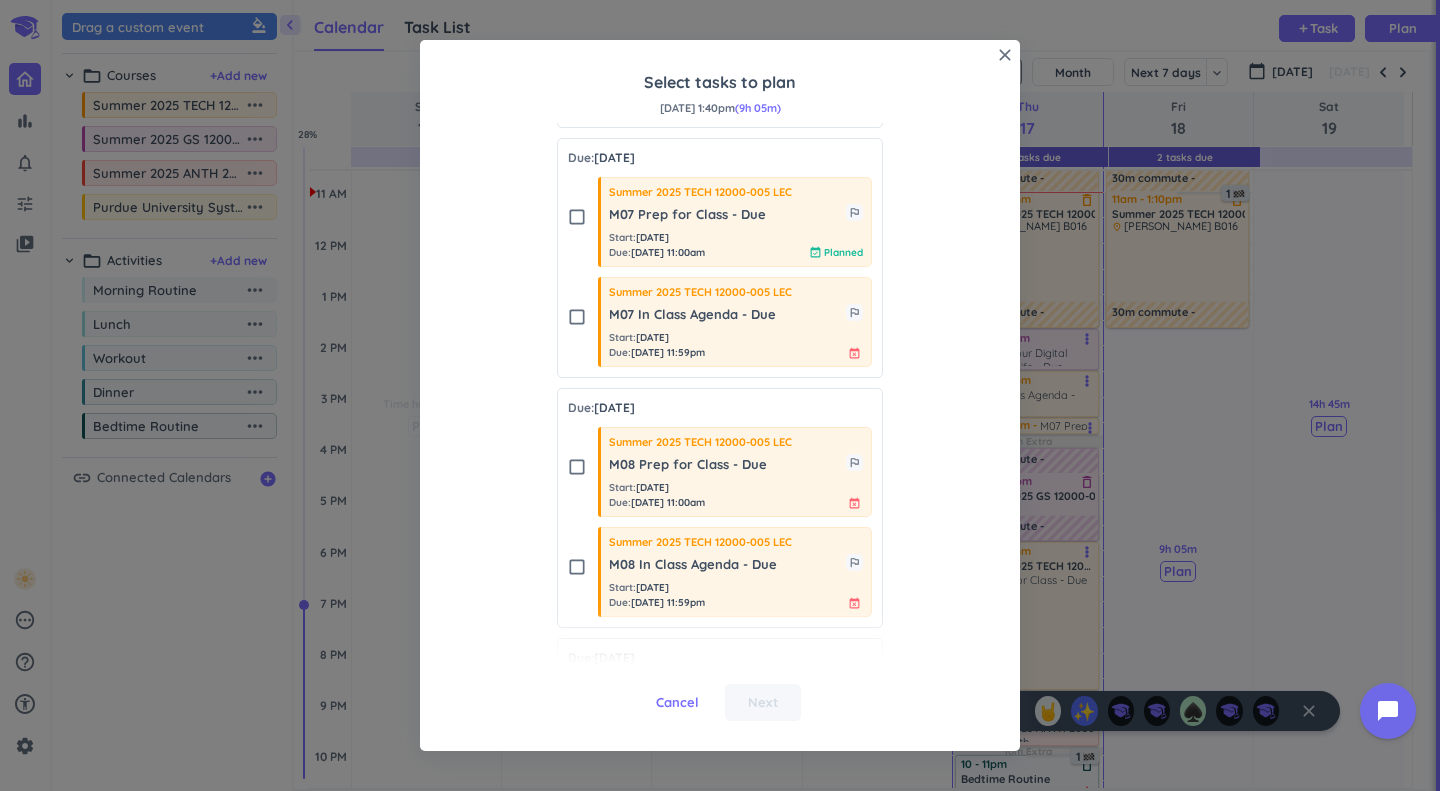click on "check_box_outline_blank" at bounding box center (577, 317) 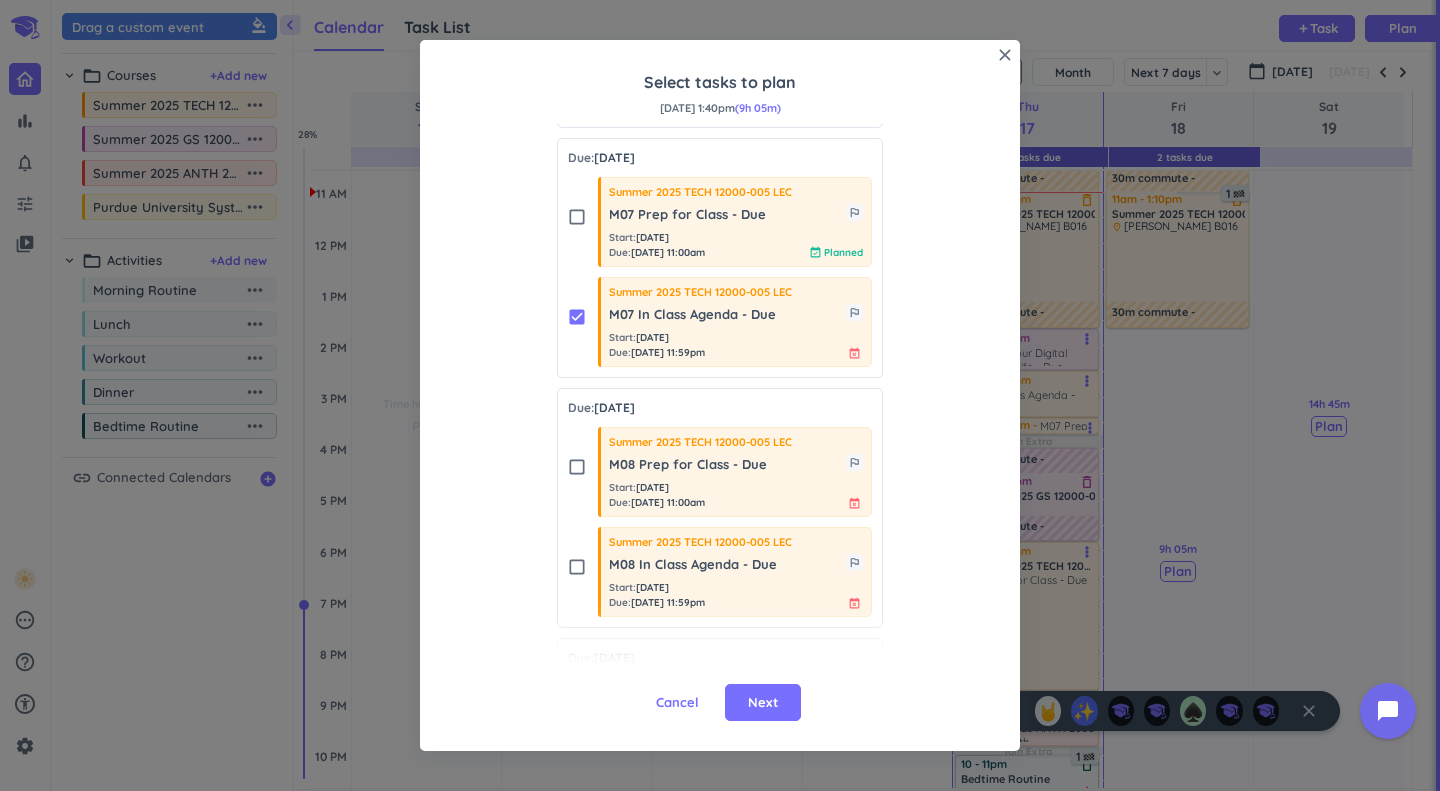 click on "Next" at bounding box center [763, 703] 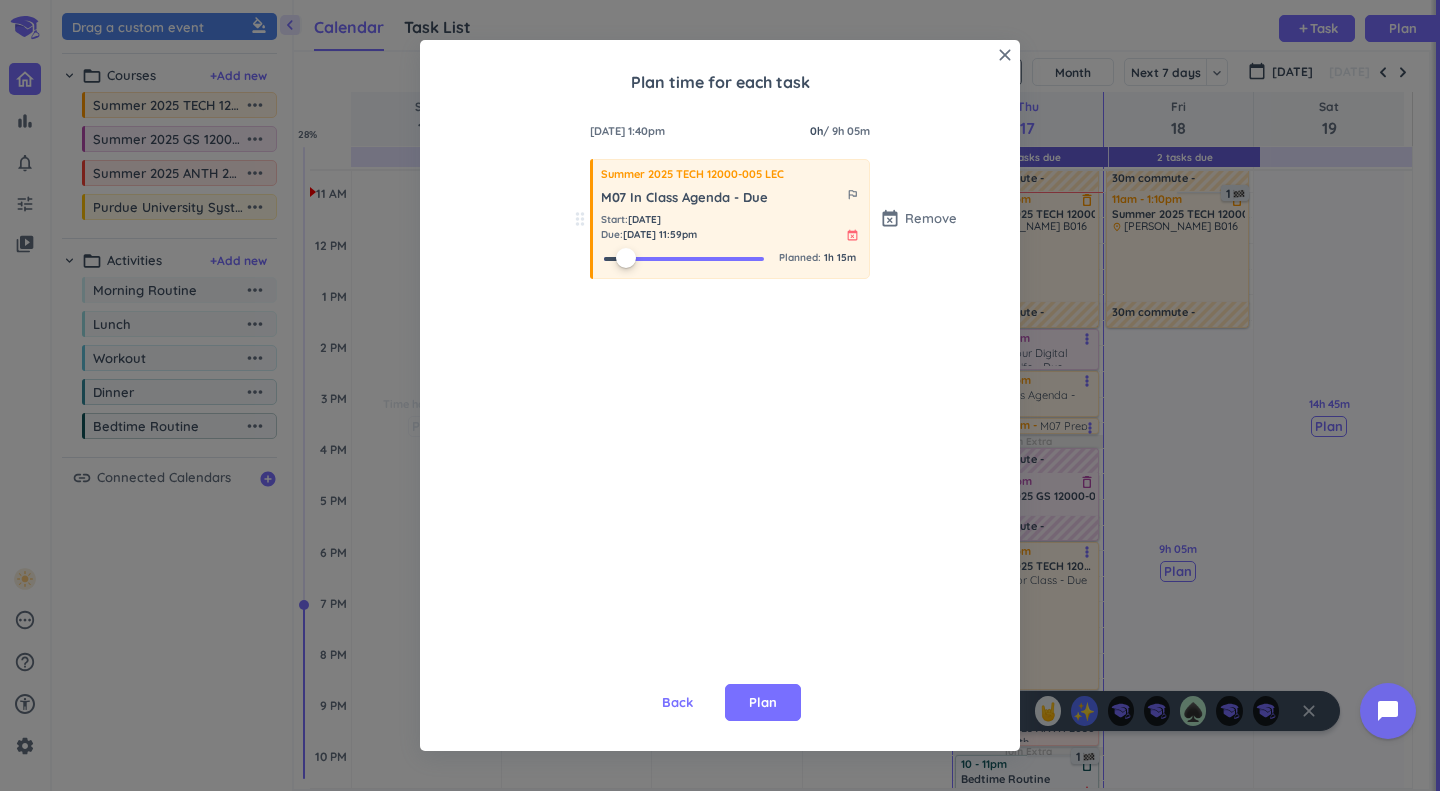 drag, startPoint x: 598, startPoint y: 257, endPoint x: 619, endPoint y: 251, distance: 21.84033 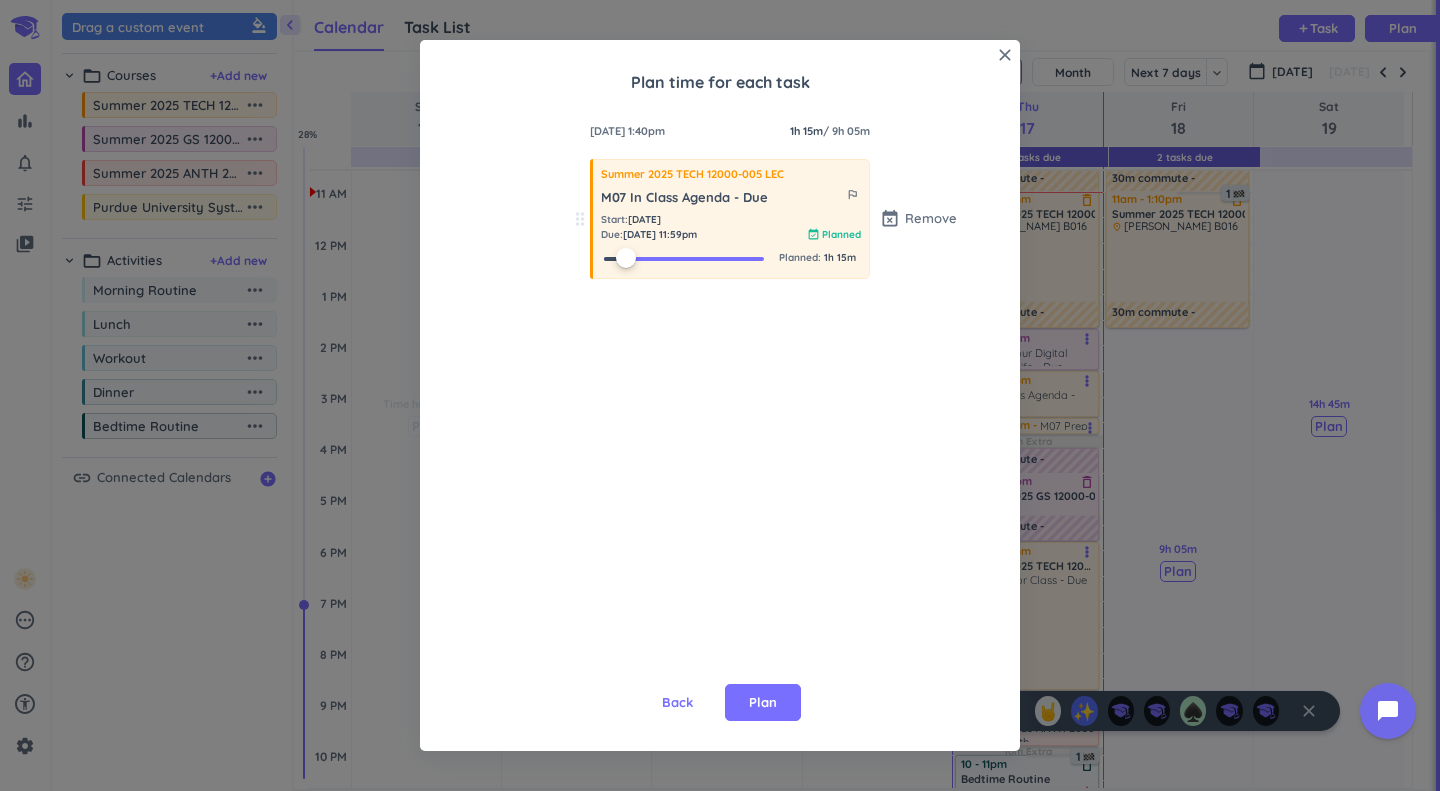 click on "Plan" at bounding box center (763, 703) 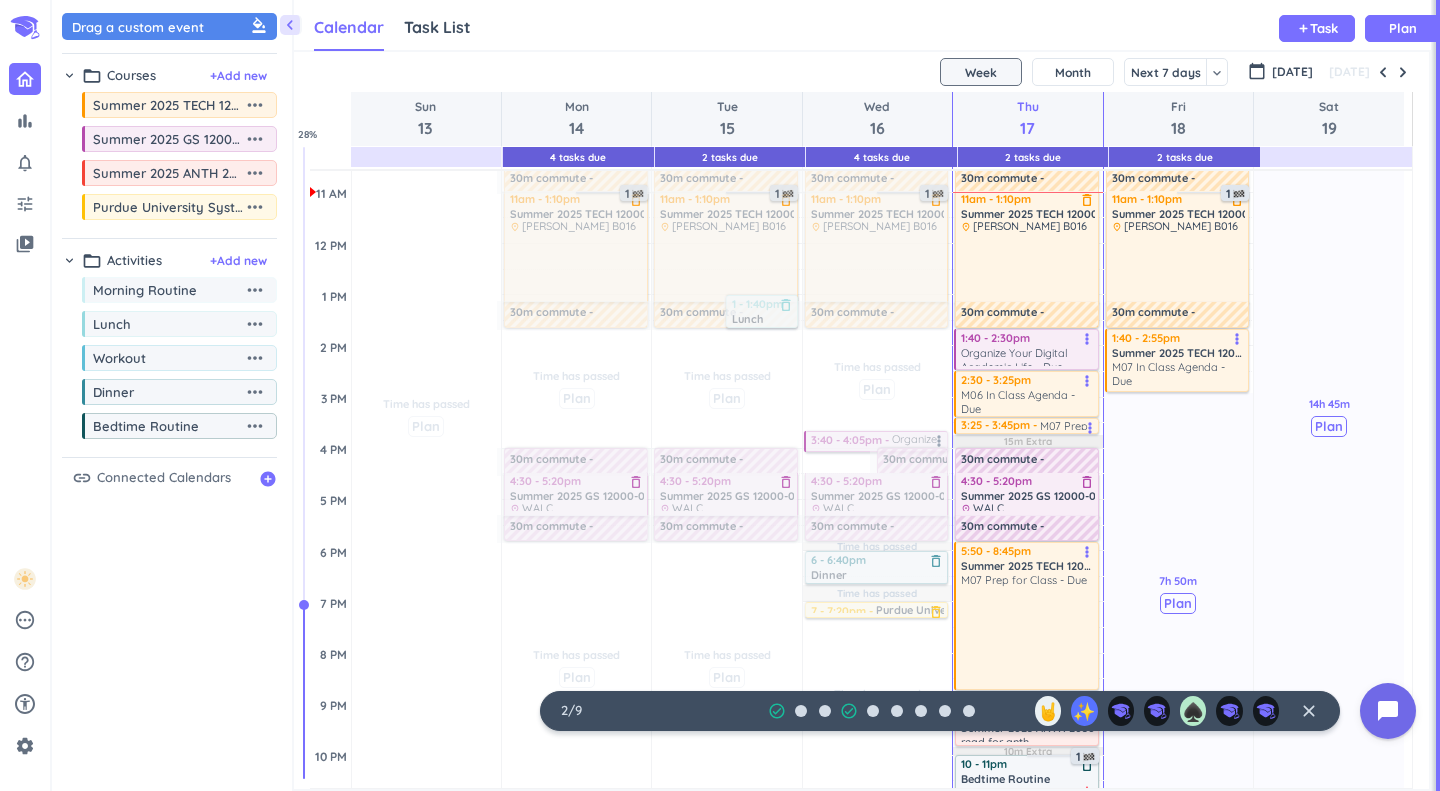 click on "Plan" at bounding box center [1178, 603] 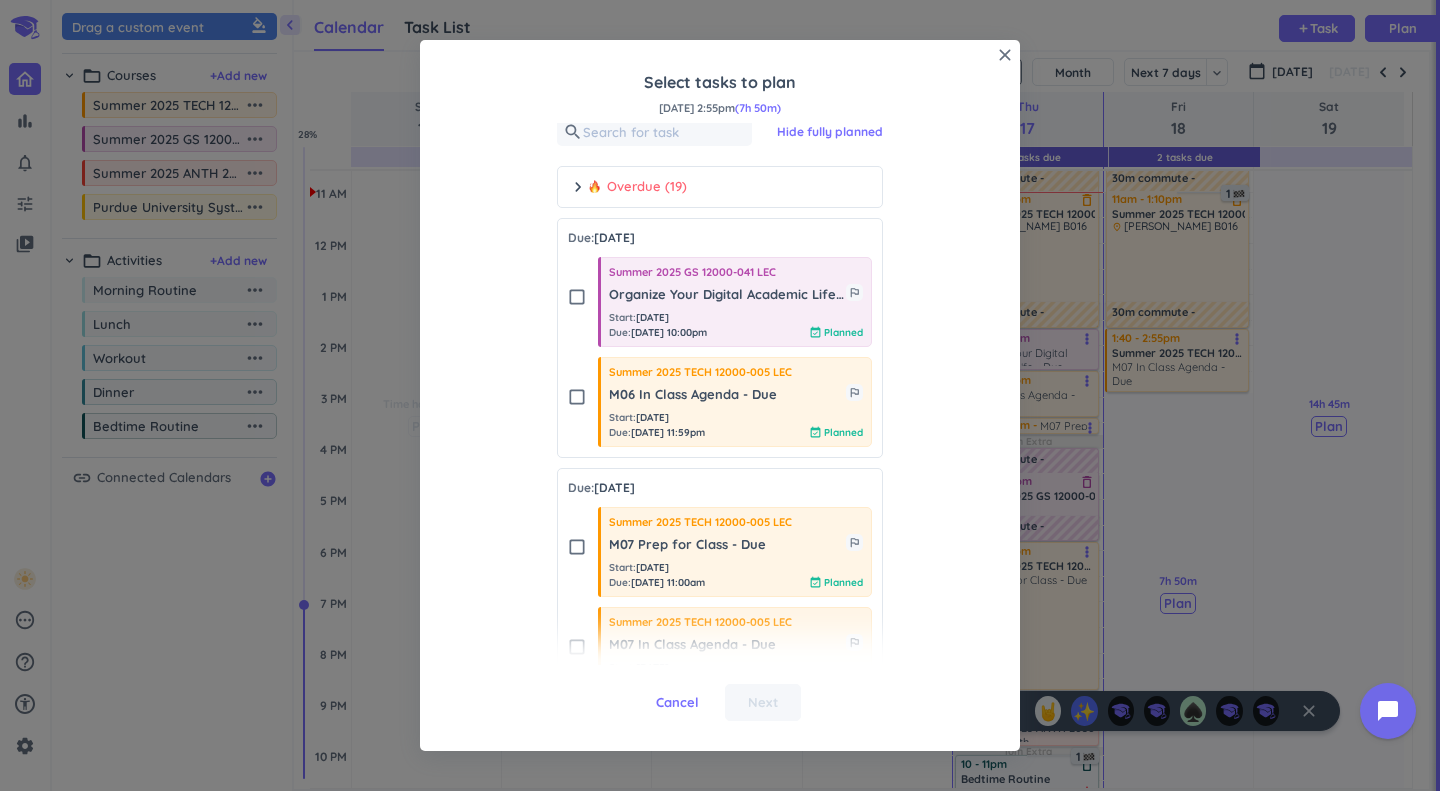 scroll, scrollTop: 0, scrollLeft: 0, axis: both 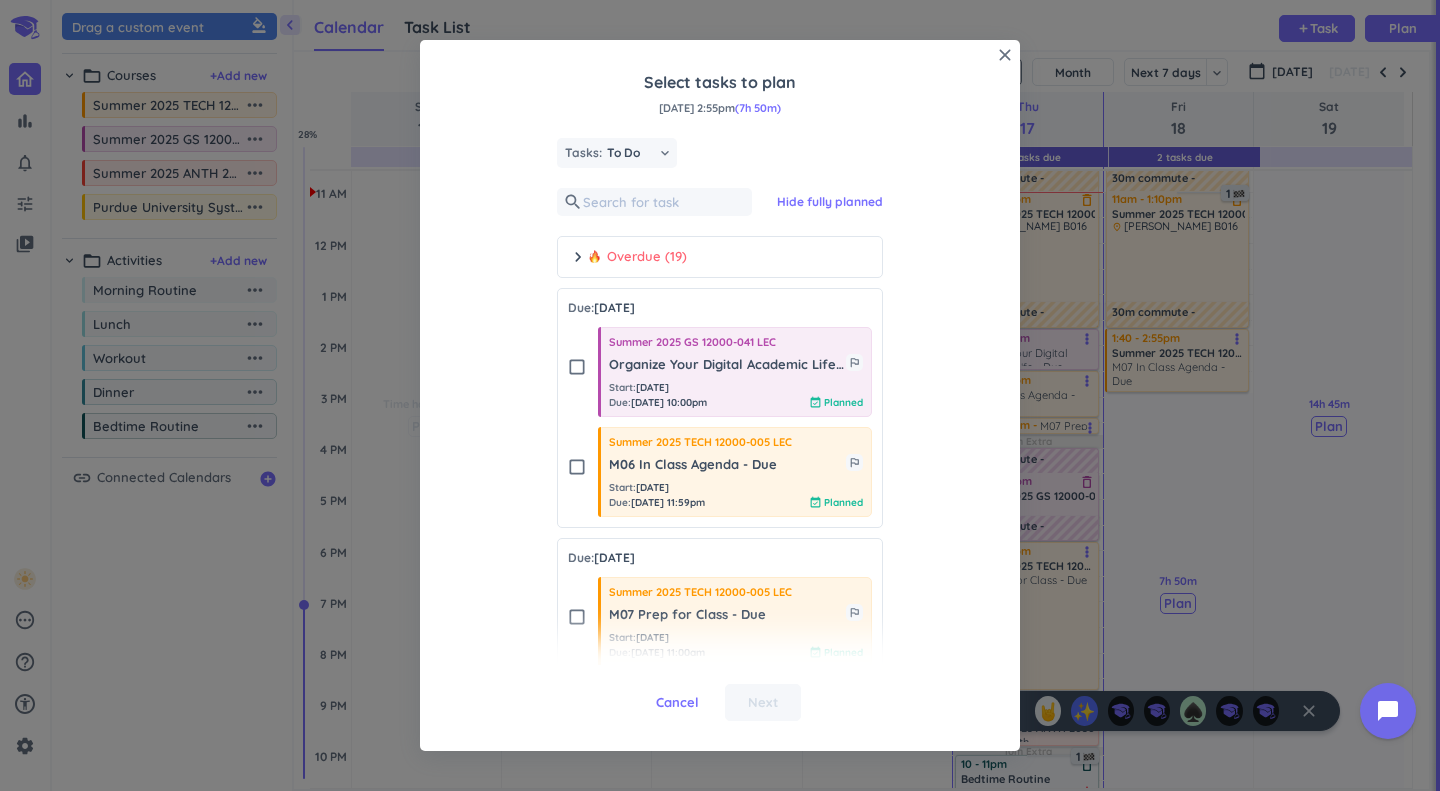 click on "Cancel" at bounding box center [677, 703] 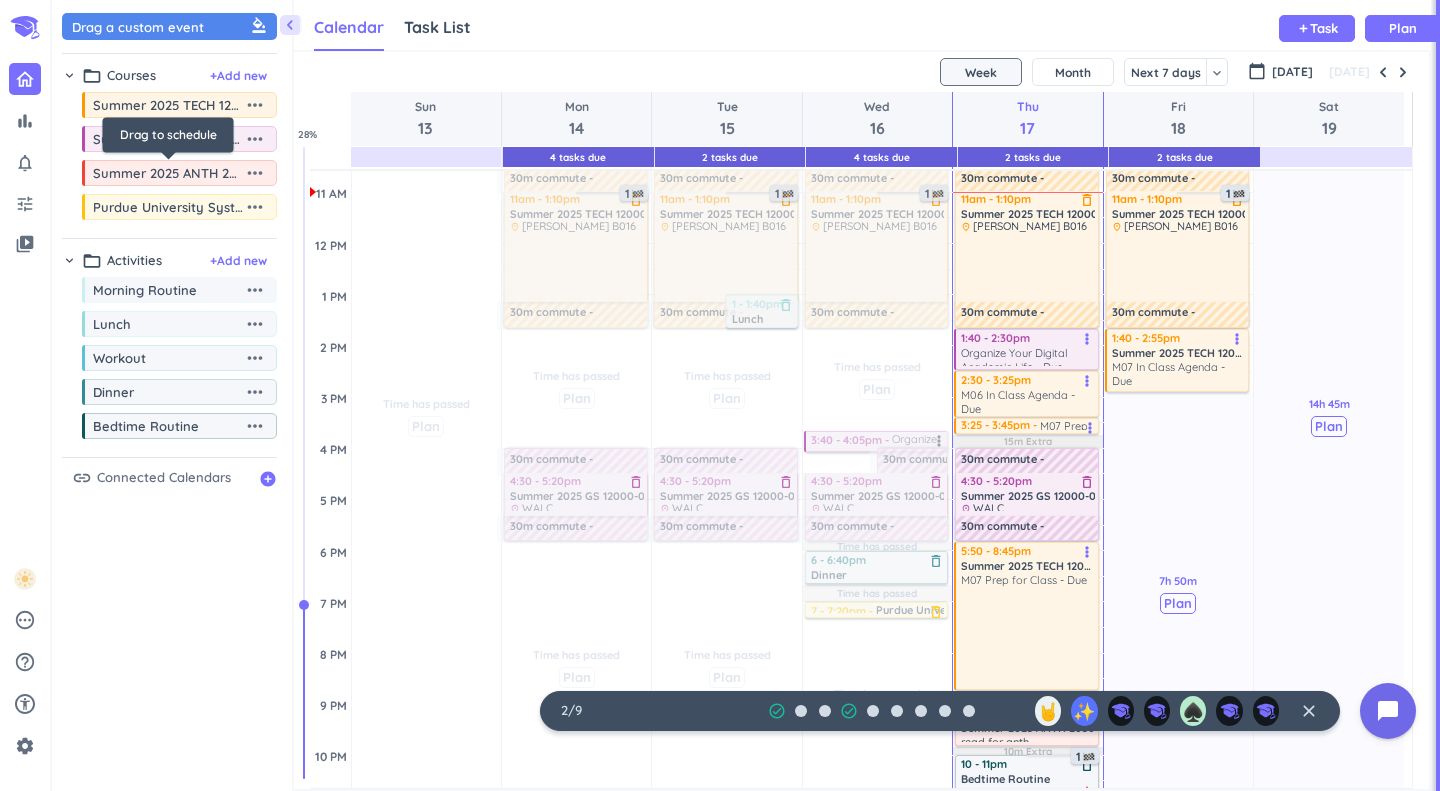 click on "Summer 2025 ANTH 20500-003 DIS" at bounding box center [168, 173] 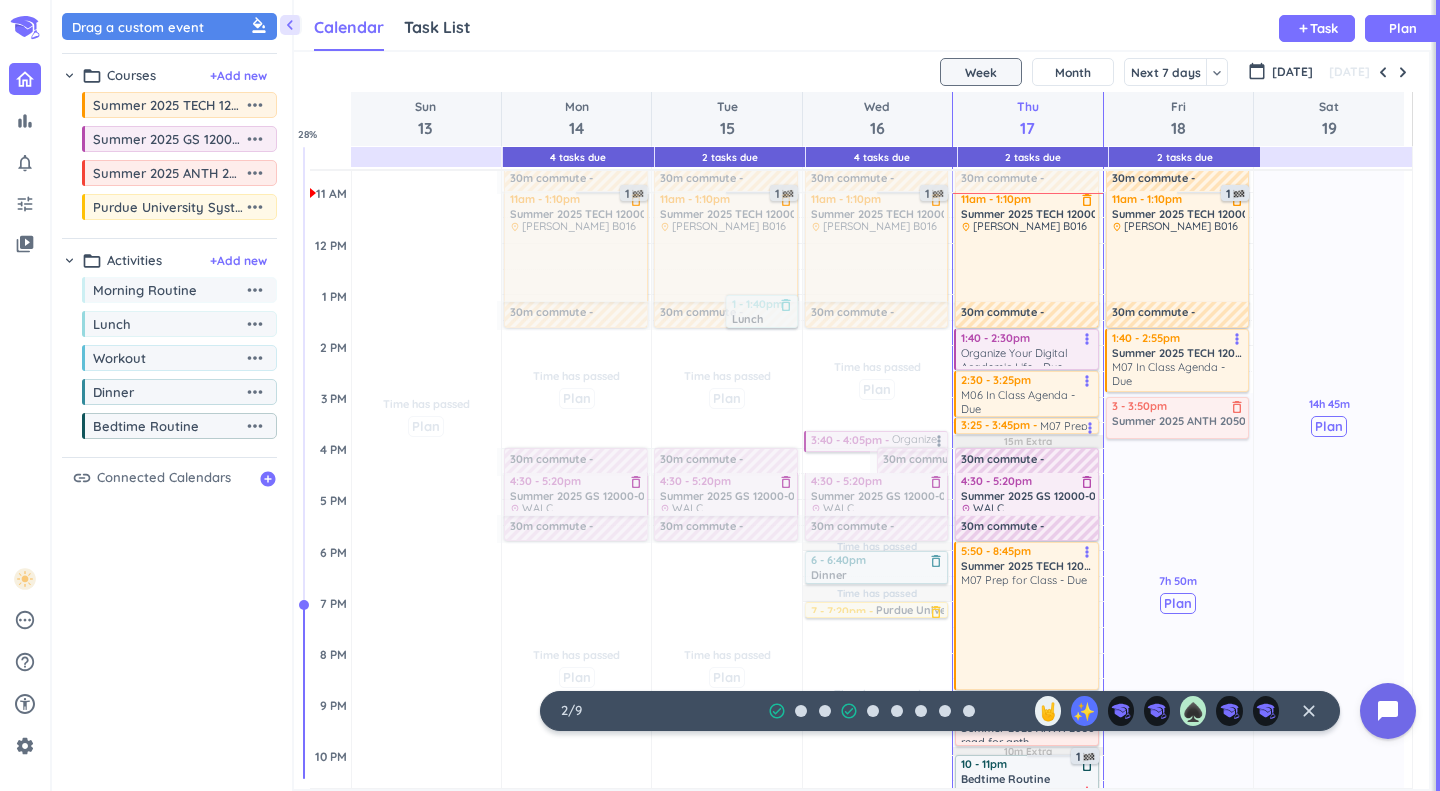 drag, startPoint x: 198, startPoint y: 183, endPoint x: 1164, endPoint y: 407, distance: 991.631 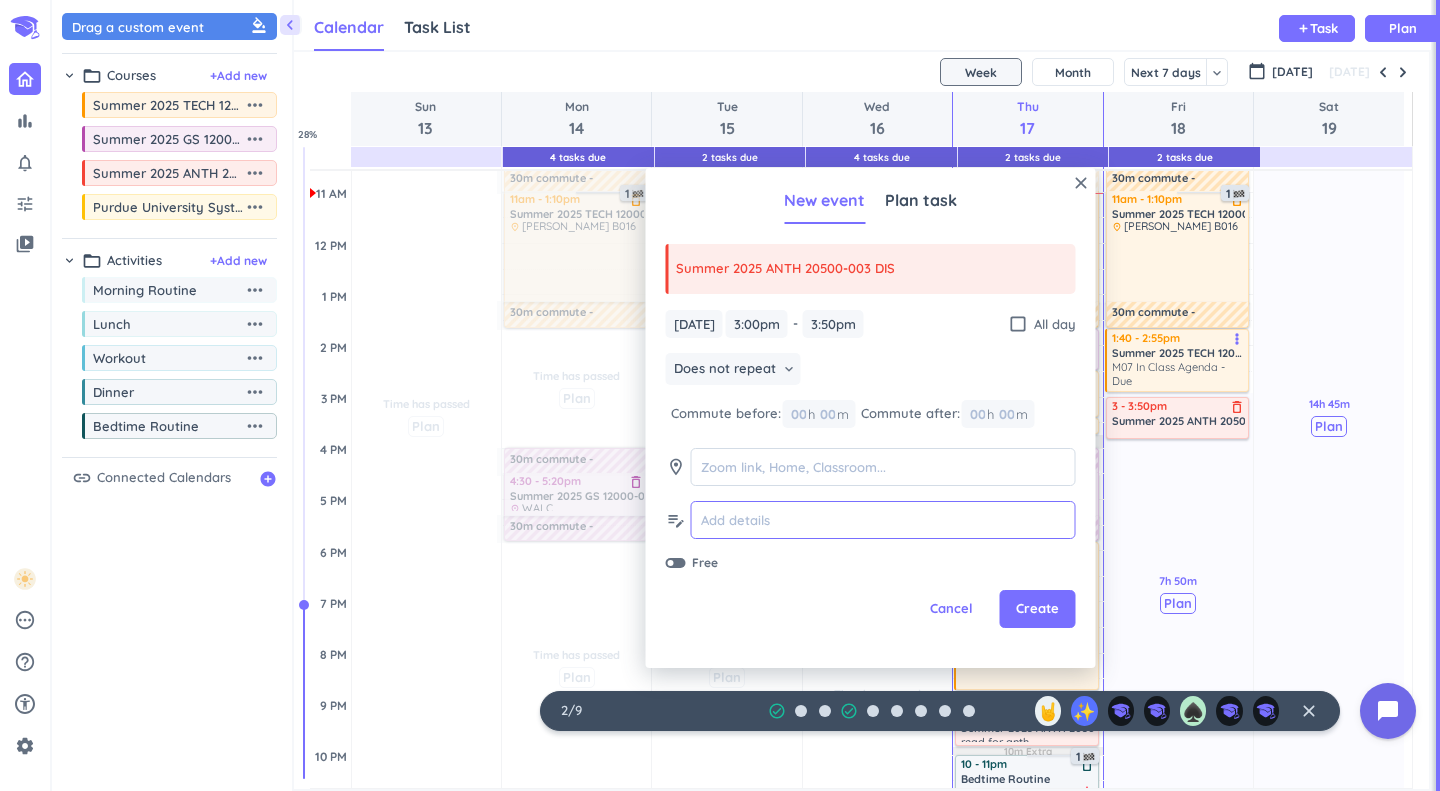 click at bounding box center [883, 520] 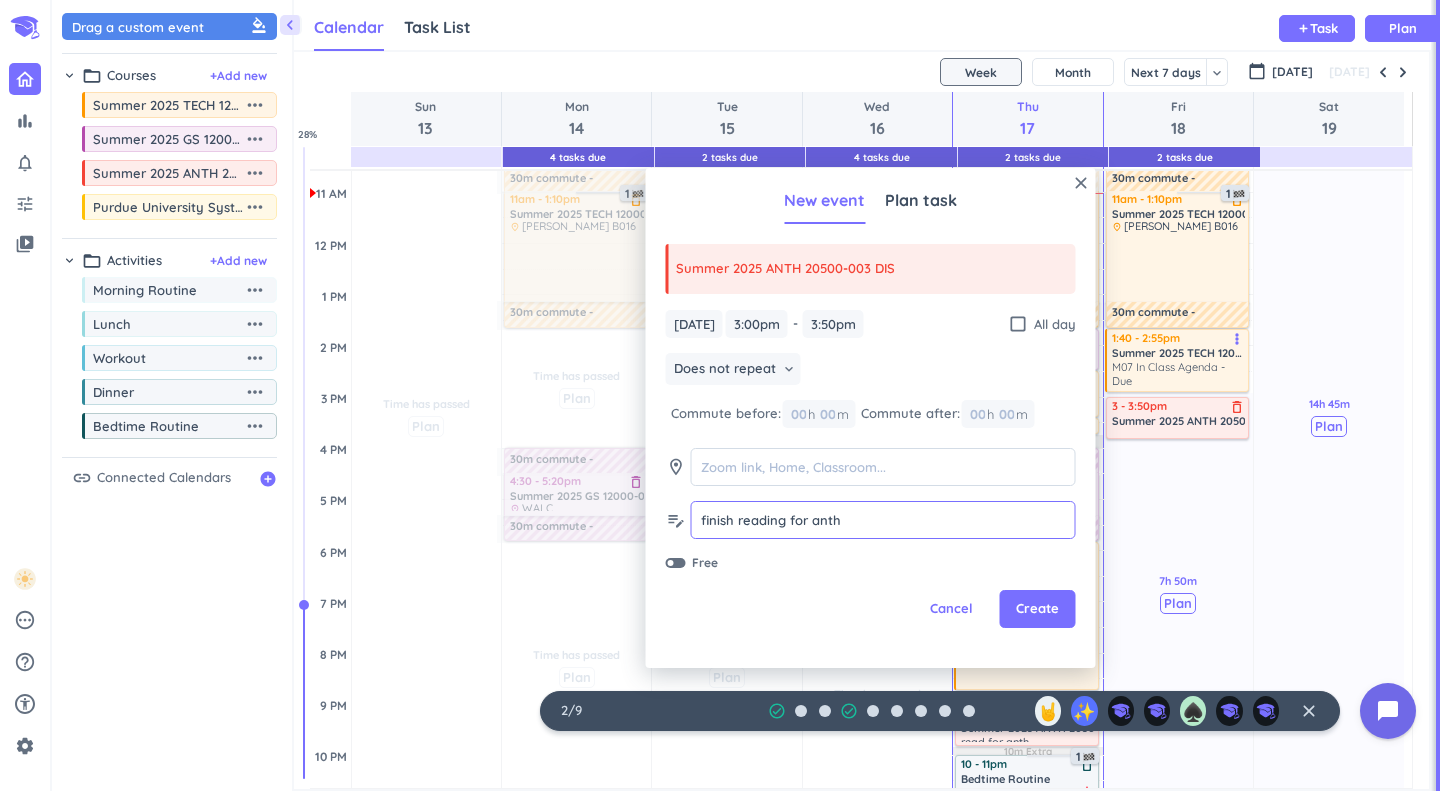type on "finish reading for anth" 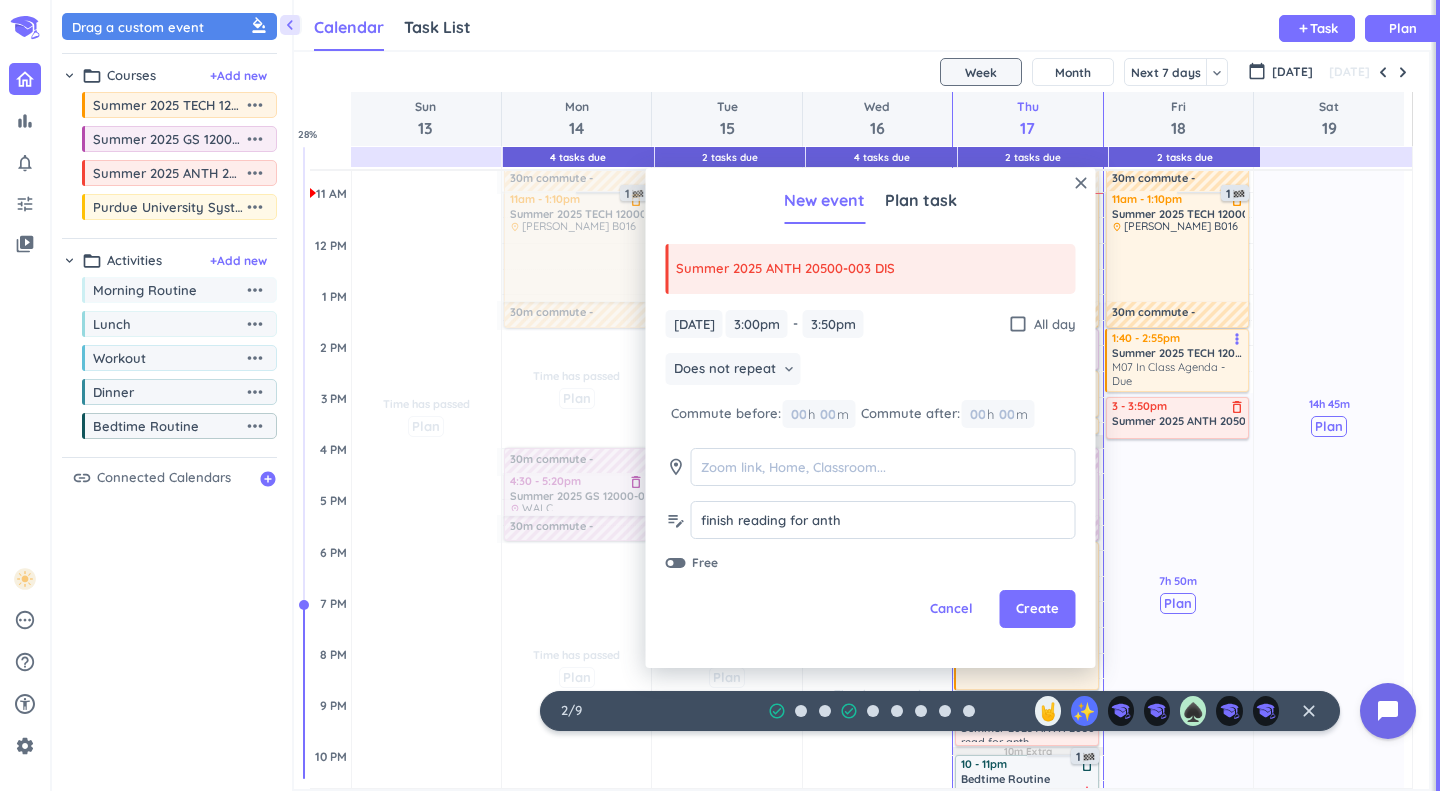 click on "Create" at bounding box center (1037, 609) 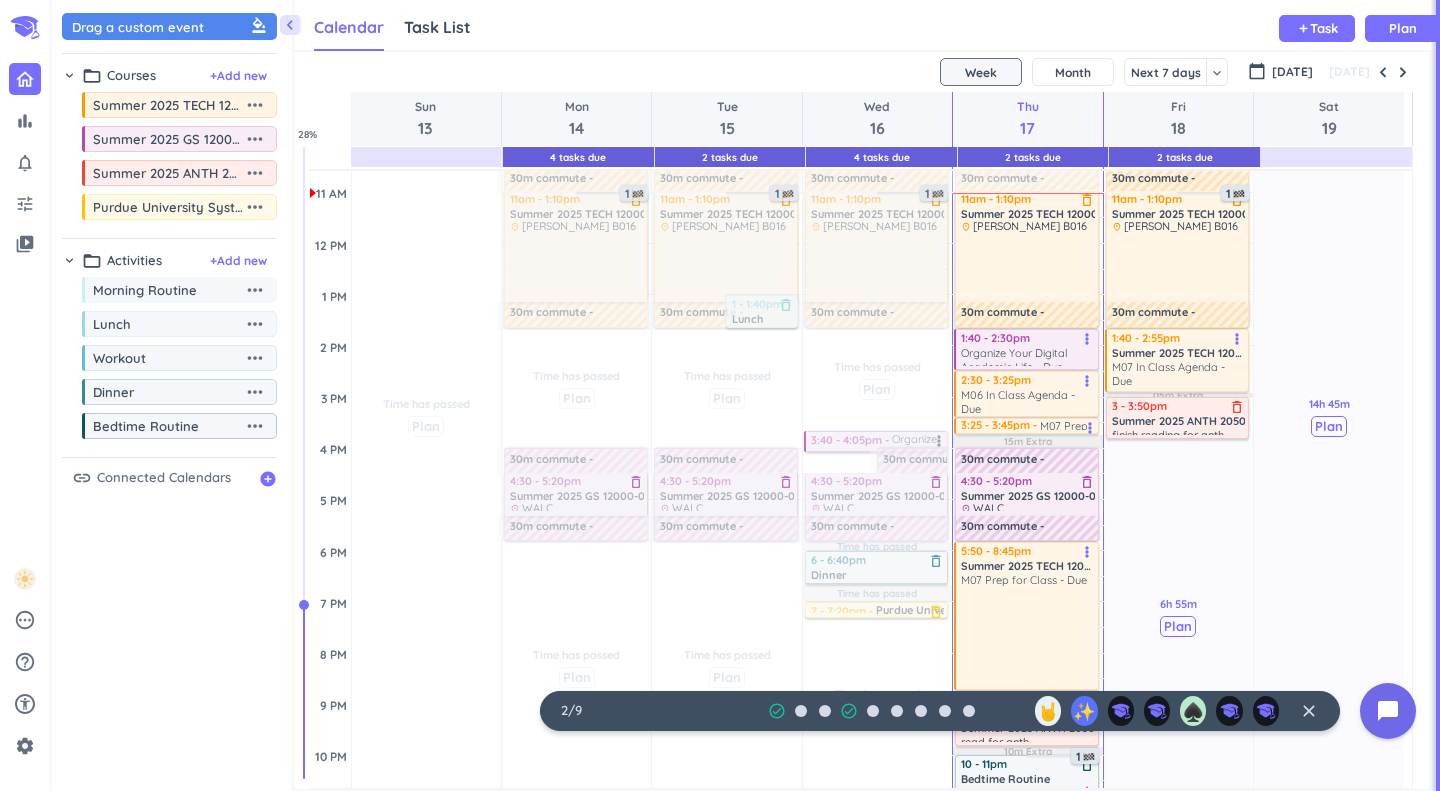 click on "Summer 2025 ANTH 20500-003 DIS" at bounding box center (1205, 421) 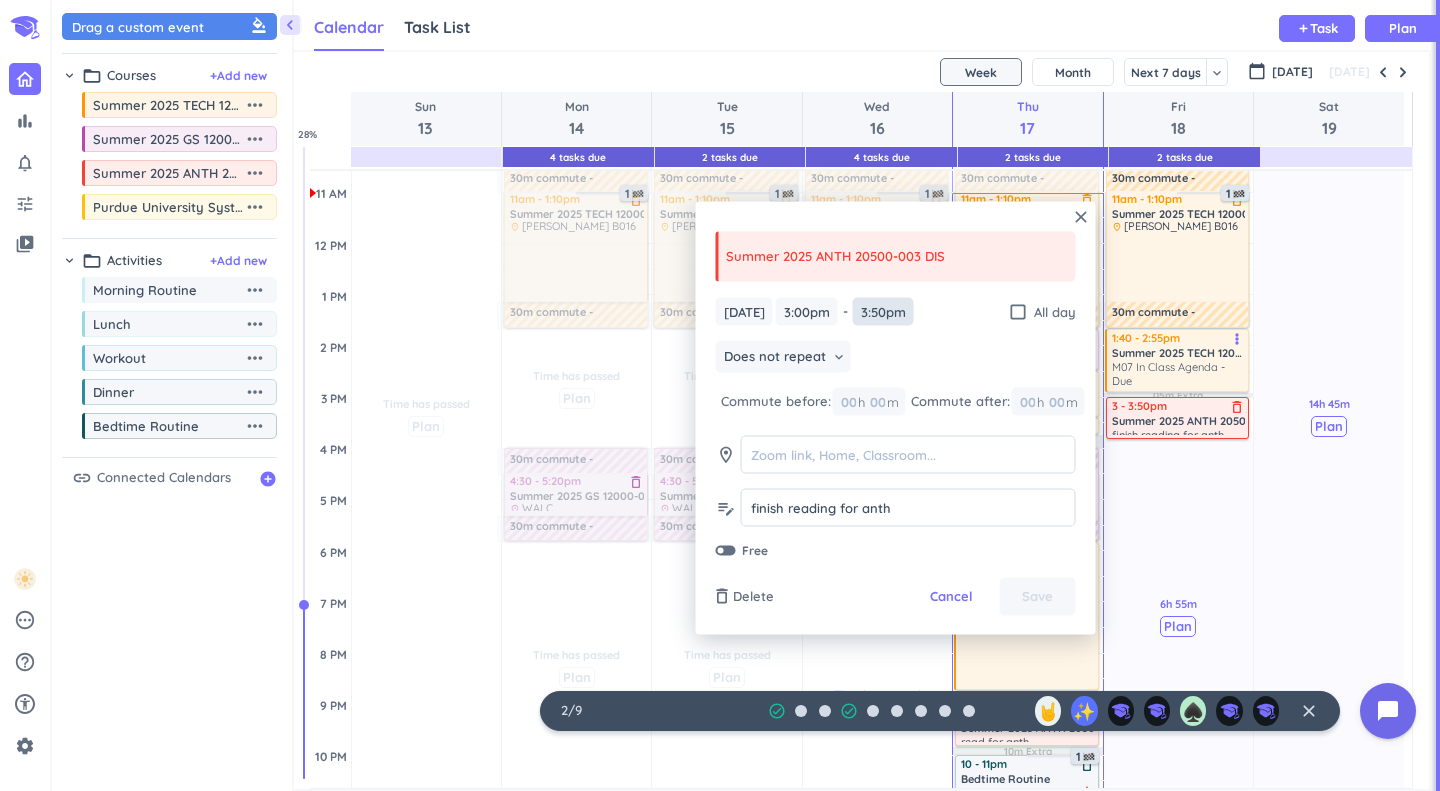 click on "3:50pm" at bounding box center (883, 311) 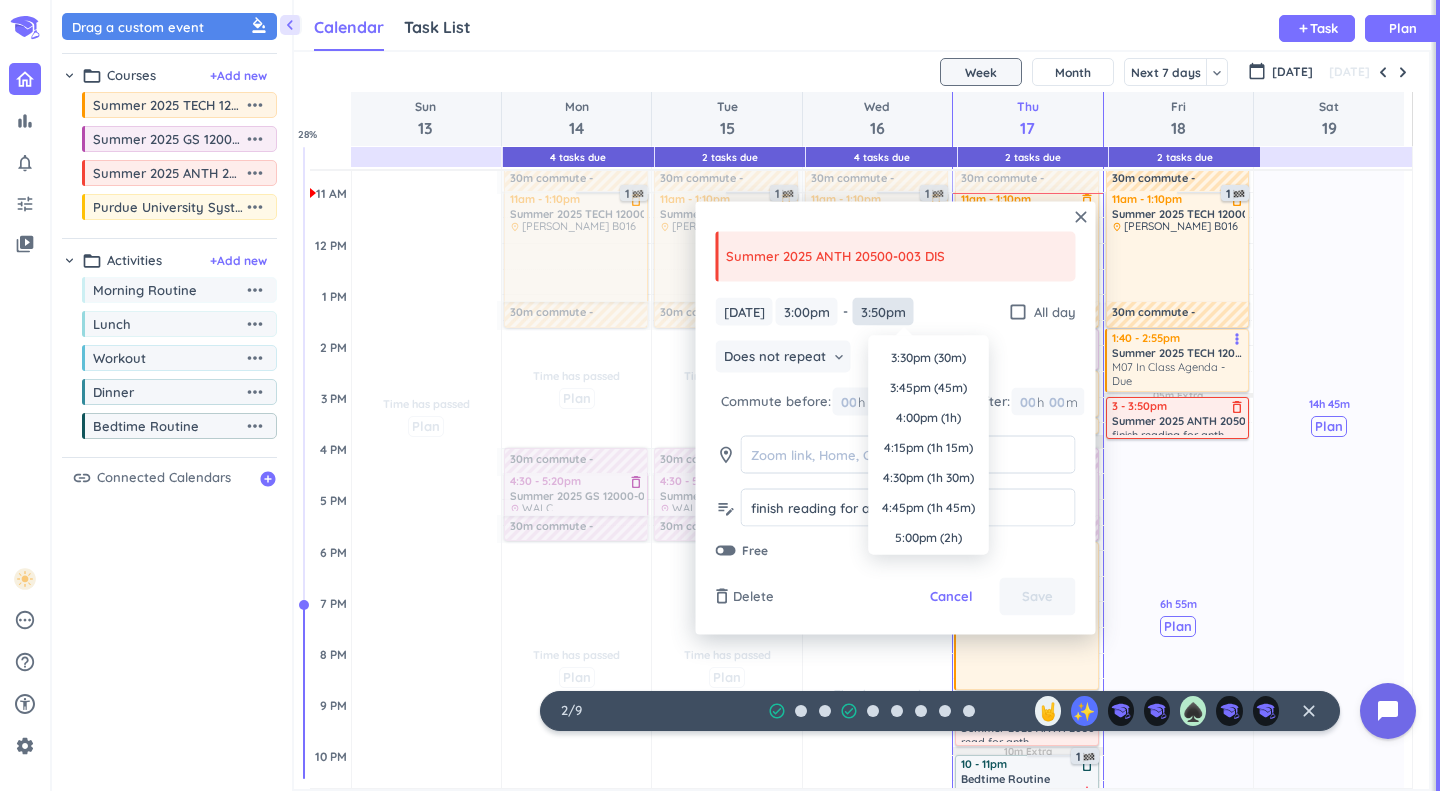 scroll, scrollTop: 30, scrollLeft: 0, axis: vertical 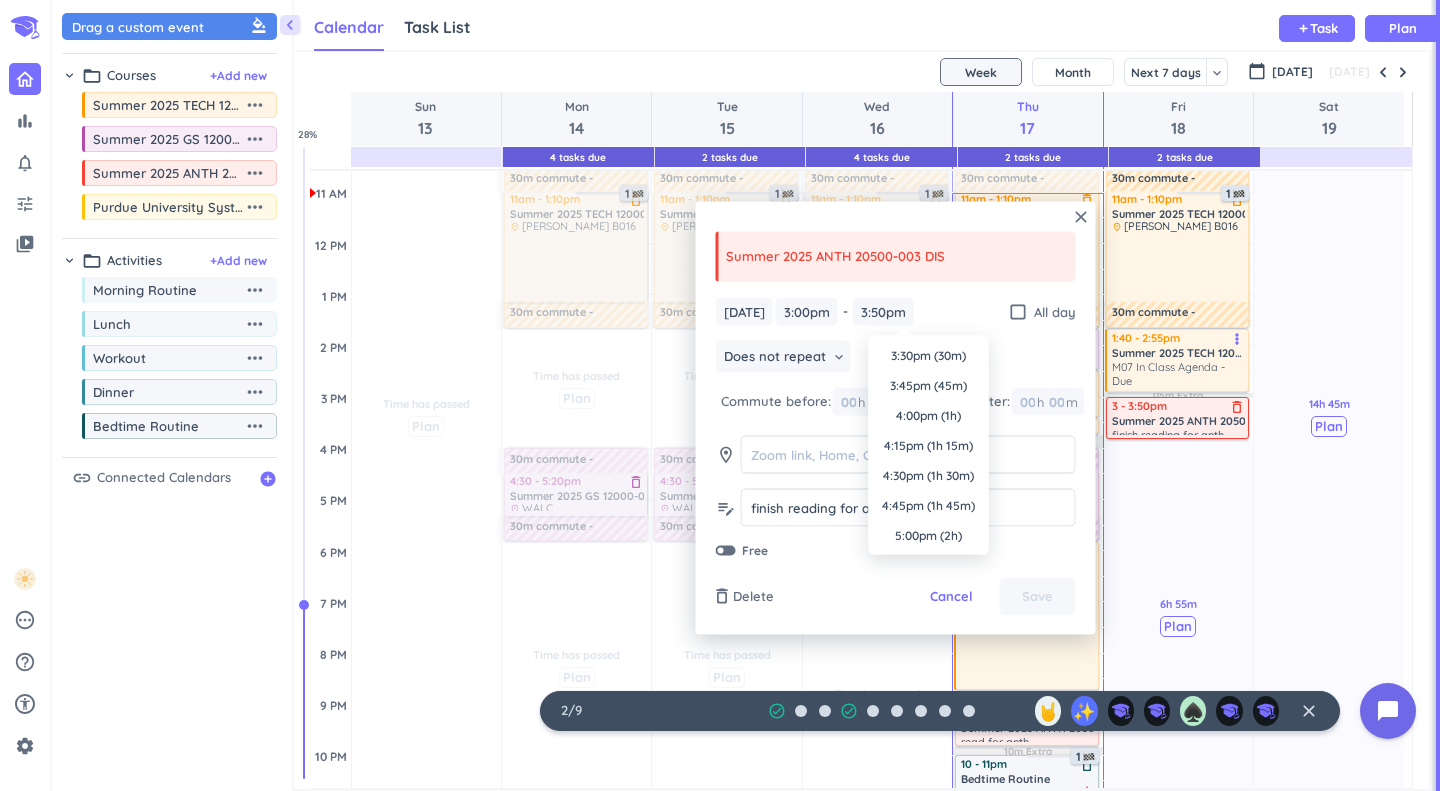 click on "4:45pm (1h 45m)" at bounding box center (929, 506) 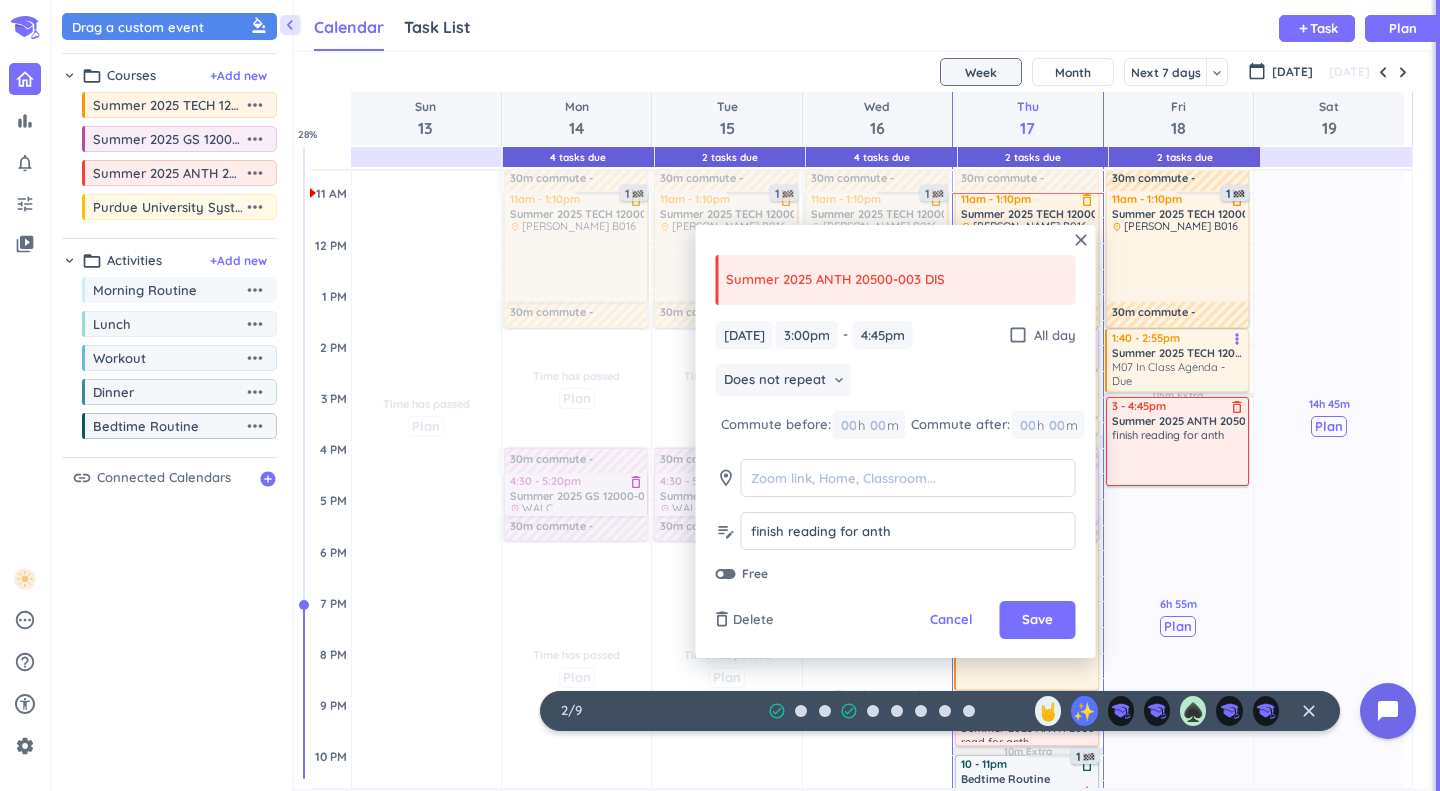 click on "Save" at bounding box center [1037, 620] 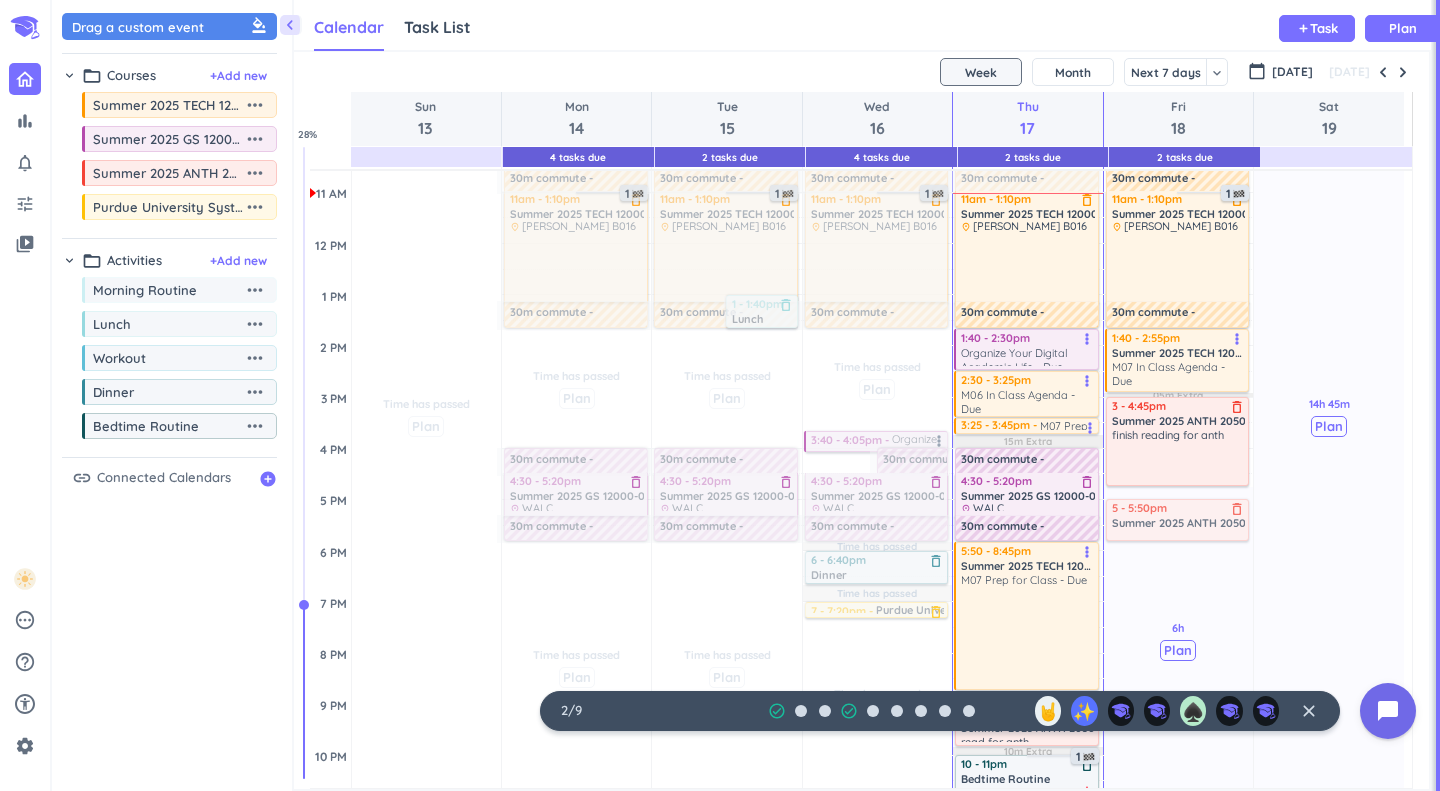 drag, startPoint x: 186, startPoint y: 184, endPoint x: 1170, endPoint y: 507, distance: 1035.6567 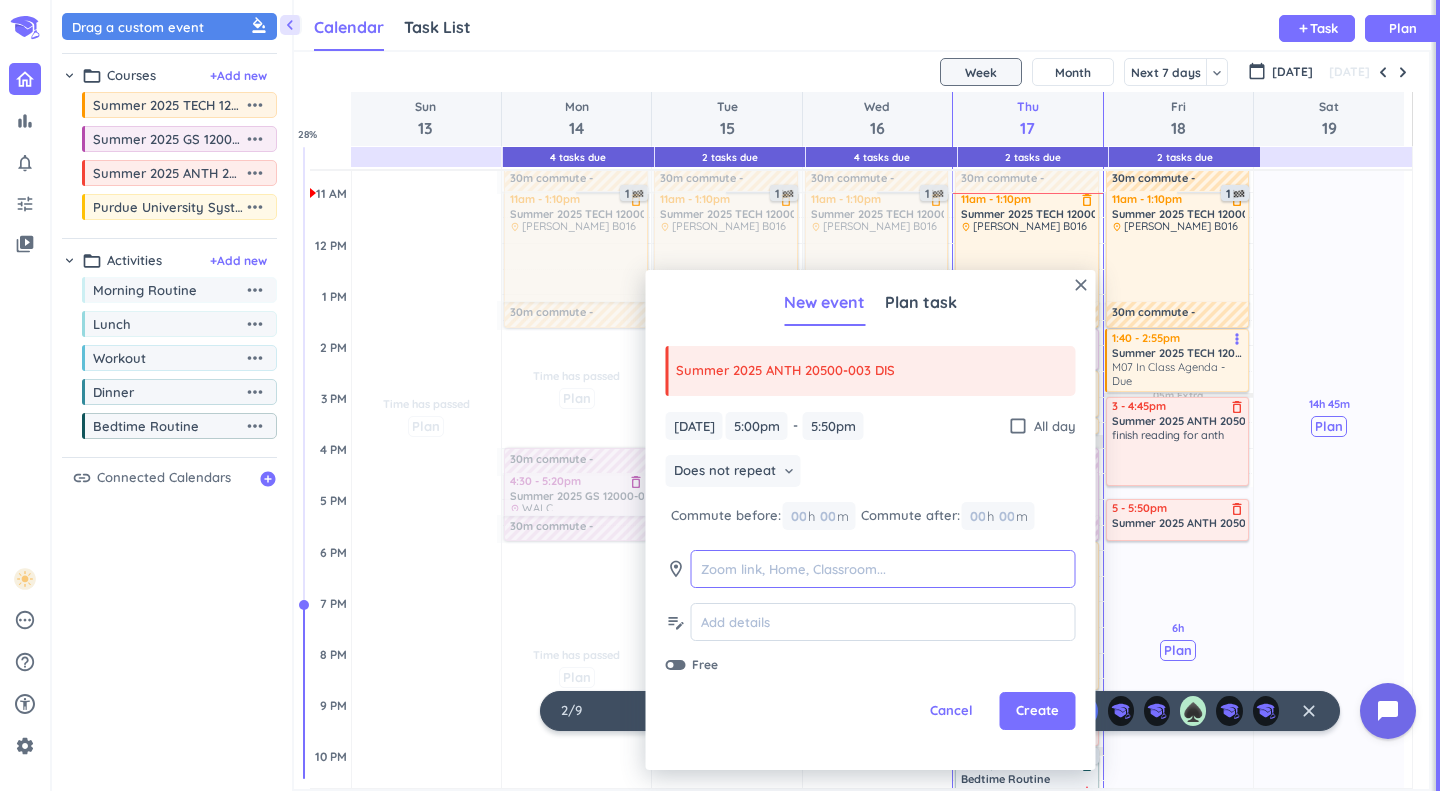 click at bounding box center [883, 569] 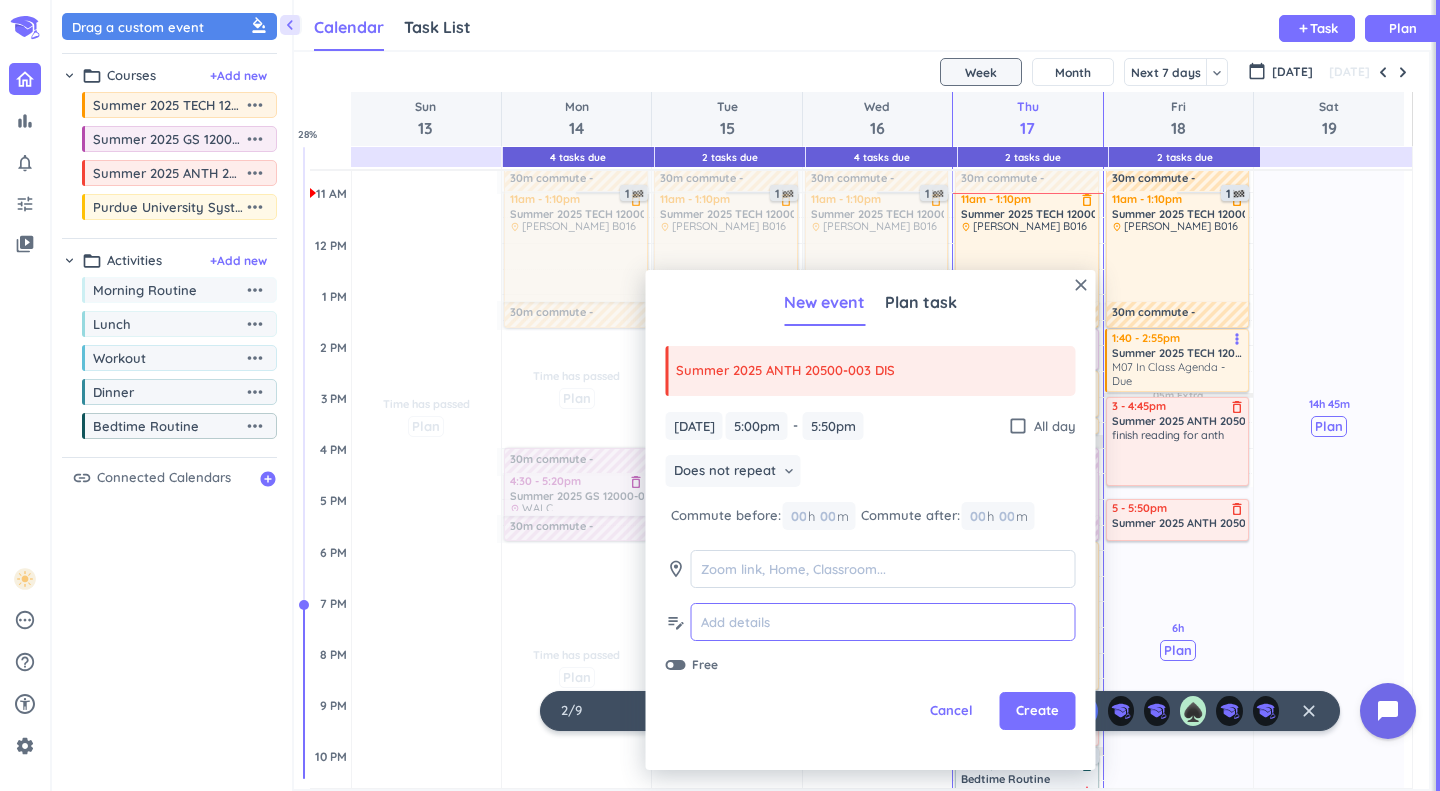 click at bounding box center (883, 622) 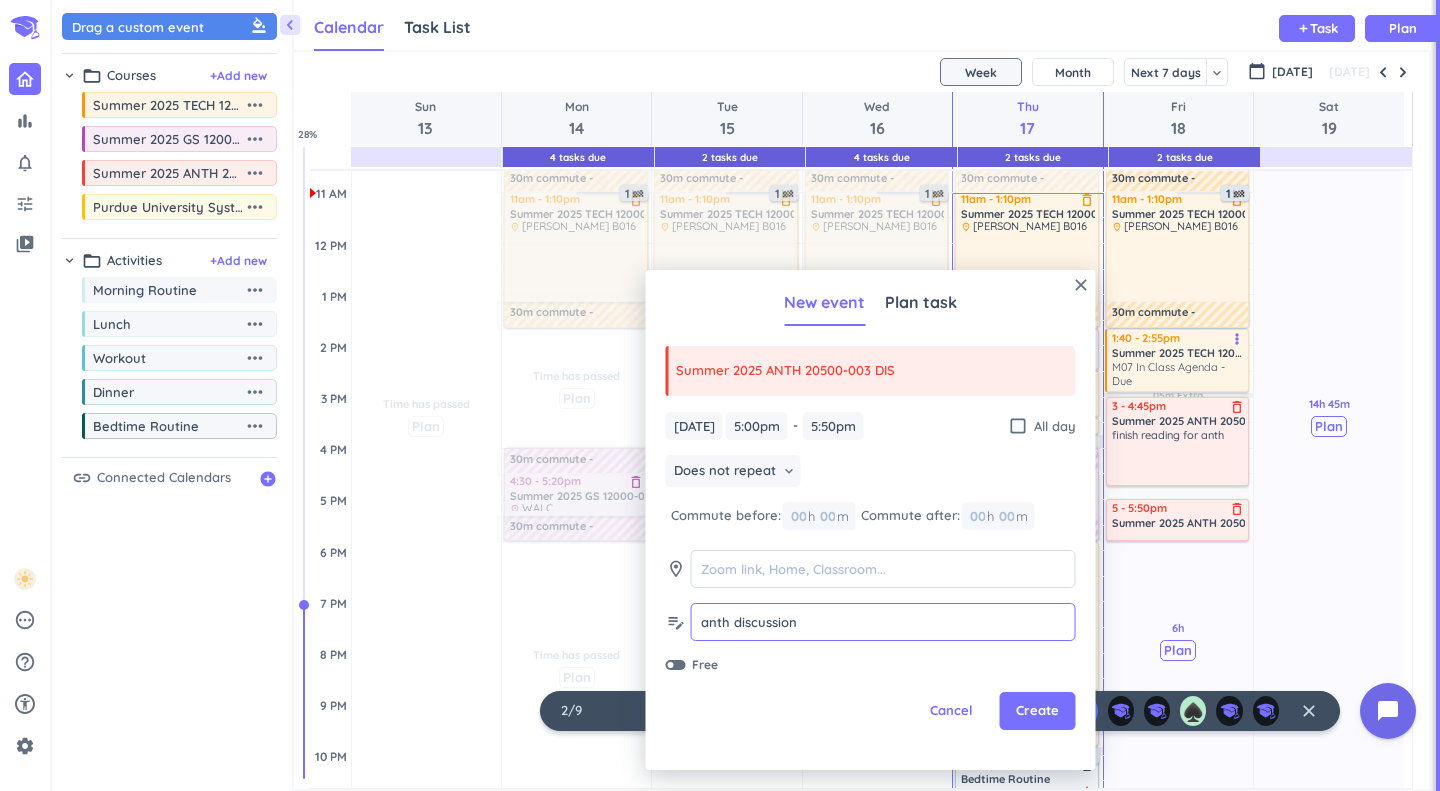 type on "anth discussion" 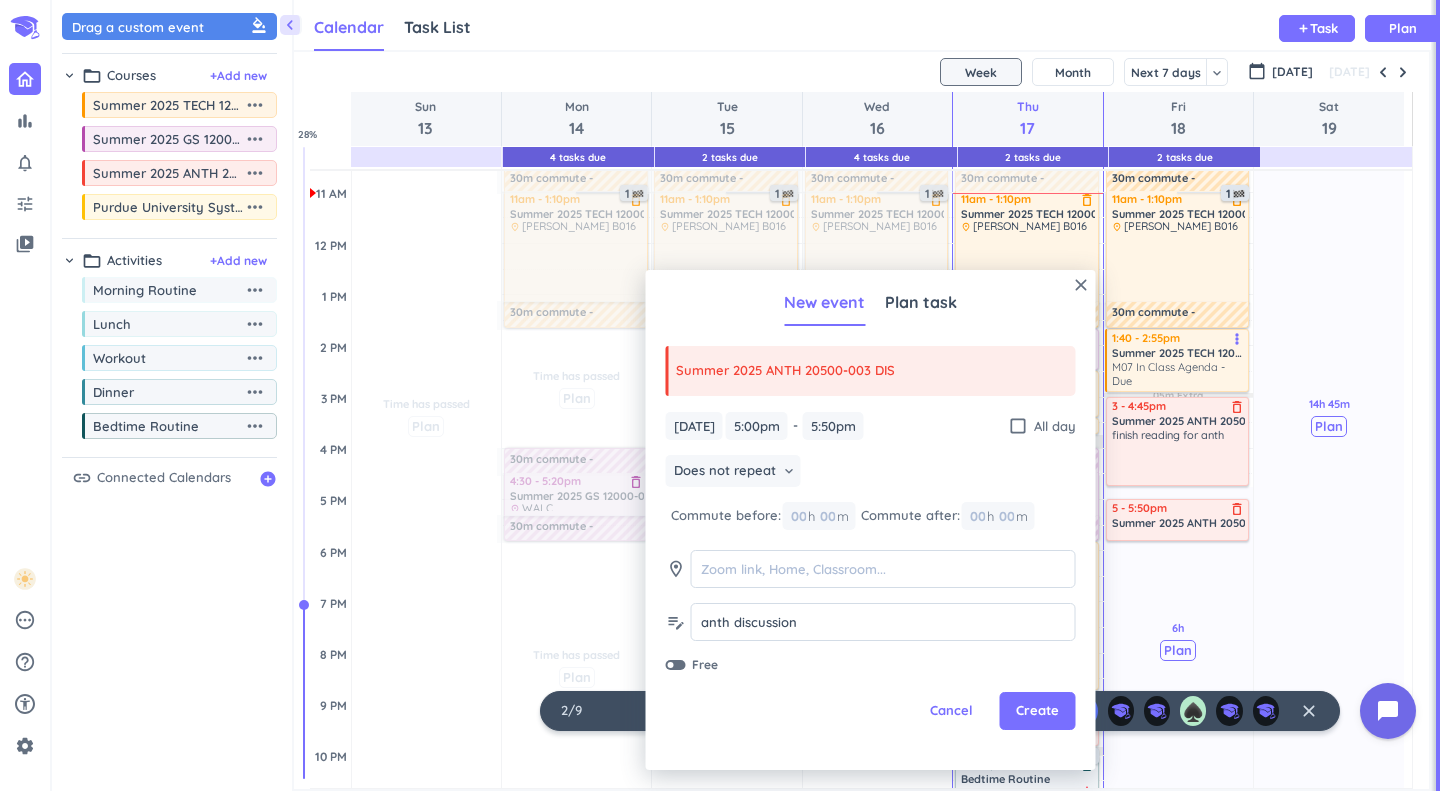 click on "Create" at bounding box center [1037, 711] 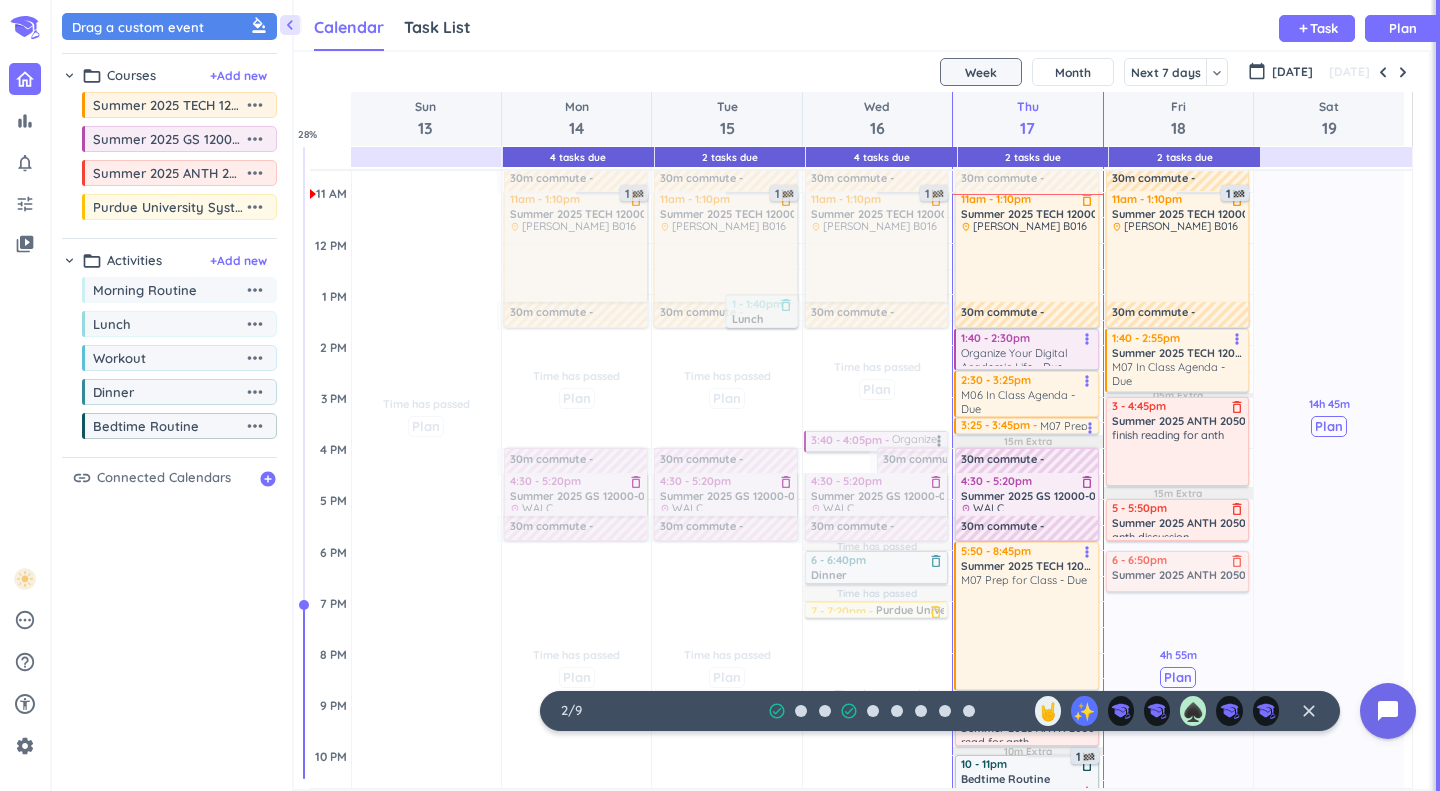 drag, startPoint x: 218, startPoint y: 185, endPoint x: 1170, endPoint y: 562, distance: 1023.9302 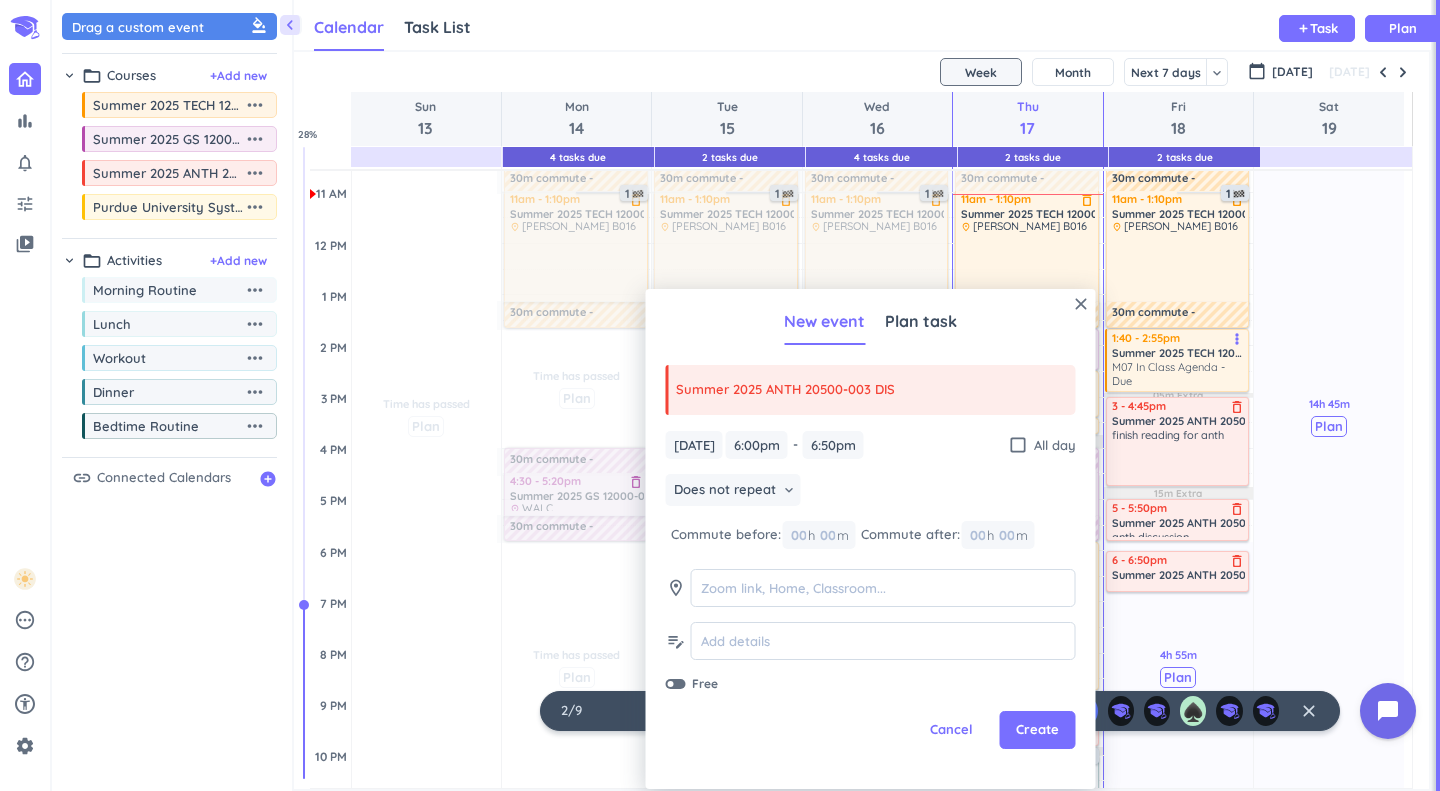 click 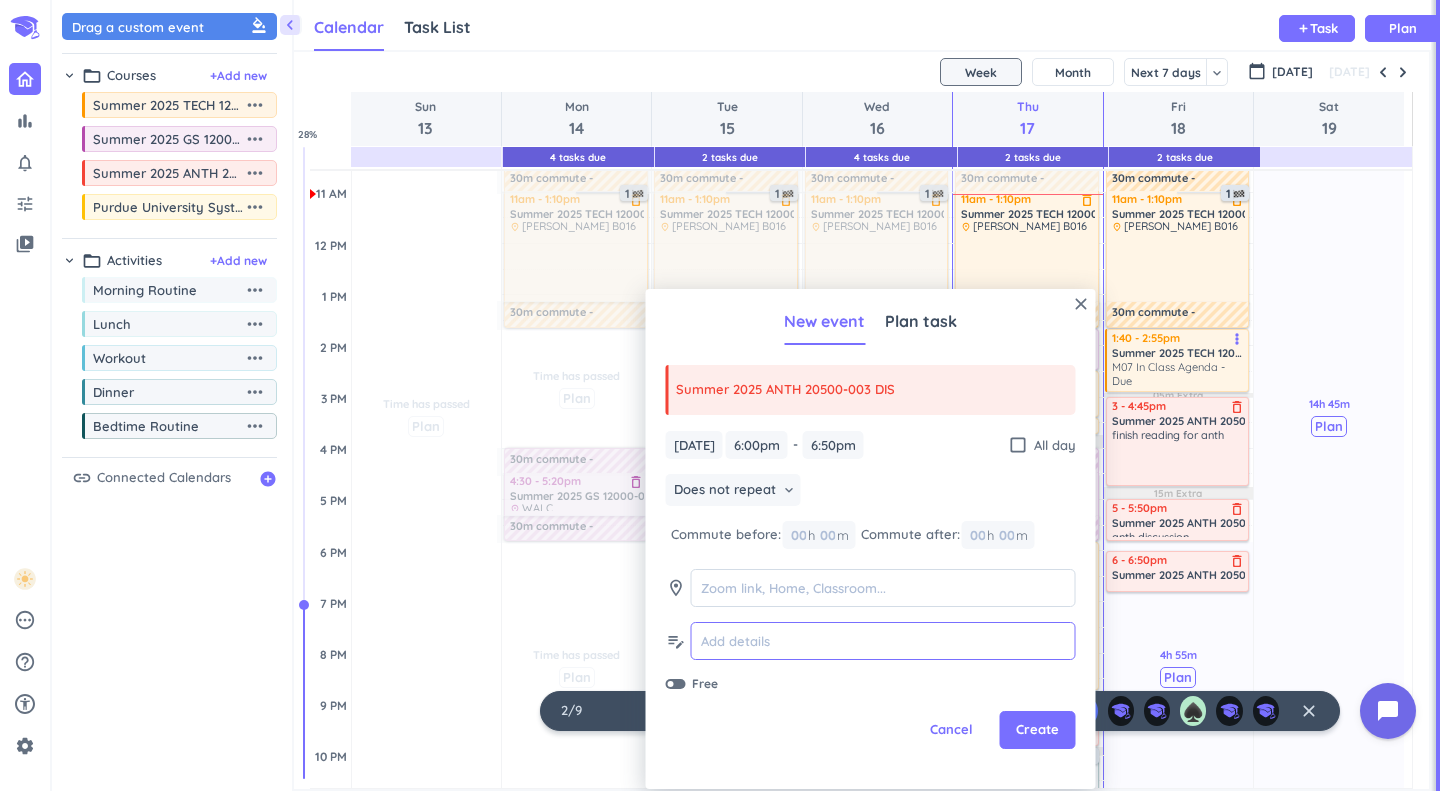 click at bounding box center (883, 641) 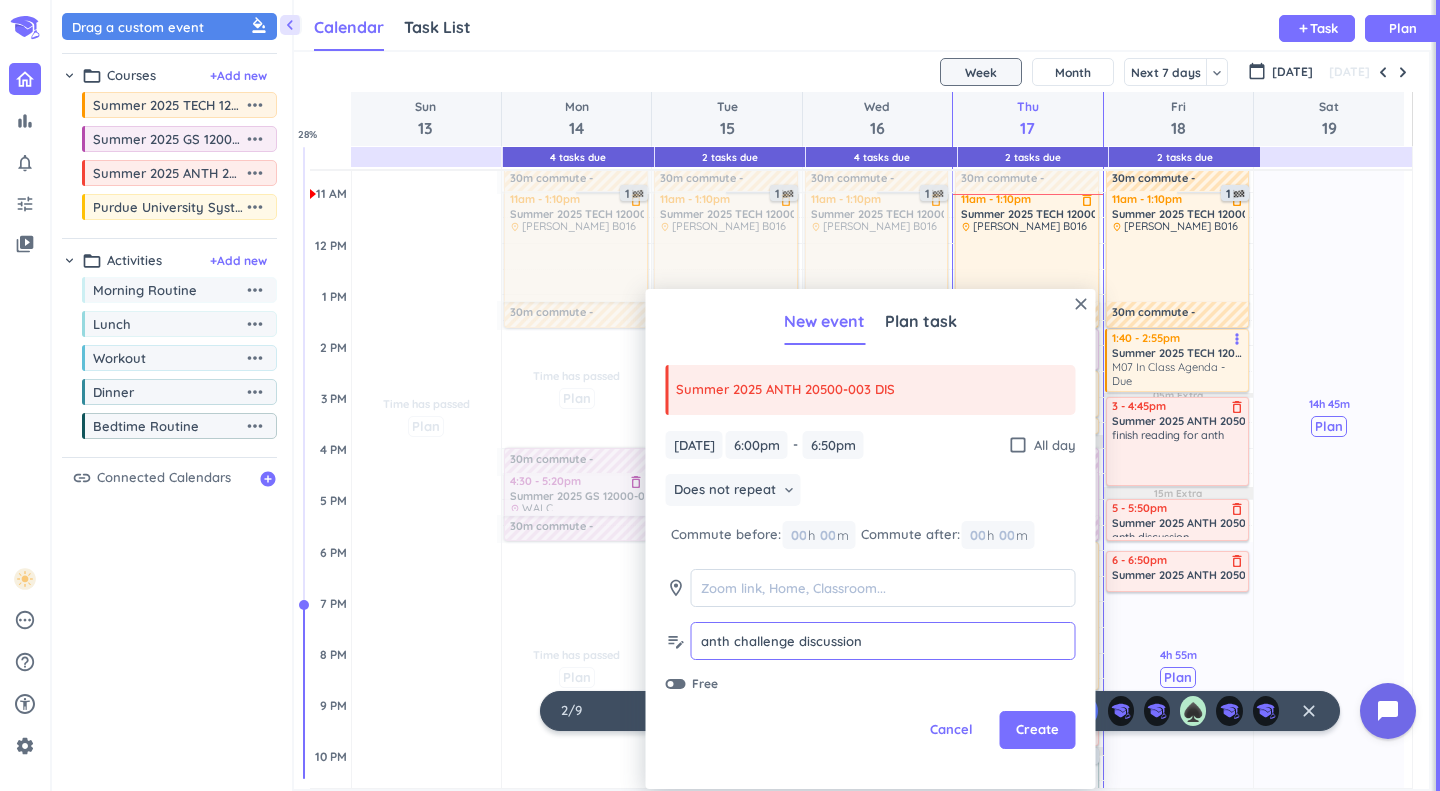 type on "anth challenge discussion" 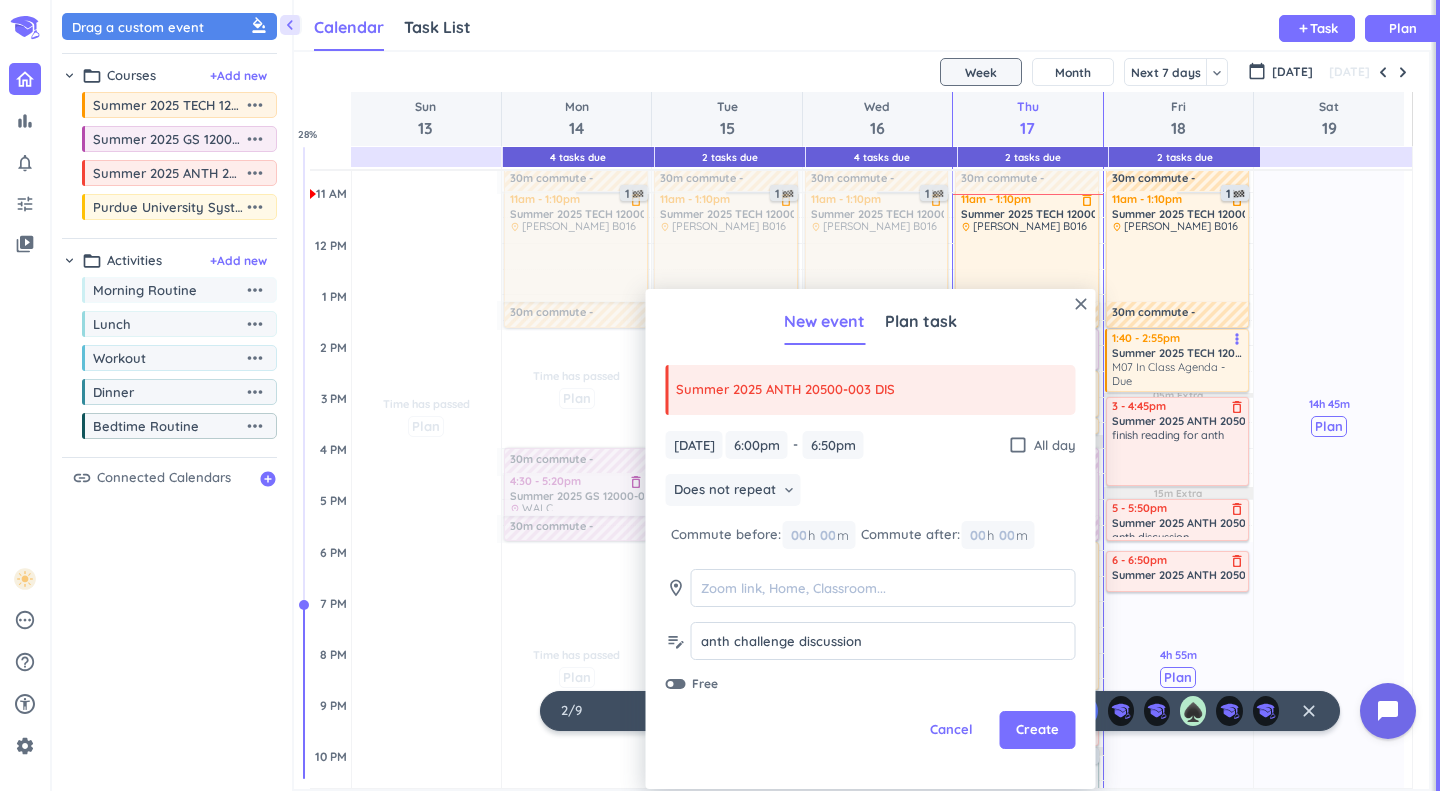 click on "Create" at bounding box center [1037, 730] 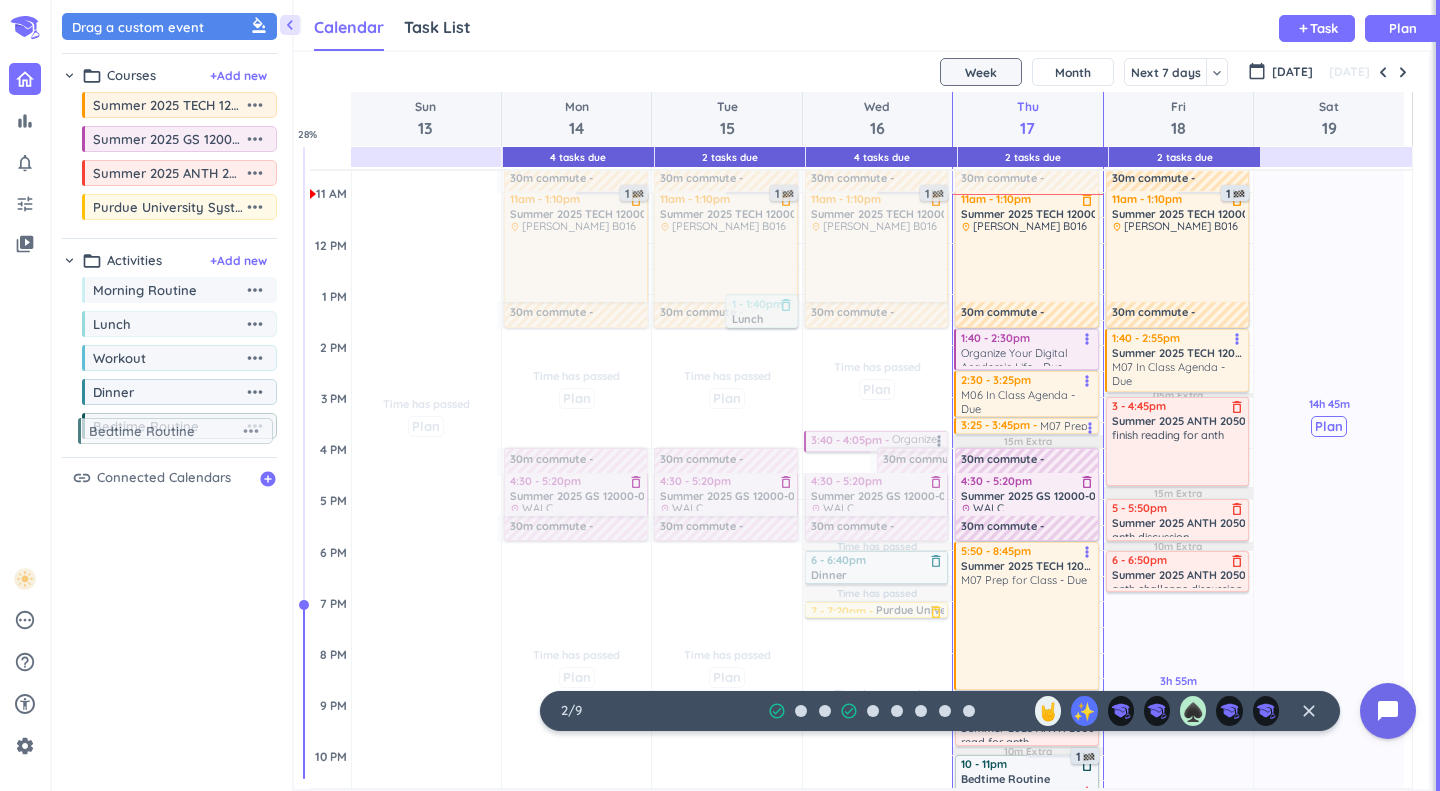 click on "bar_chart notifications_none tune video_library pending help_outline settings 2 / 9 check_circle_outline check_circle_outline 🤘 ✨ ♠️ close 👋 chevron_left Drag a custom event format_color_fill chevron_right folder_open Courses   +  Add new drag_indicator Summer 2025 TECH 12000-005 LEC more_horiz drag_indicator Summer 2025 GS 12000-041 LEC more_horiz drag_indicator Summer 2025 ANTH 20500-003 DIS more_horiz drag_indicator Purdue University System more_horiz chevron_right folder_open Activities   +  Add new drag_indicator Morning Routine more_horiz drag_indicator Lunch more_horiz drag_indicator Workout more_horiz drag_indicator Dinner more_horiz drag_indicator Bedtime Routine more_horiz link Connected Calendars add_circle Calendar Task List Calendar keyboard_arrow_down add Task Plan 4   Tasks   Due 2   Tasks   Due 4   Tasks   Due 2   Tasks   Due 2   Tasks   Due SHOVEL [DATE] - [DATE] Week Month Next 7 days keyboard_arrow_down Week keyboard_arrow_down calendar_today [DATE] [DATE] Sun 13 Mon 14 15" at bounding box center [720, 395] 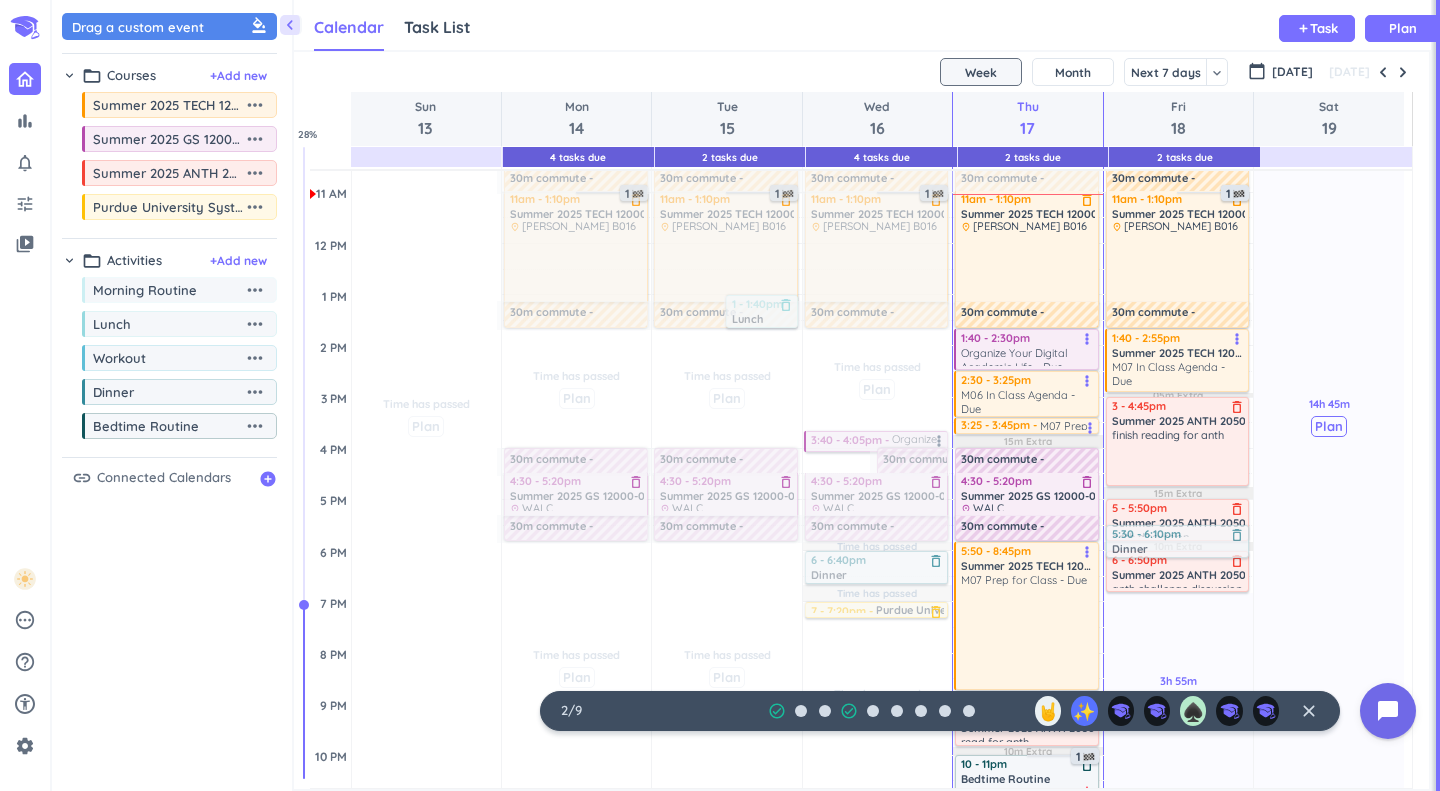 drag, startPoint x: 121, startPoint y: 401, endPoint x: 1186, endPoint y: 537, distance: 1073.6484 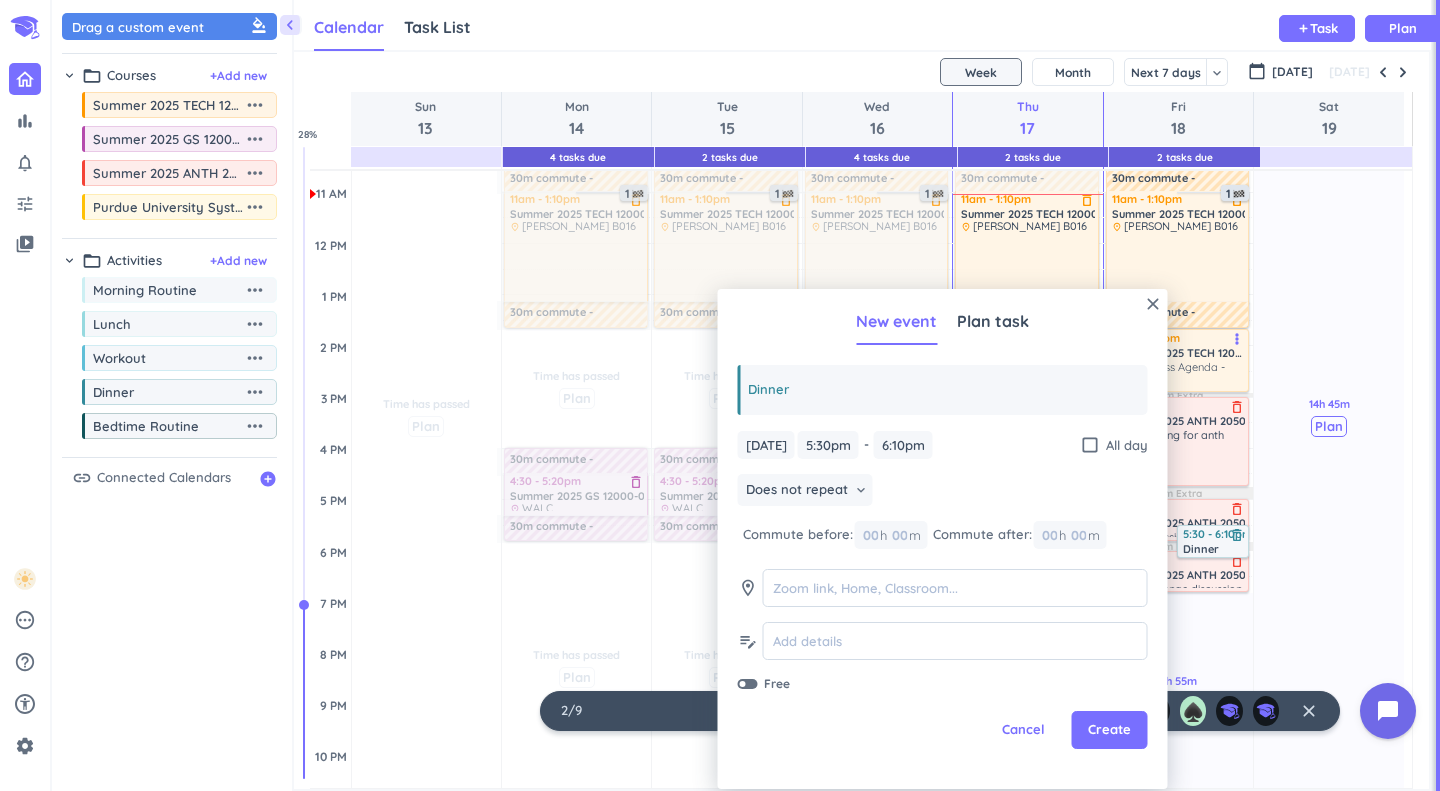 click on "close" at bounding box center [1153, 304] 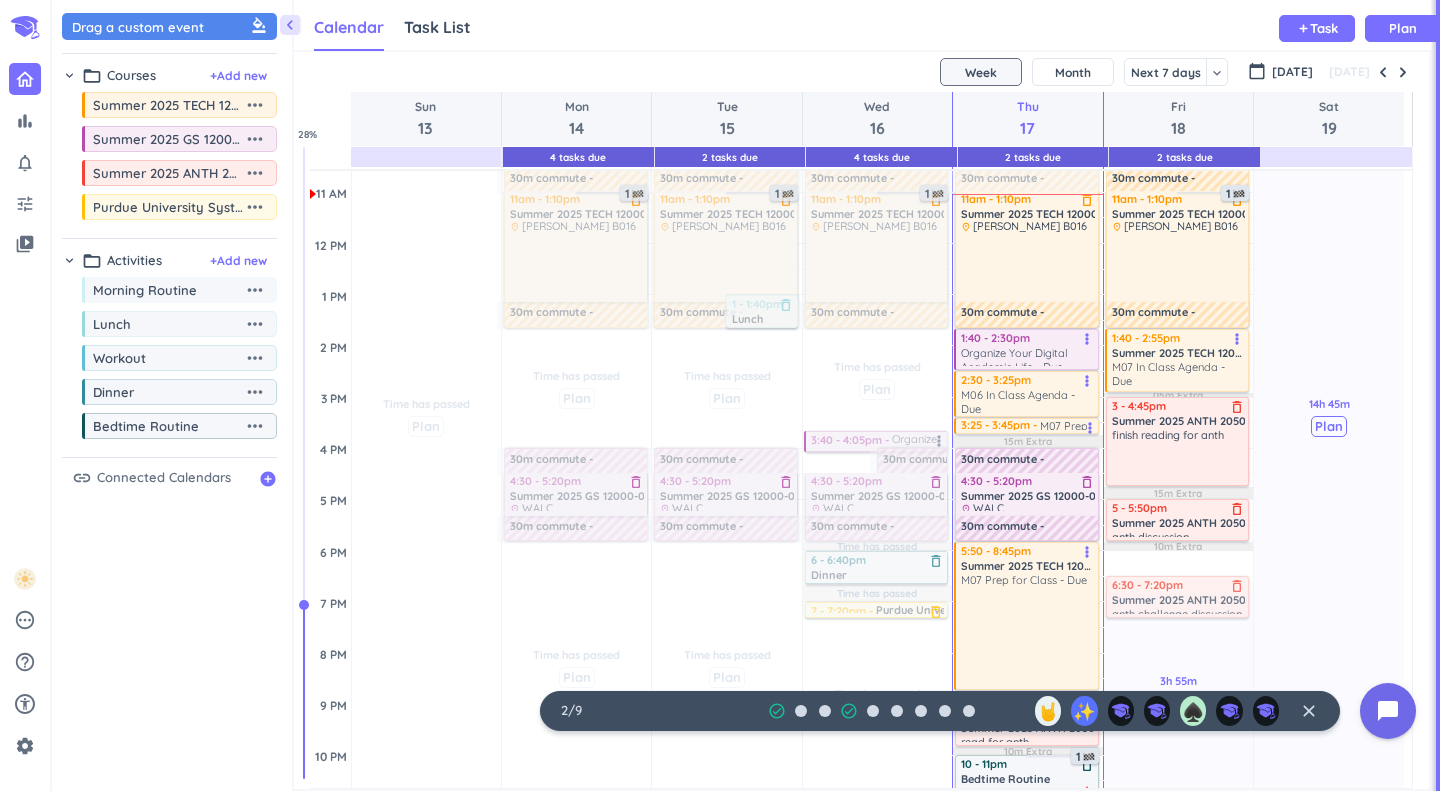 drag, startPoint x: 1164, startPoint y: 573, endPoint x: 1164, endPoint y: 605, distance: 32 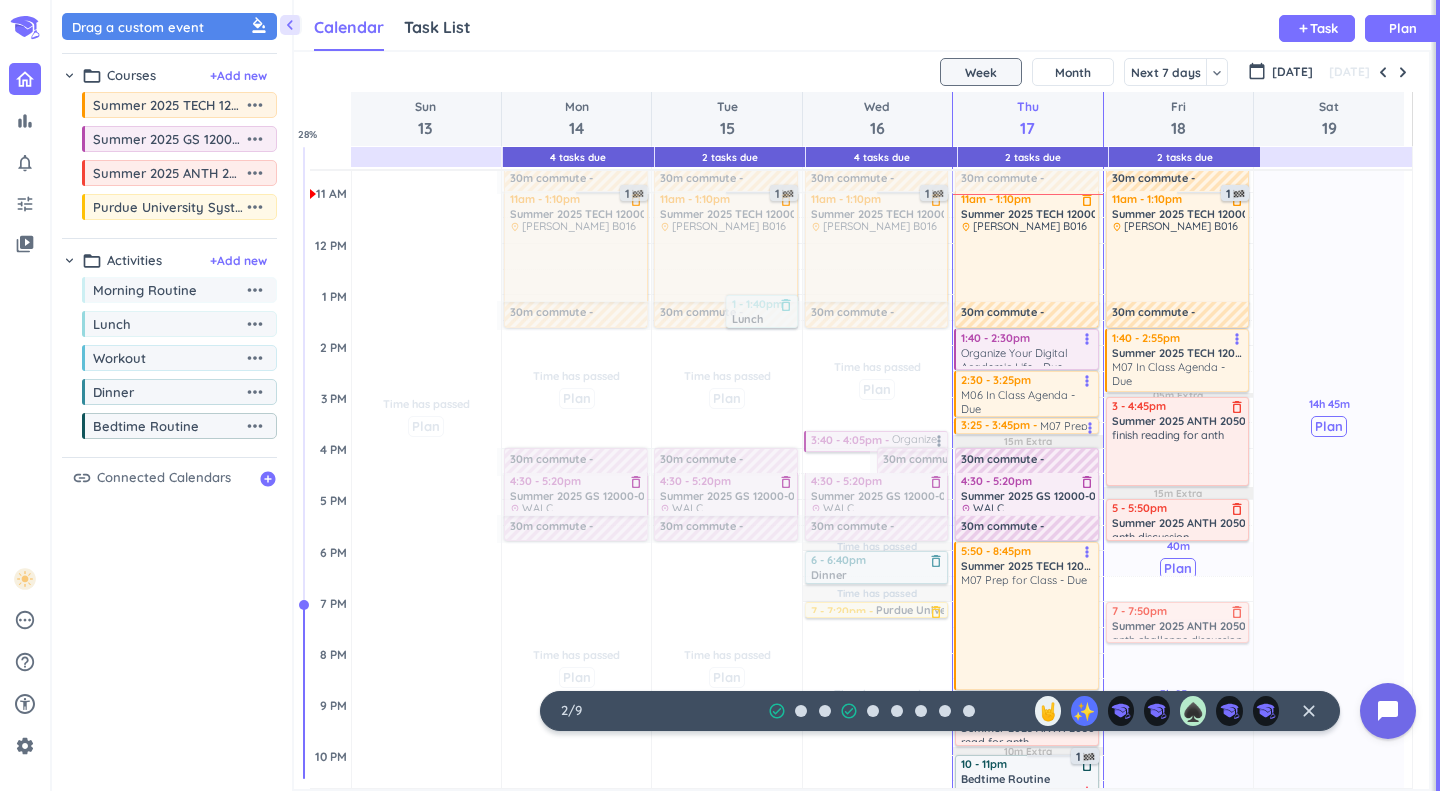 drag, startPoint x: 1156, startPoint y: 603, endPoint x: 1158, endPoint y: 632, distance: 29.068884 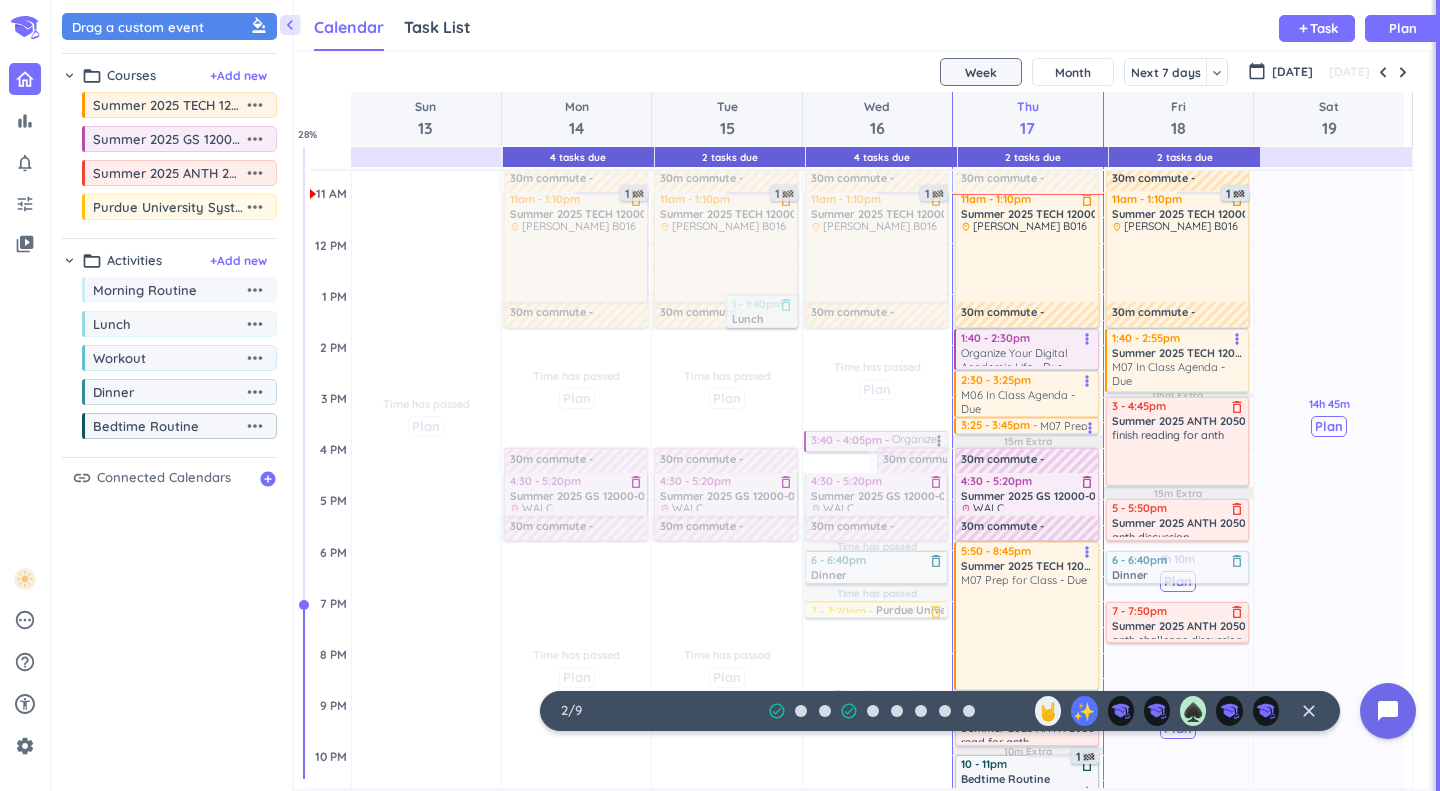 drag, startPoint x: 171, startPoint y: 408, endPoint x: 1172, endPoint y: 562, distance: 1012.77686 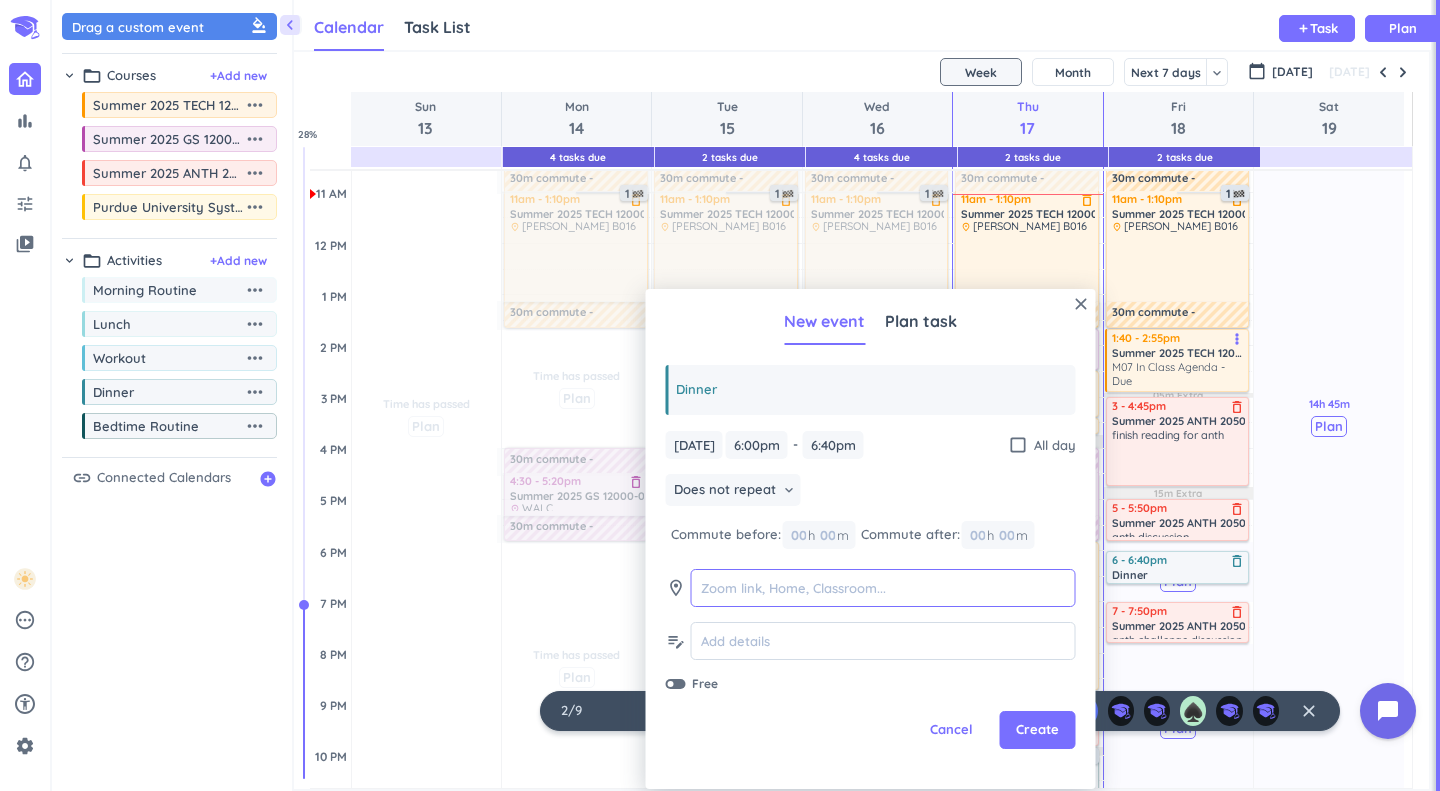 click at bounding box center [883, 588] 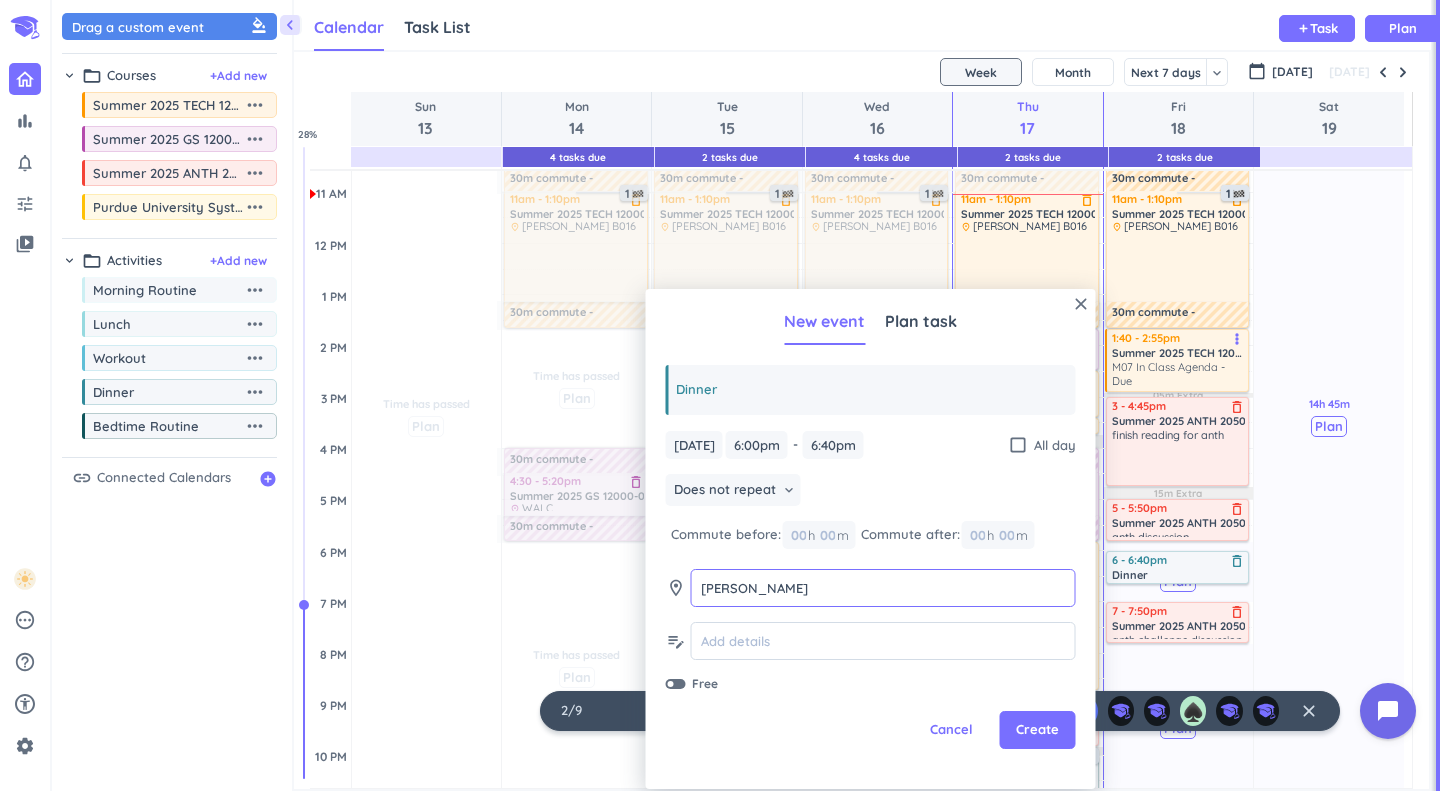 type on "[PERSON_NAME]" 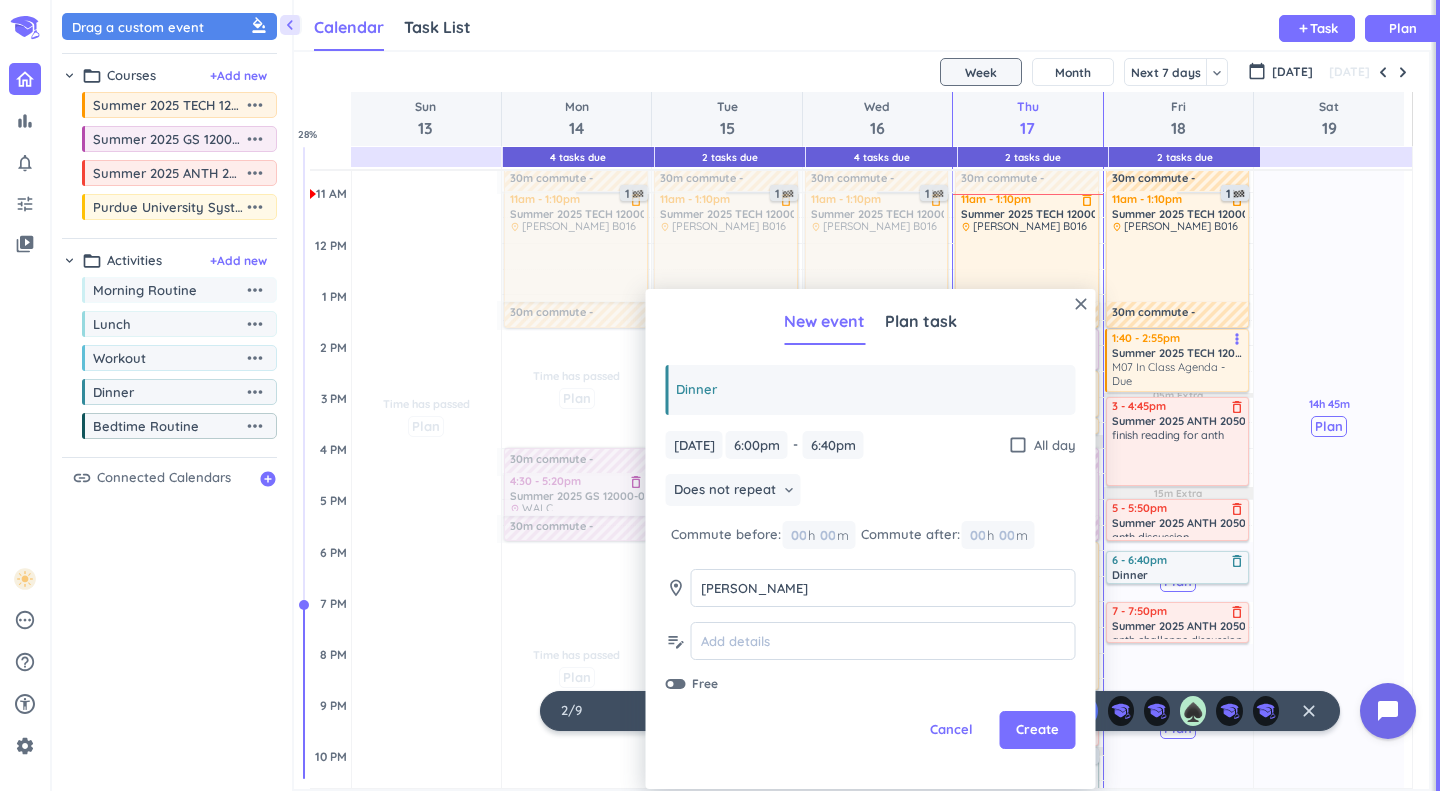 click on "Create" at bounding box center (1037, 730) 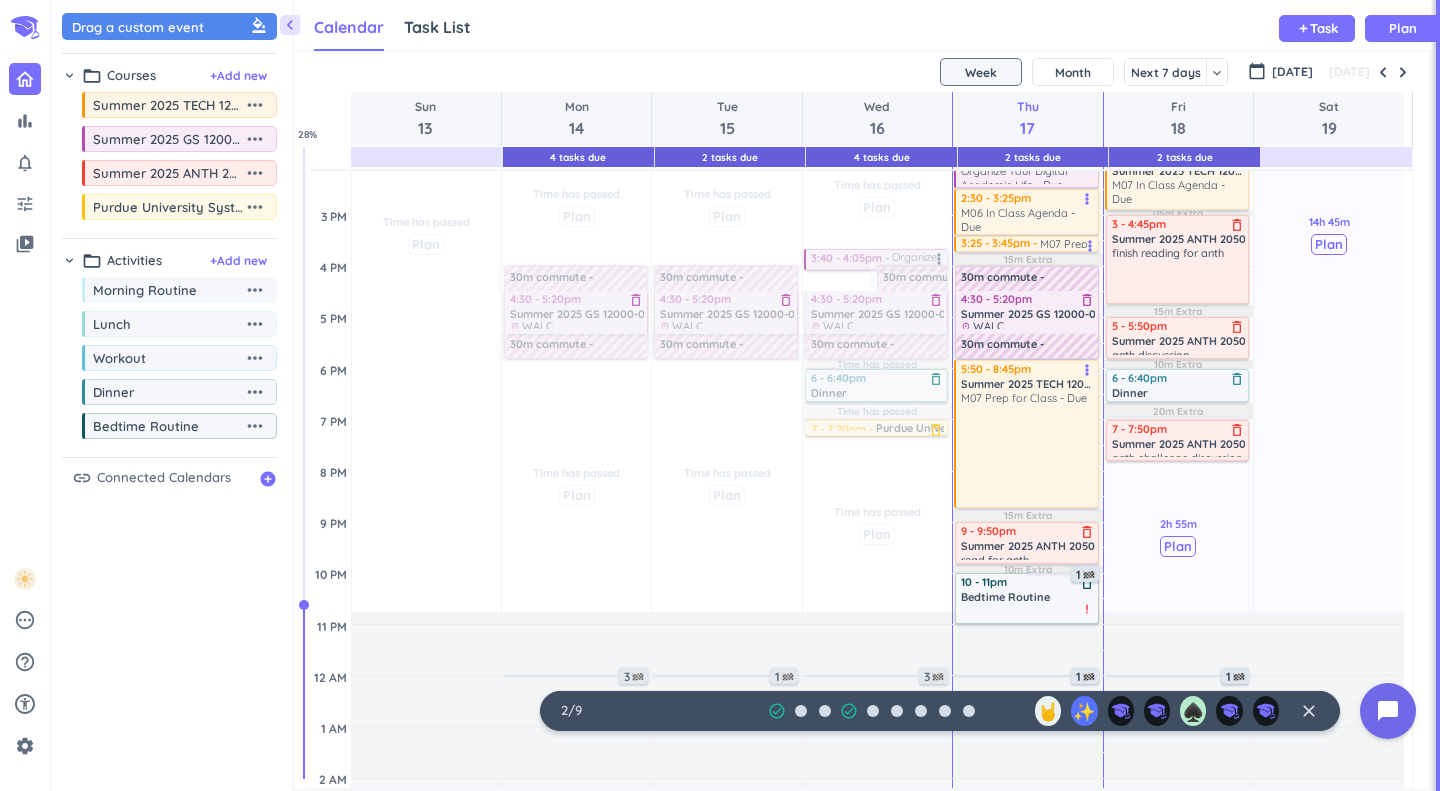 scroll, scrollTop: 532, scrollLeft: 0, axis: vertical 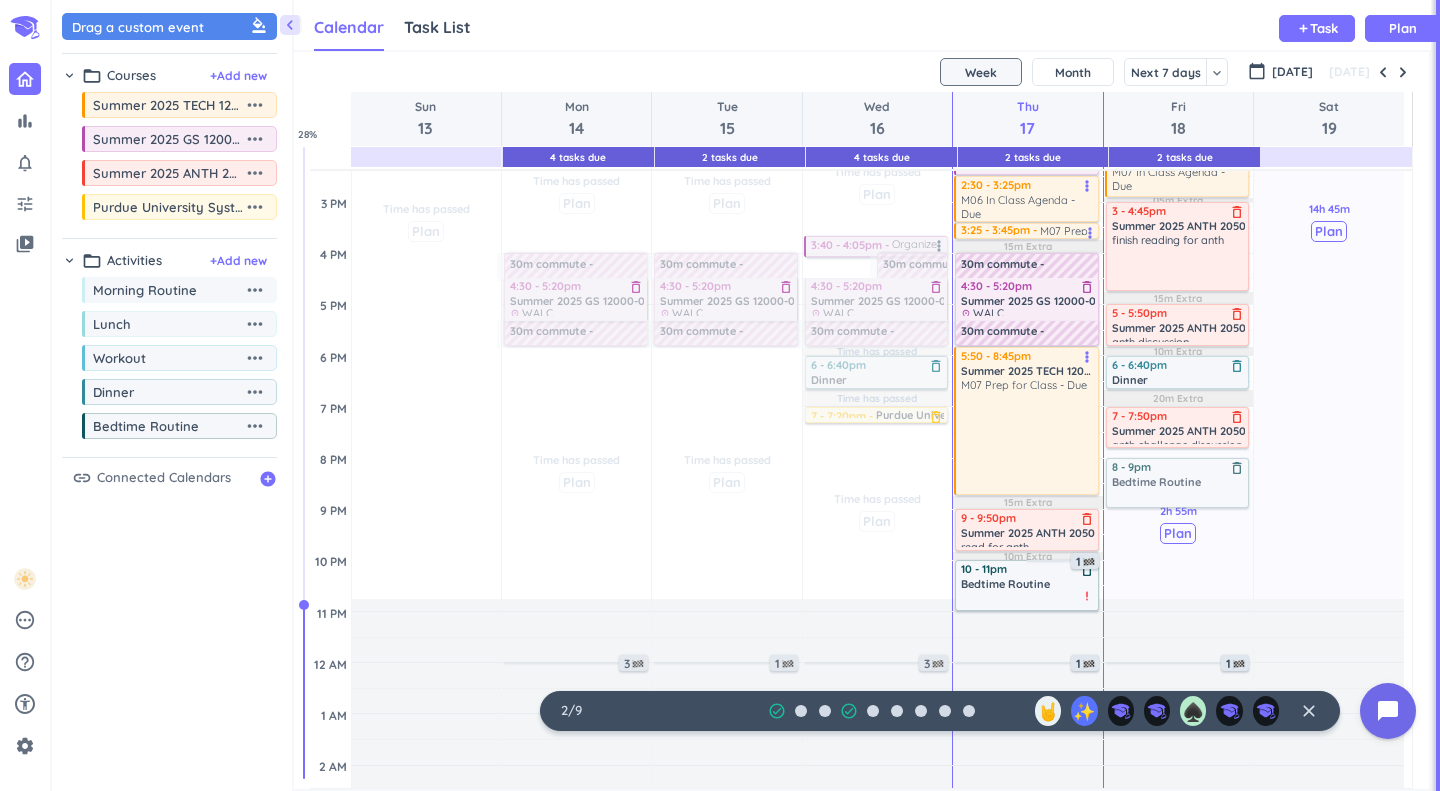 drag, startPoint x: 165, startPoint y: 435, endPoint x: 1195, endPoint y: 468, distance: 1030.5286 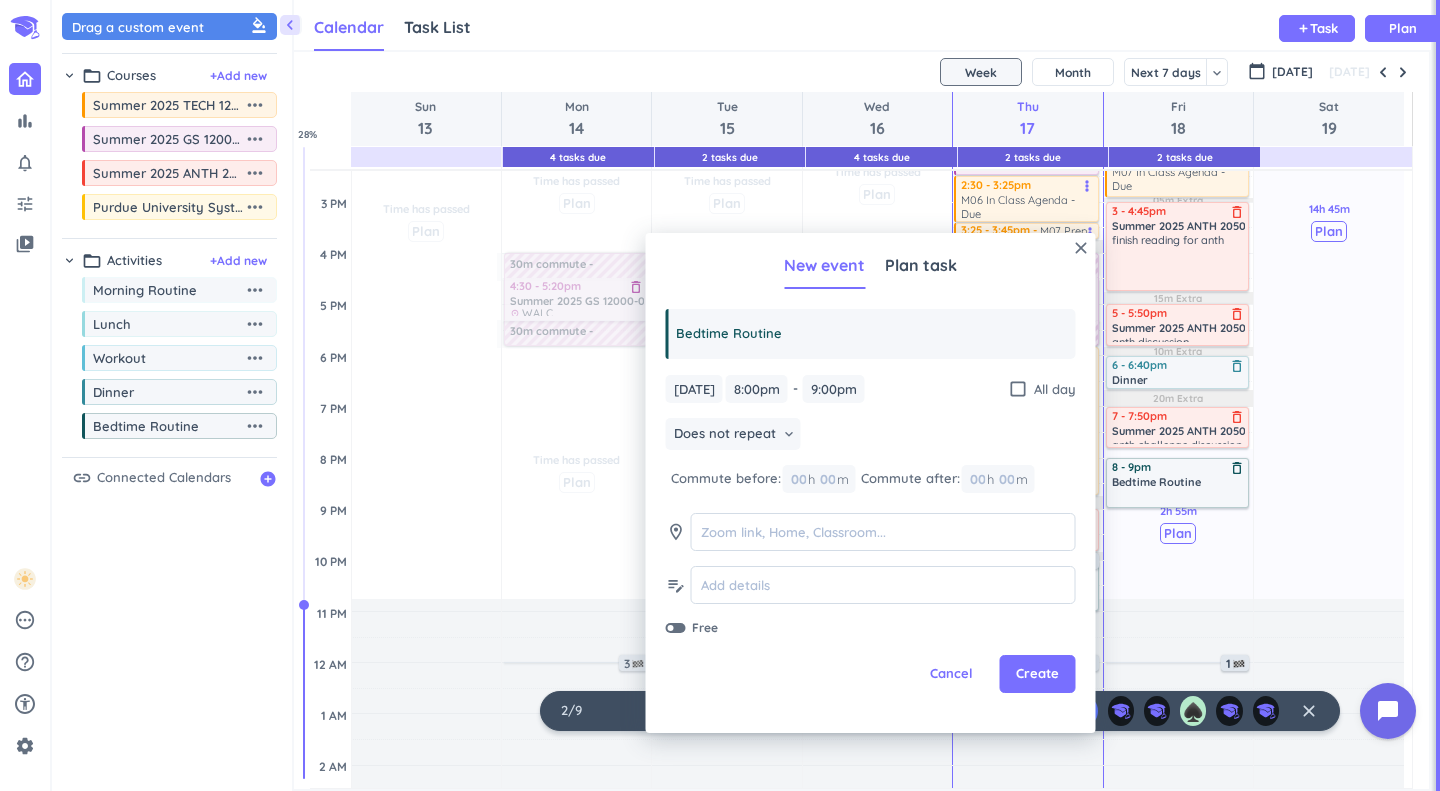 click on "Create" at bounding box center [1037, 674] 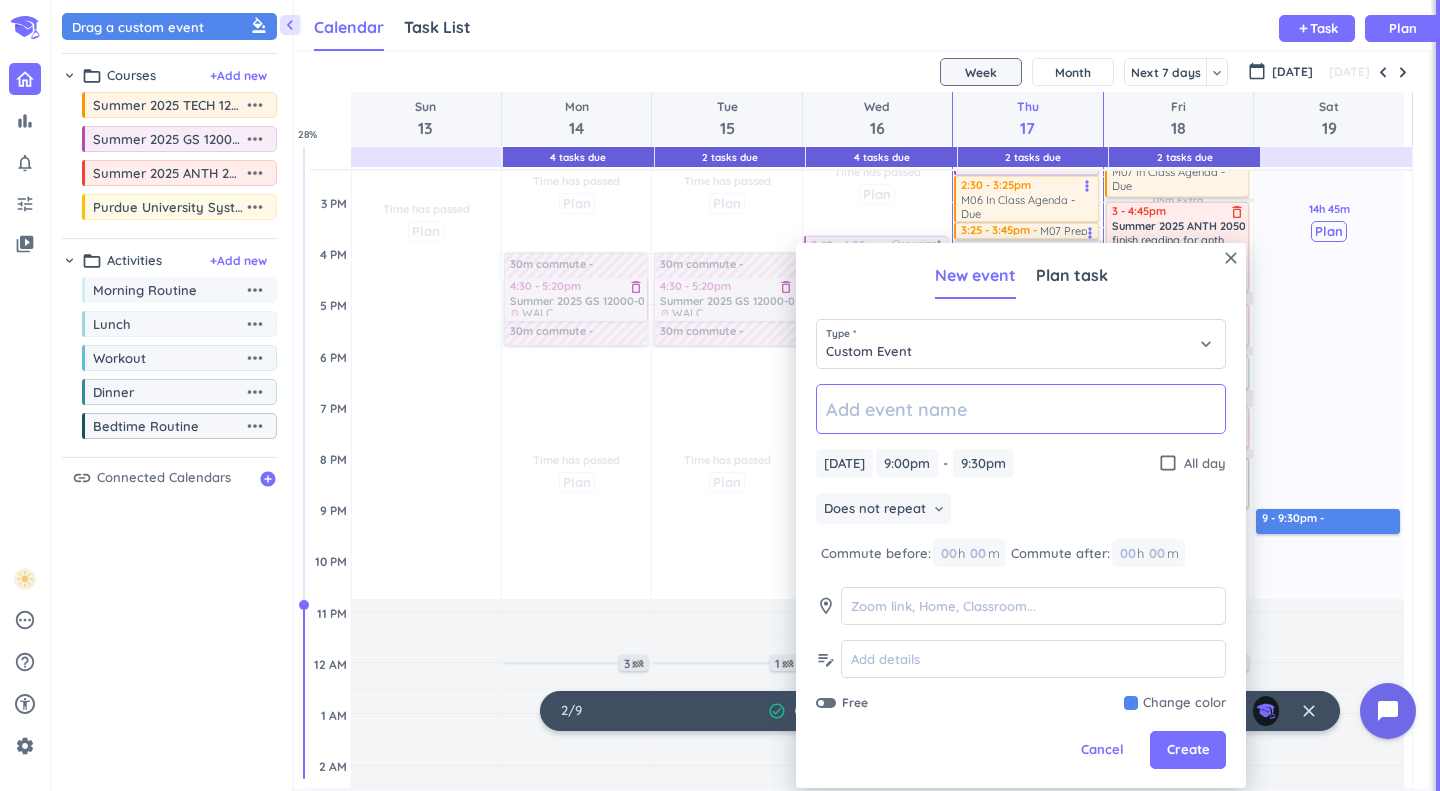 scroll, scrollTop: 520, scrollLeft: 0, axis: vertical 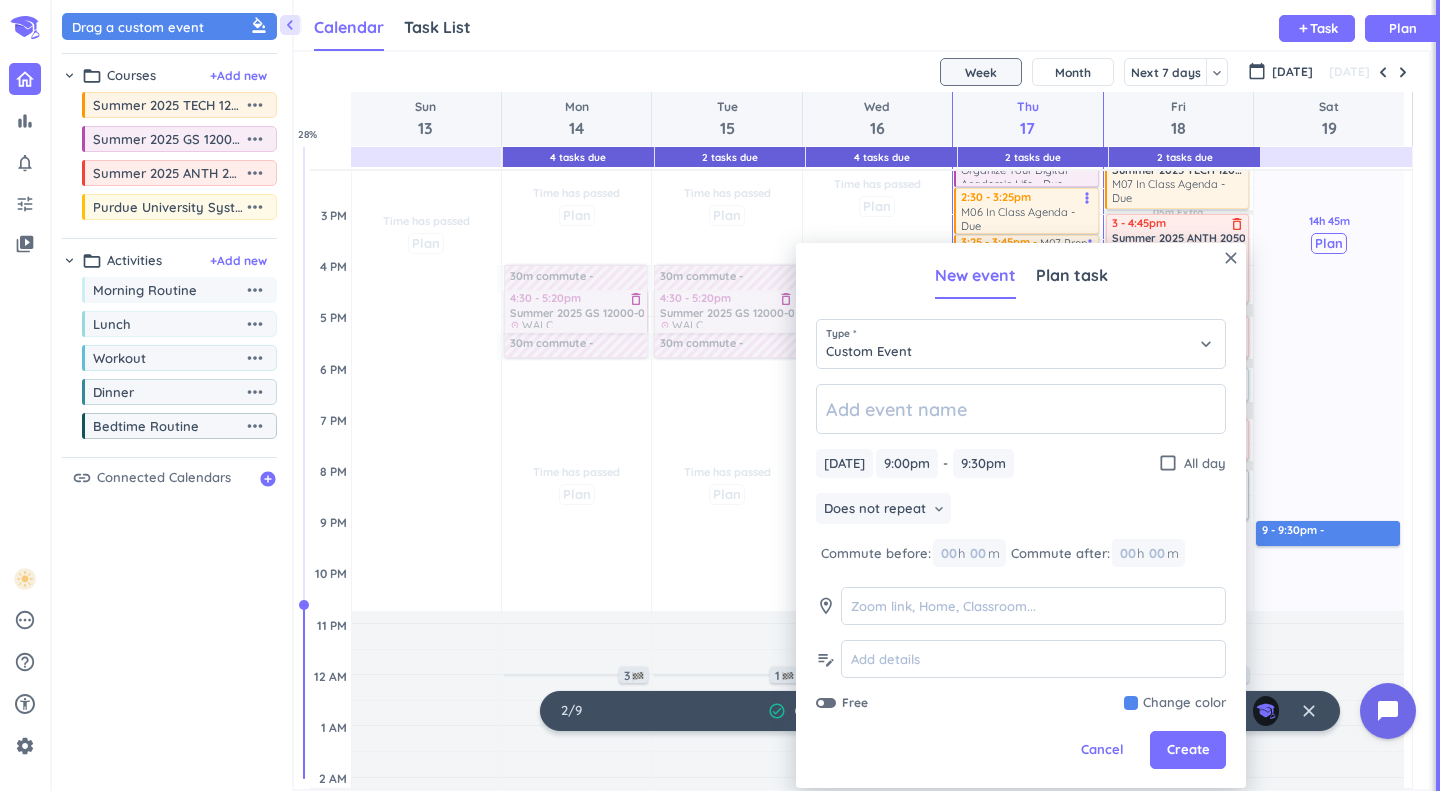 click on "Cancel" at bounding box center [1102, 750] 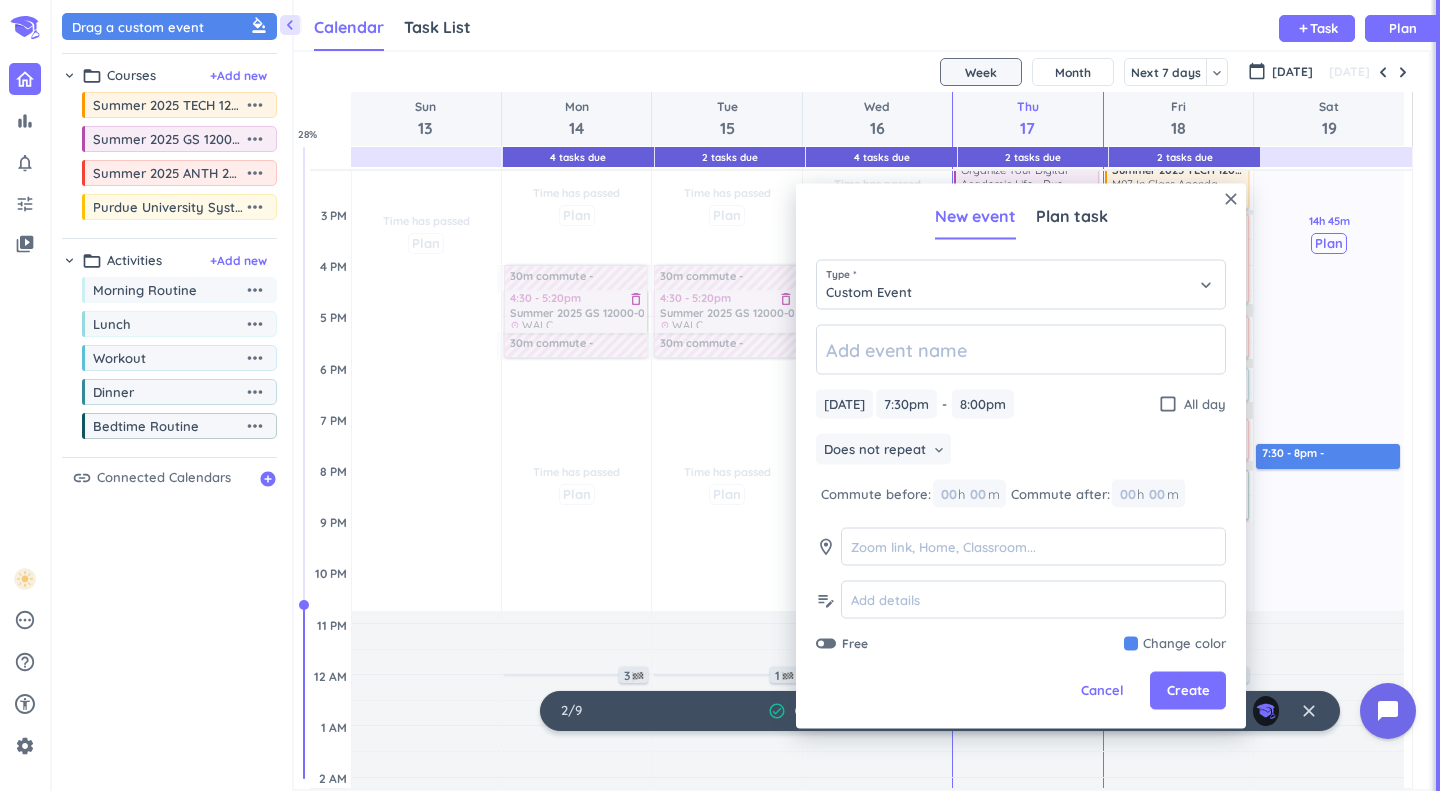 click on "Cancel" at bounding box center [1102, 691] 